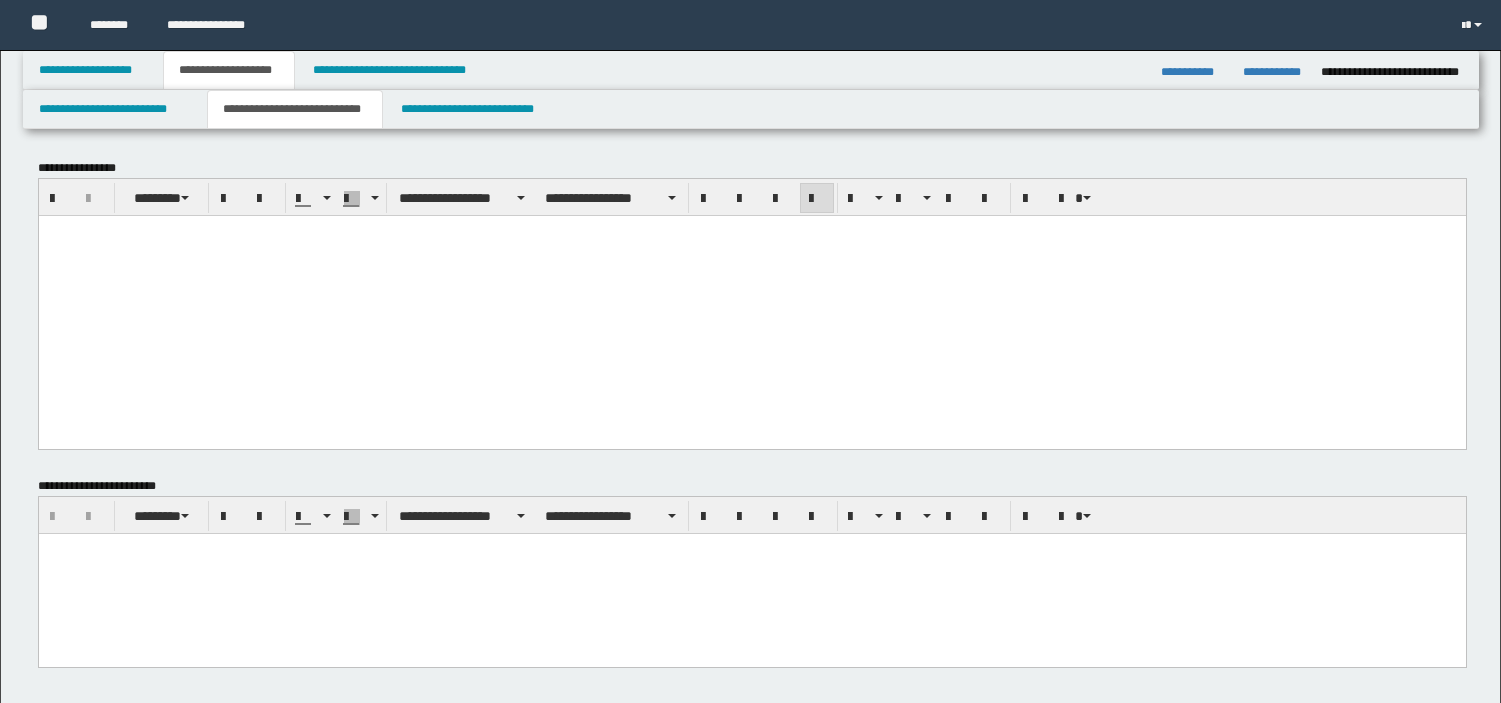 scroll, scrollTop: 0, scrollLeft: 0, axis: both 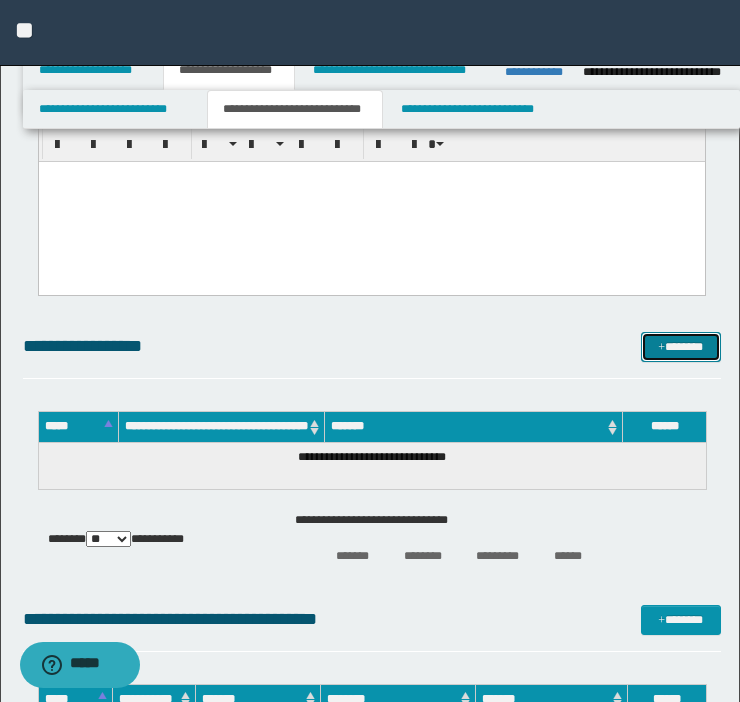 click on "*******" at bounding box center (681, 347) 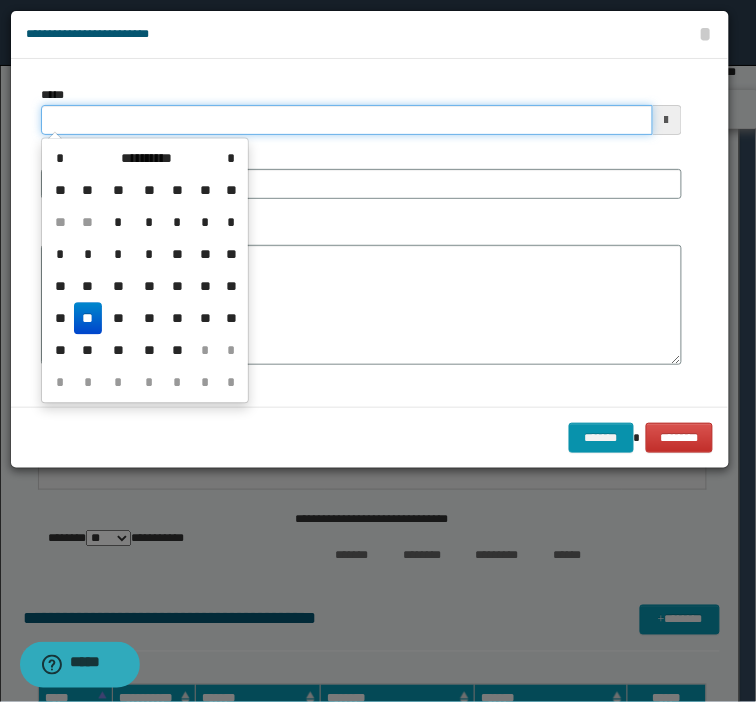 click on "*****" at bounding box center (347, 120) 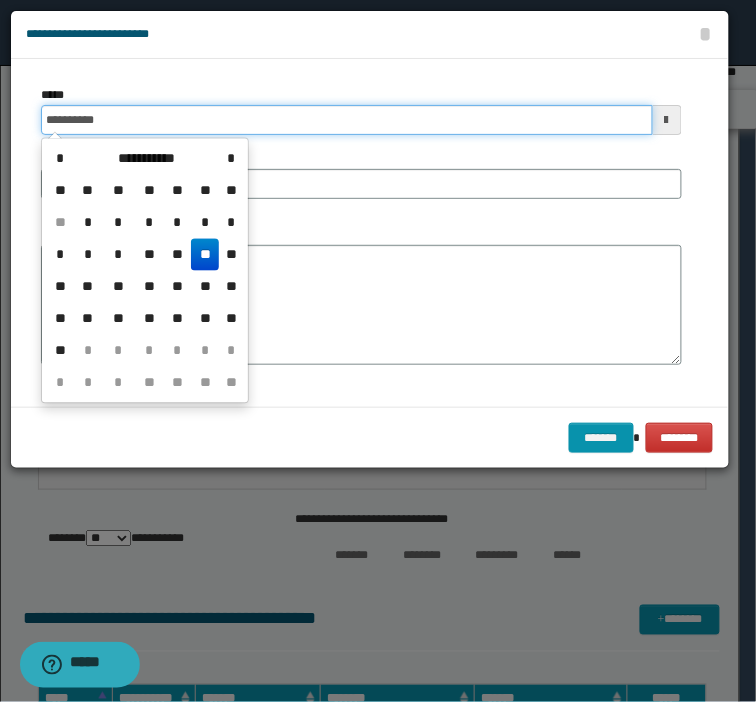 type on "**********" 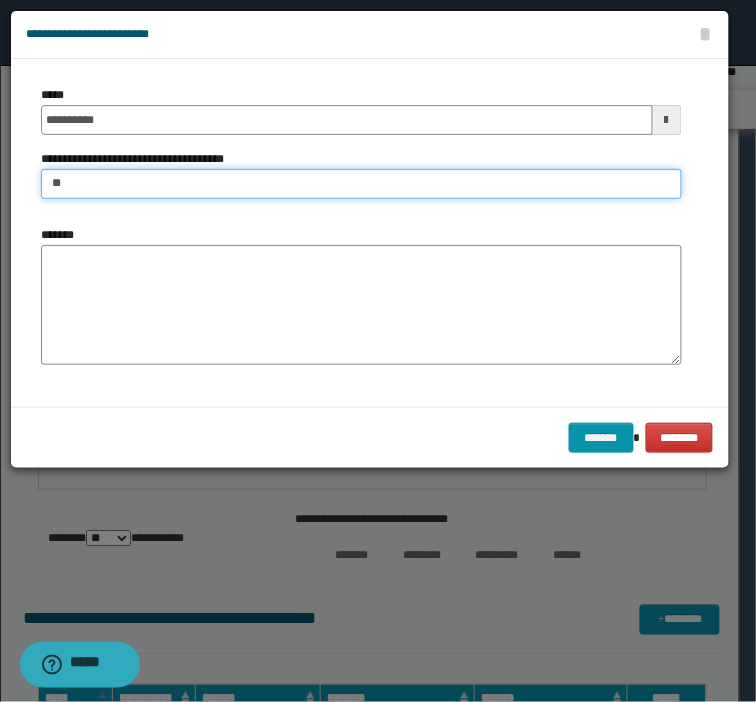 type on "**********" 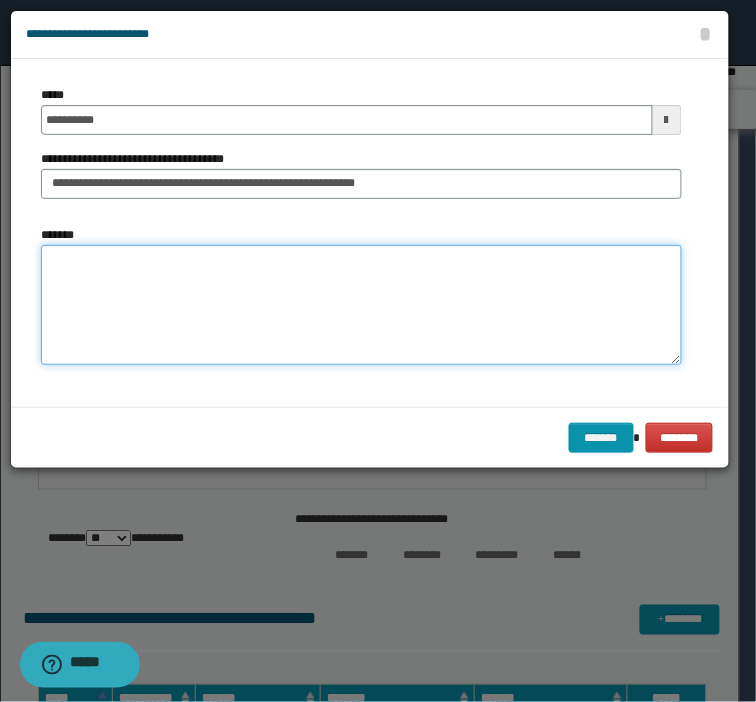 click on "*******" at bounding box center (361, 305) 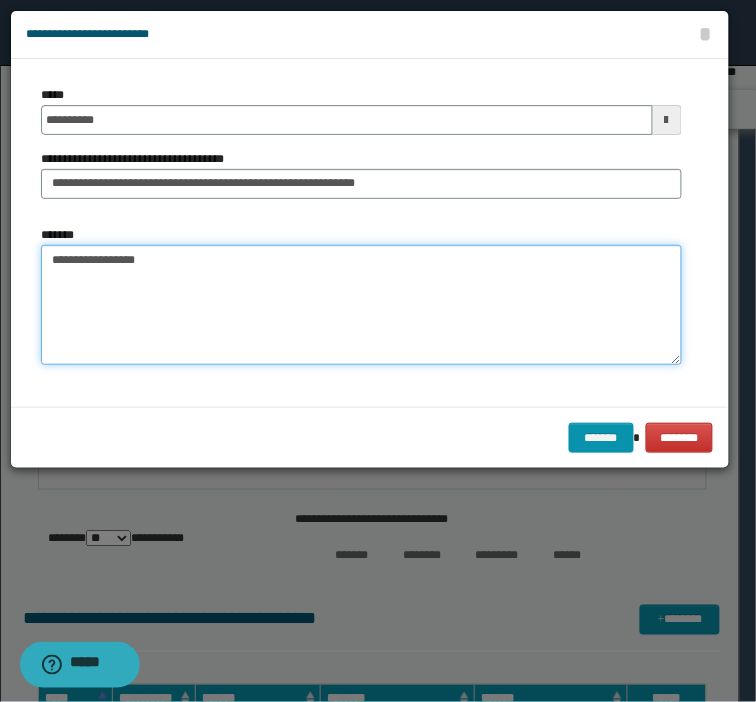 click on "**********" at bounding box center (361, 305) 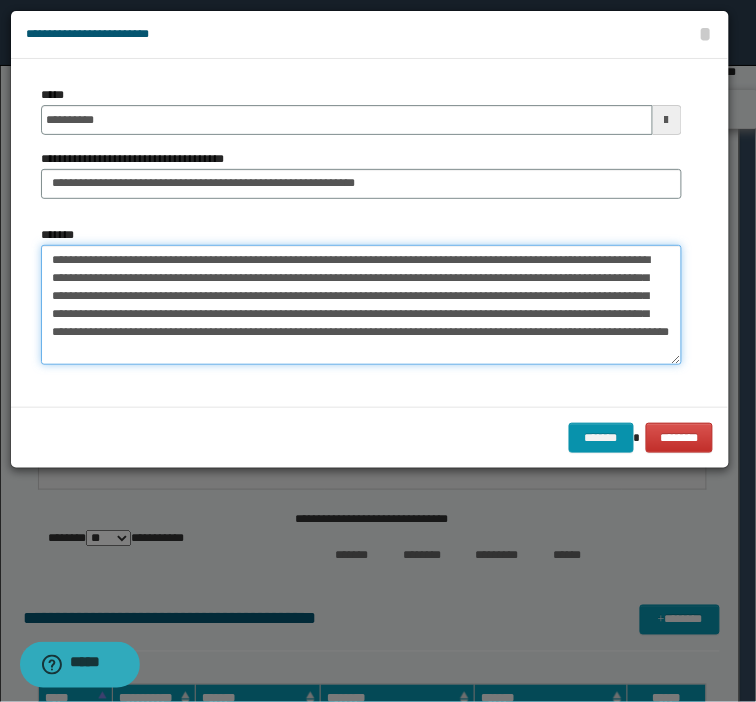 click on "**********" at bounding box center (361, 305) 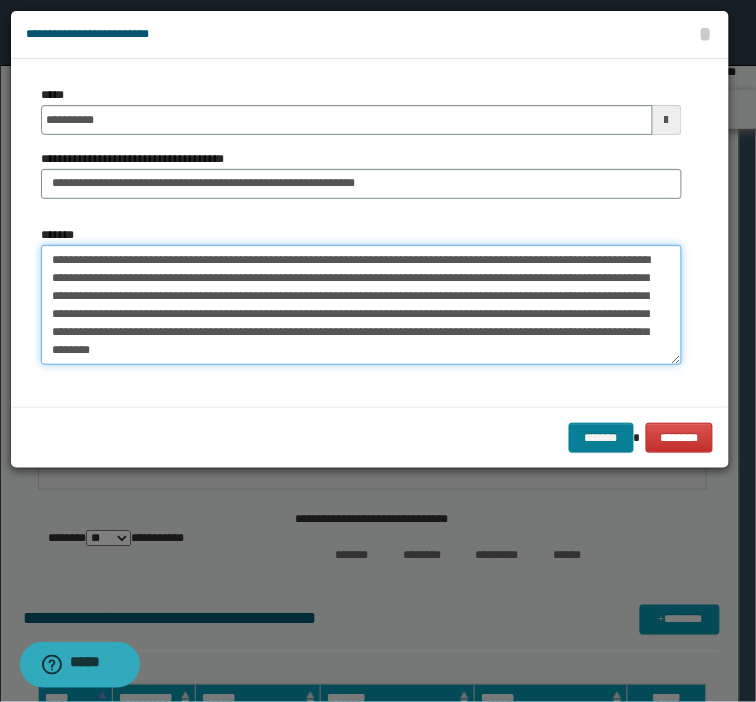 type on "**********" 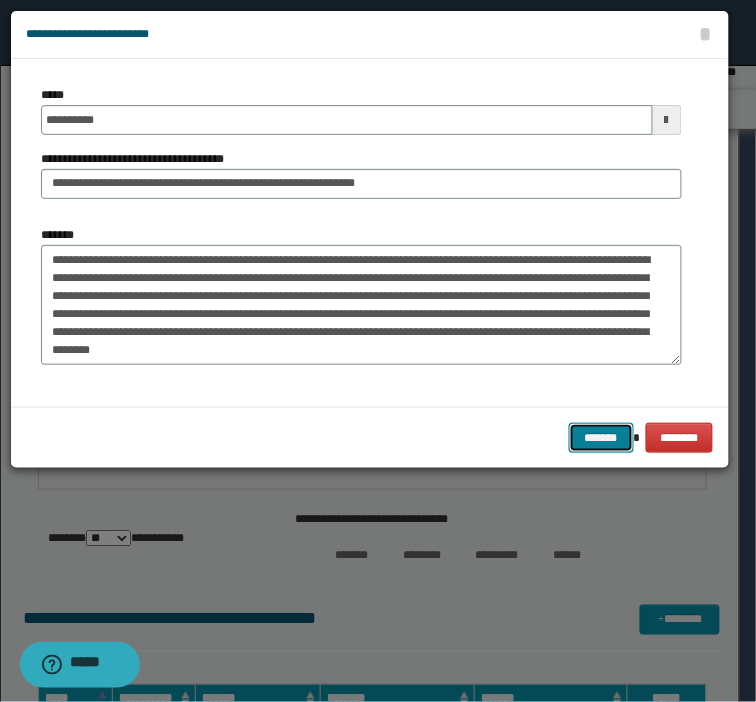 click on "*******" at bounding box center (601, 438) 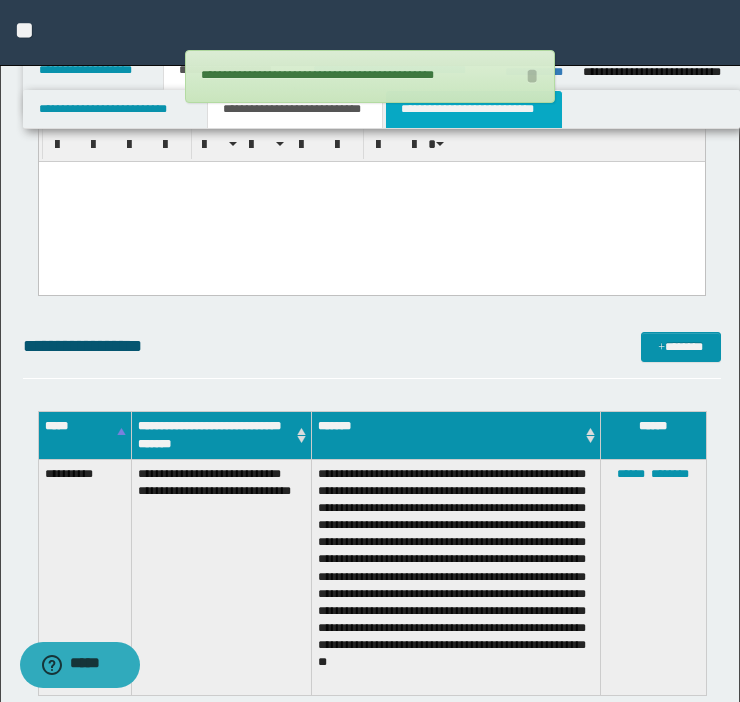 click on "**********" at bounding box center (474, 109) 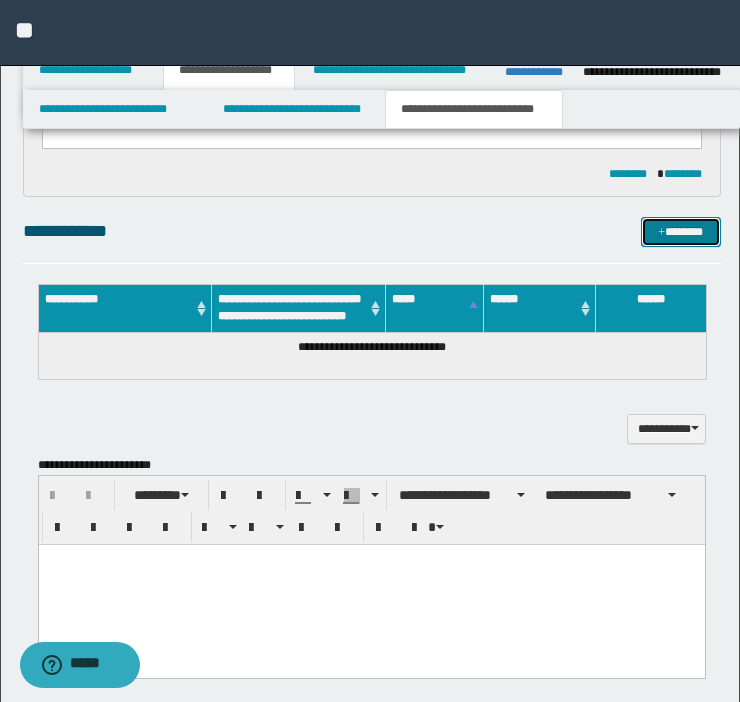 click on "*******" at bounding box center (681, 232) 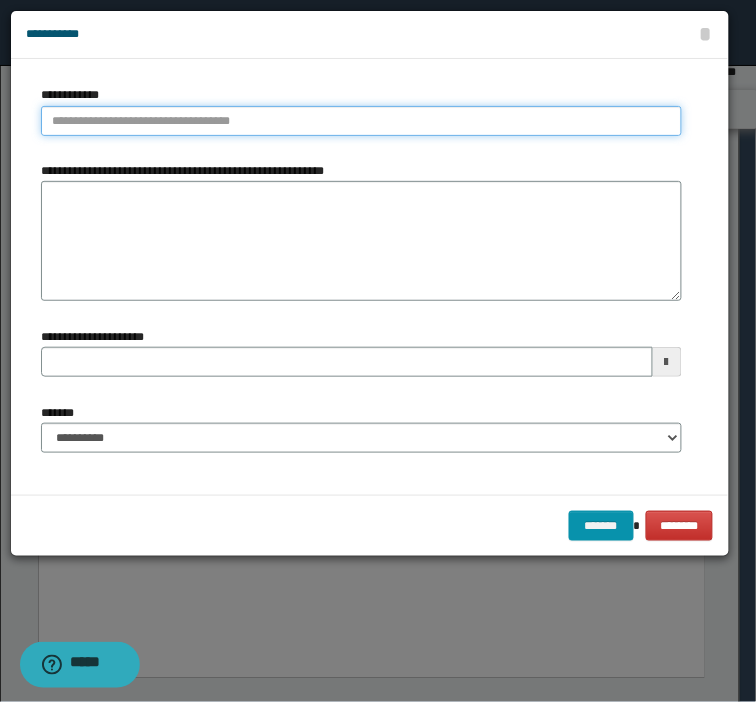 click on "**********" at bounding box center (361, 121) 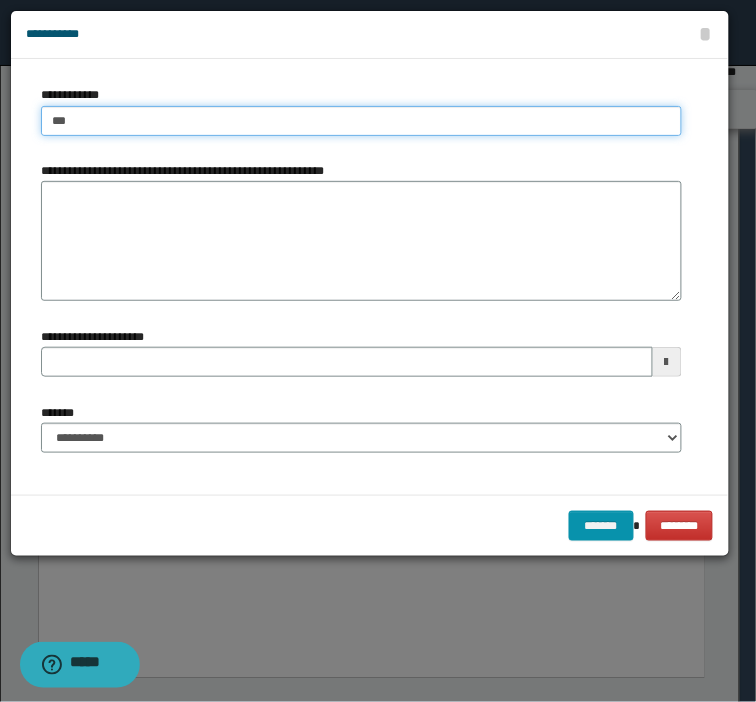type on "****" 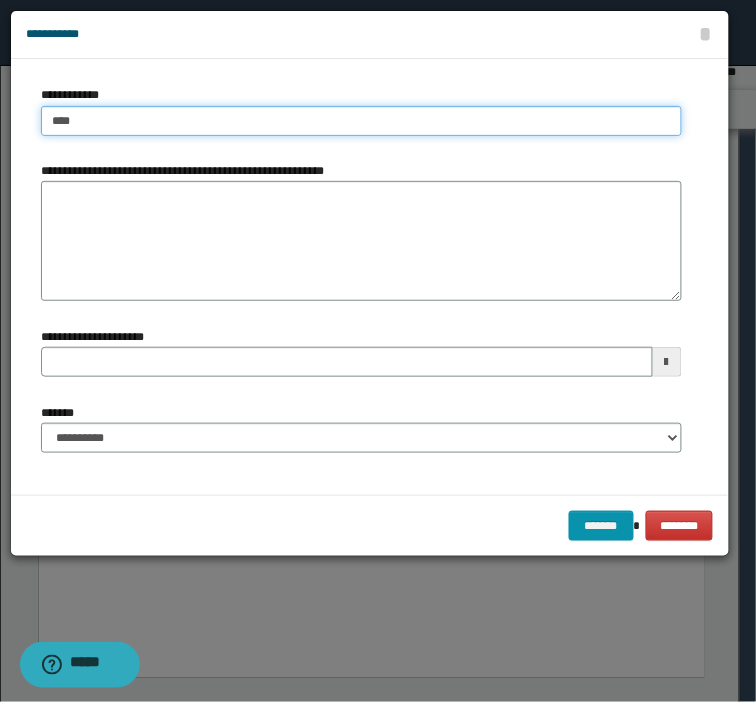 type on "****" 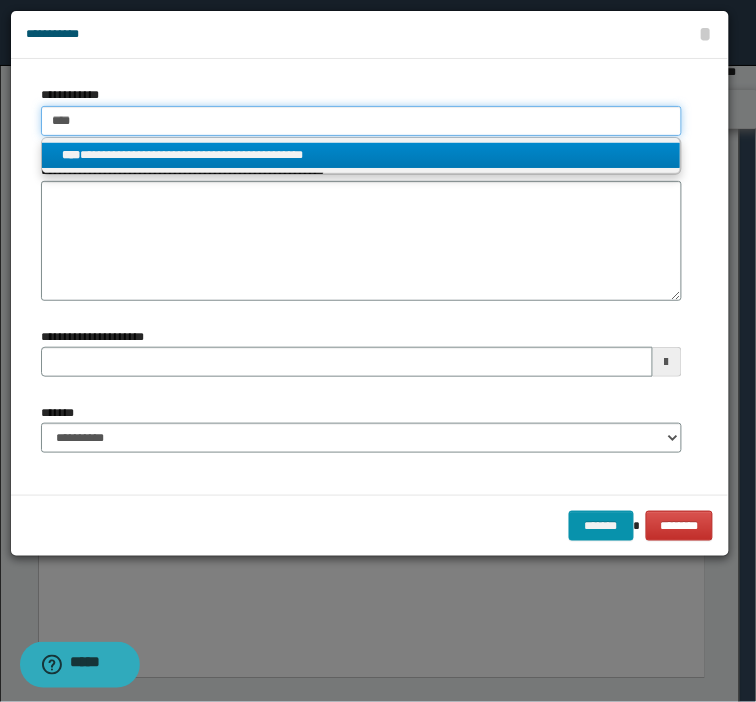 type on "****" 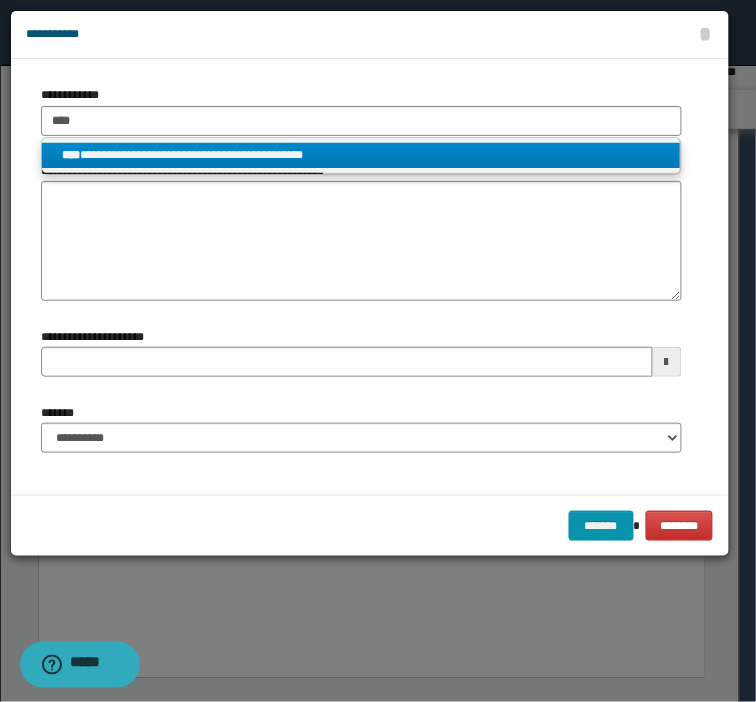 click on "**********" at bounding box center (361, 155) 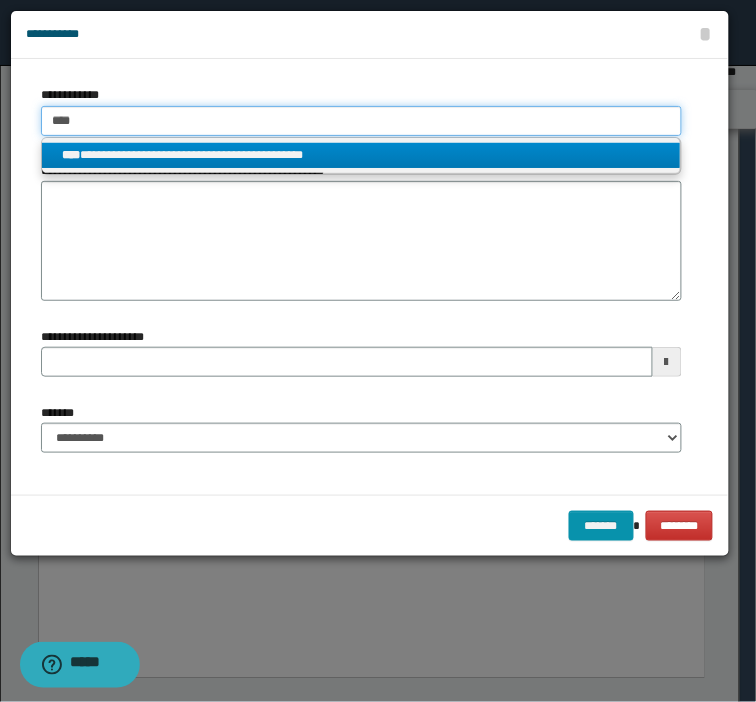 type 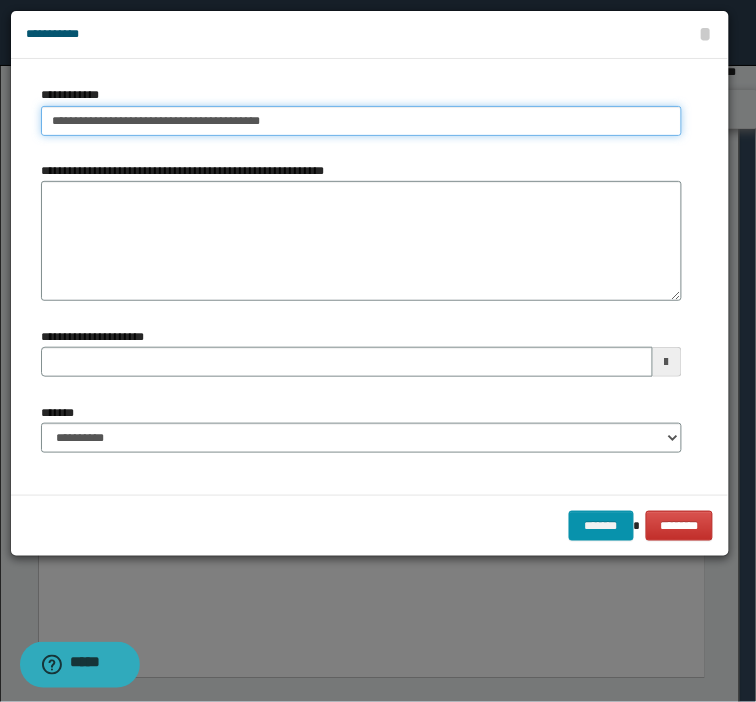 drag, startPoint x: 292, startPoint y: 117, endPoint x: -224, endPoint y: 125, distance: 516.062 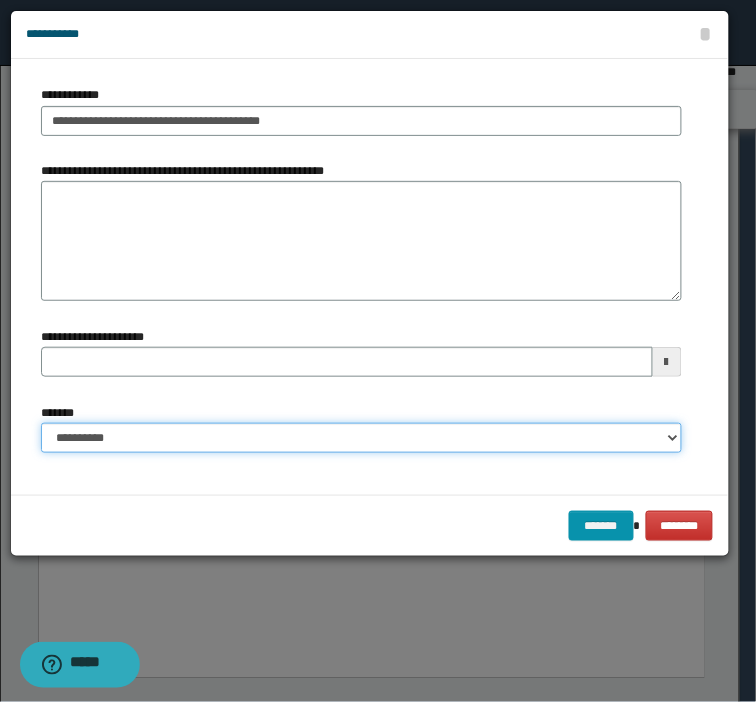 click on "**********" at bounding box center [361, 438] 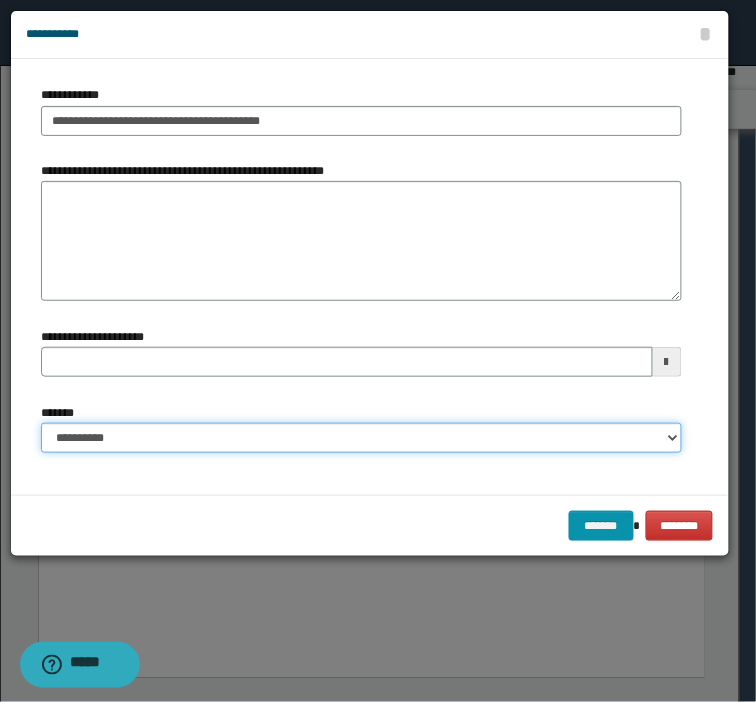 select on "*" 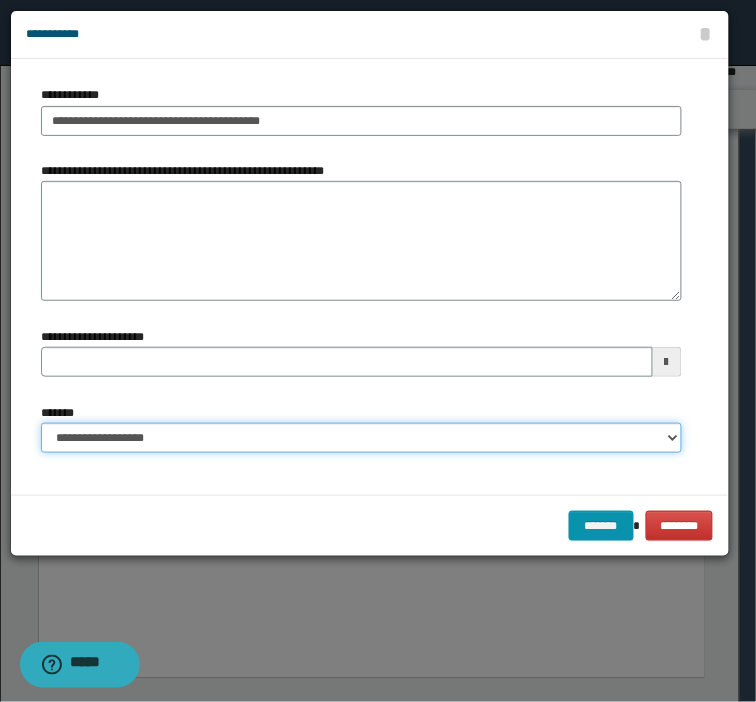 click on "**********" at bounding box center [361, 438] 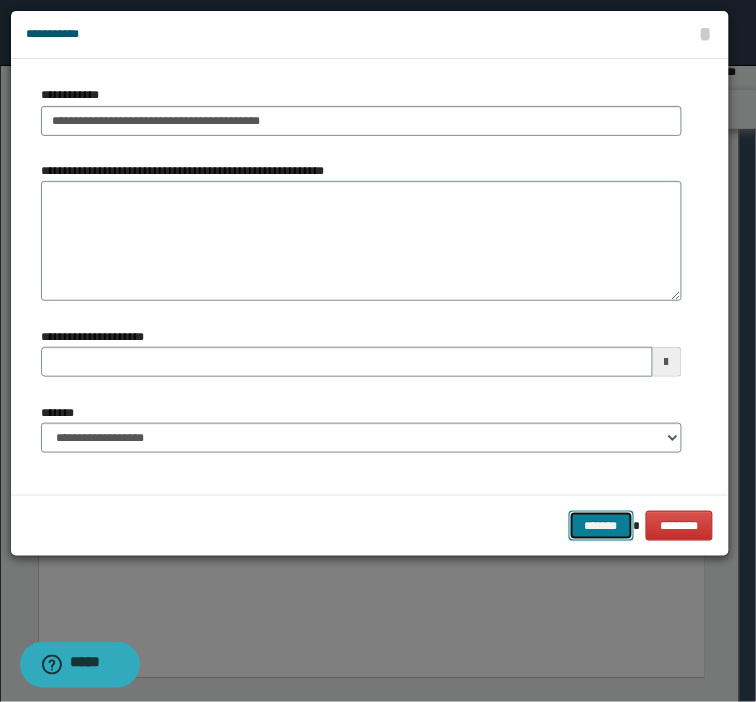 click on "*******" at bounding box center [601, 526] 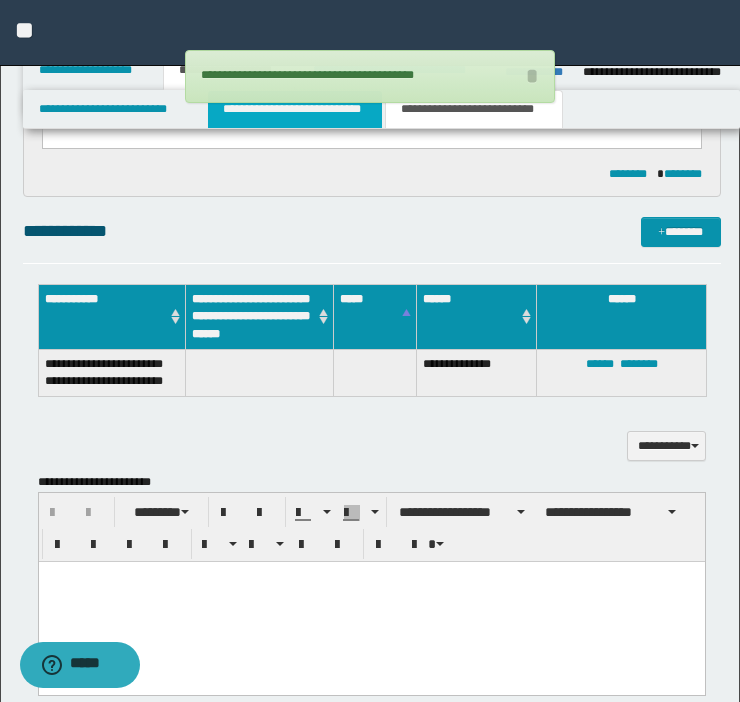 click on "**********" at bounding box center (295, 109) 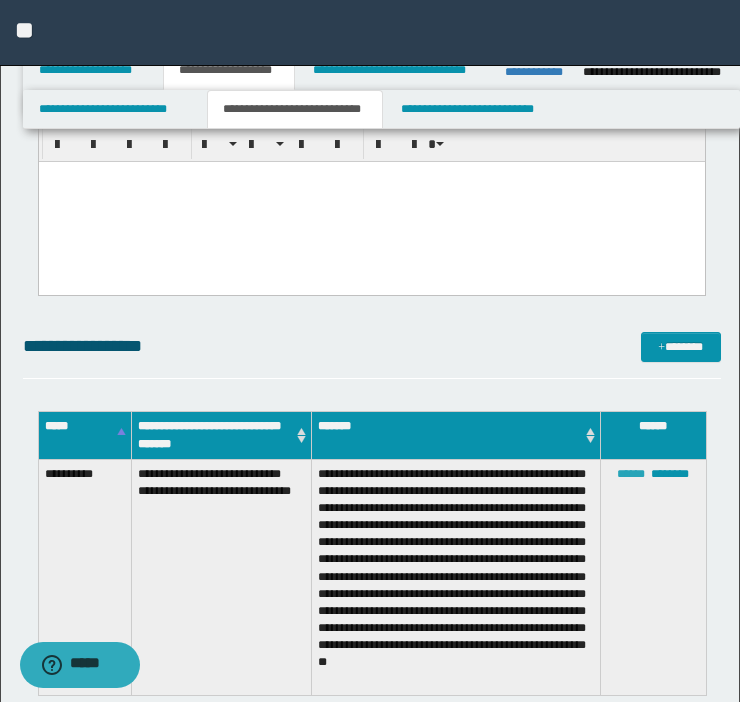 click on "******" at bounding box center (631, 474) 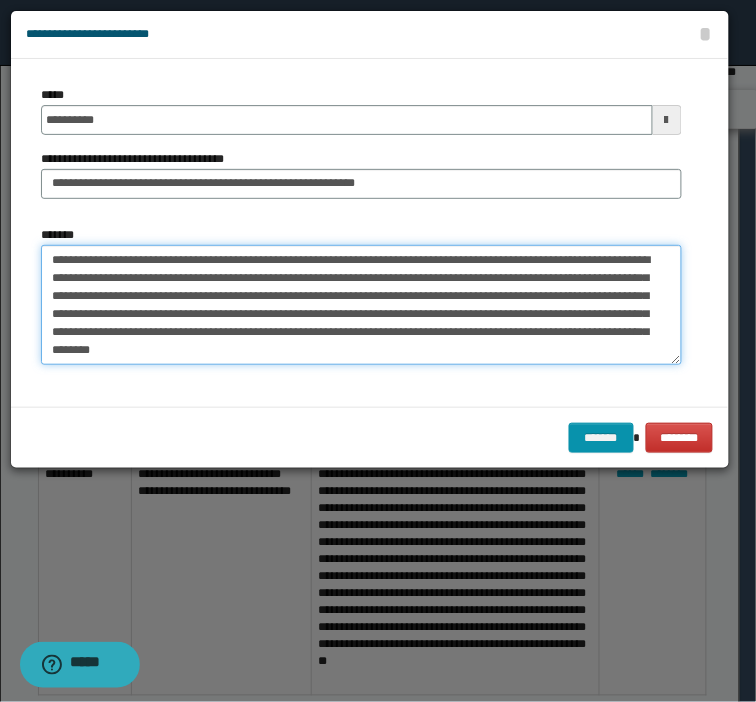 click on "**********" at bounding box center [361, 305] 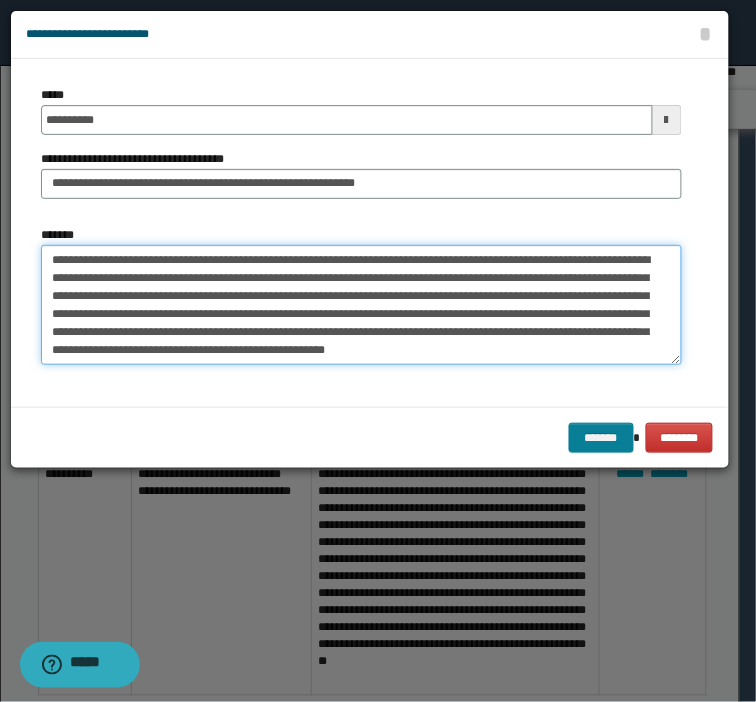 type on "**********" 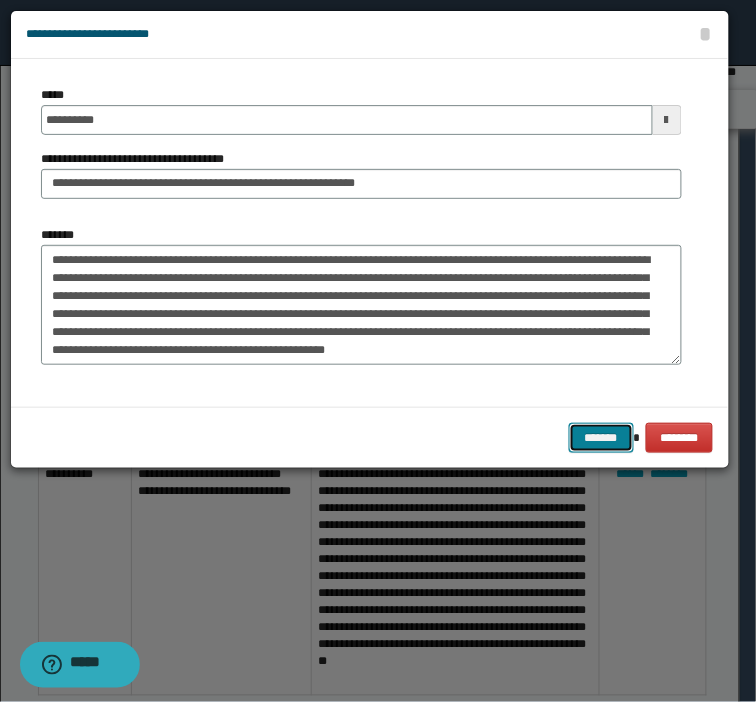 click on "*******" at bounding box center [601, 438] 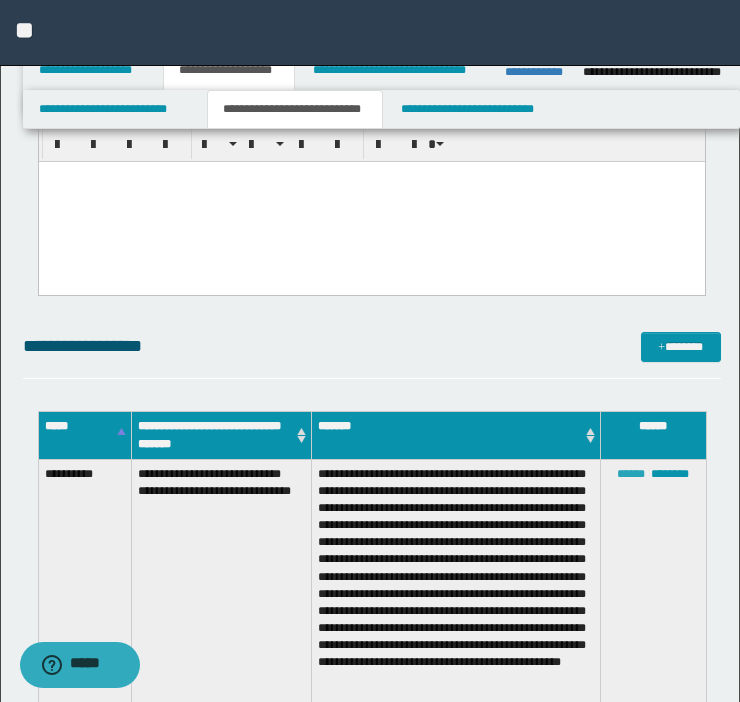 click on "******" at bounding box center (631, 474) 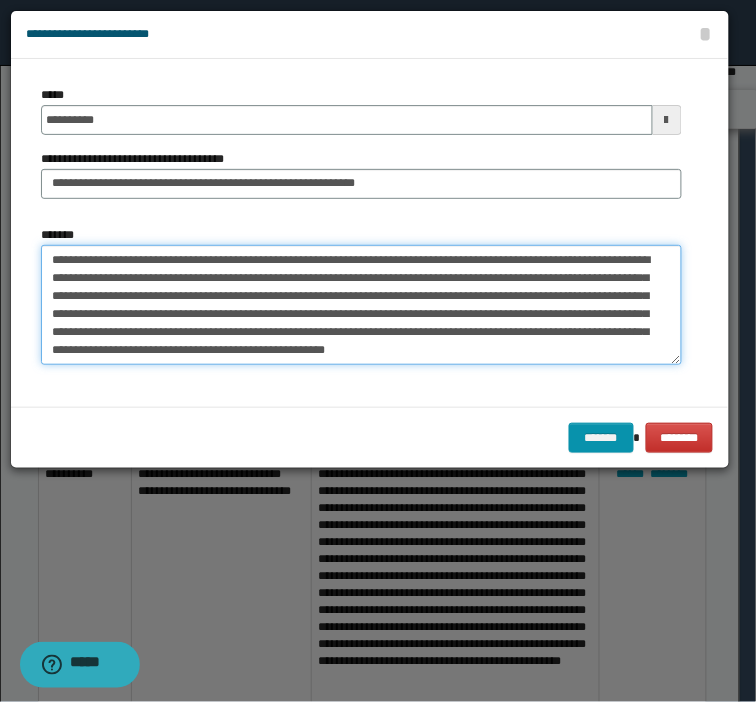 click on "**********" at bounding box center (361, 305) 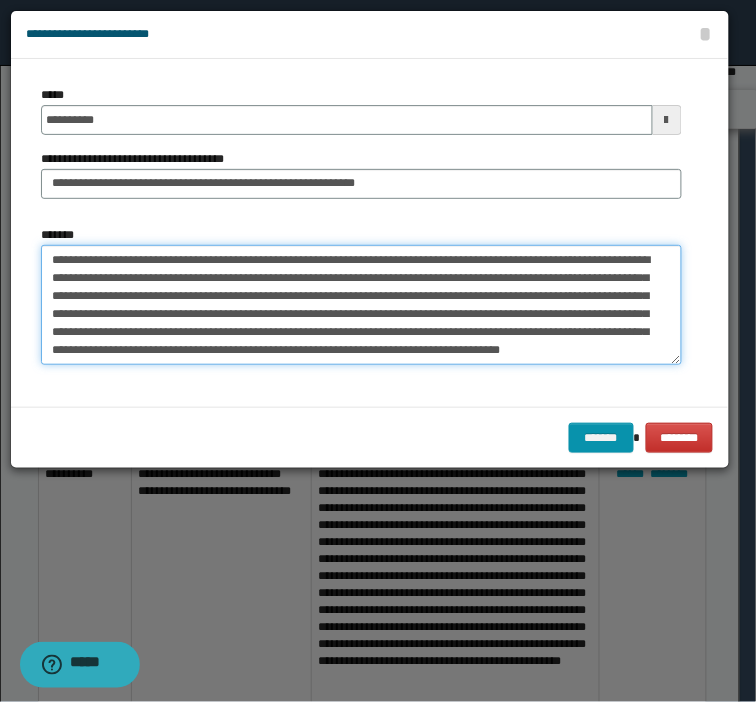 scroll, scrollTop: 12, scrollLeft: 0, axis: vertical 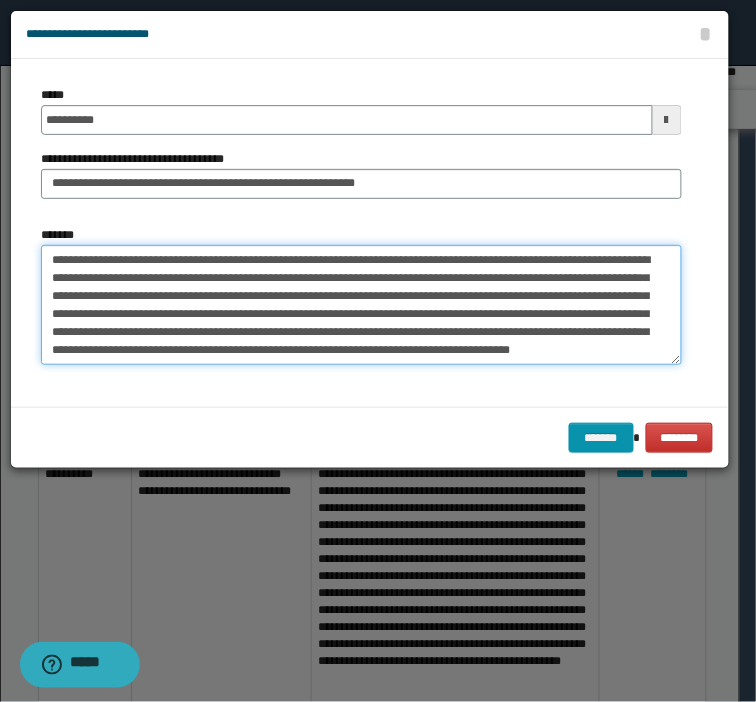 click on "**********" at bounding box center (361, 305) 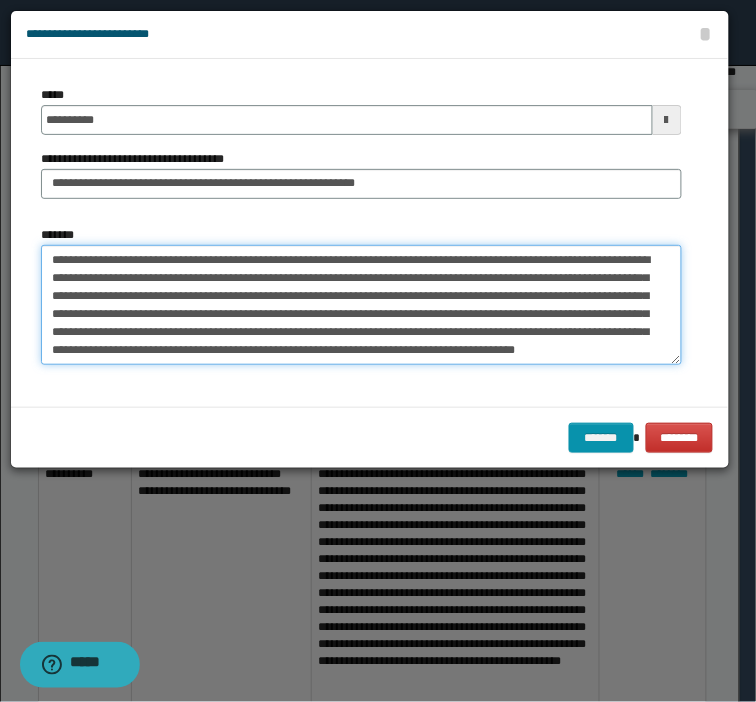 click on "**********" at bounding box center (361, 305) 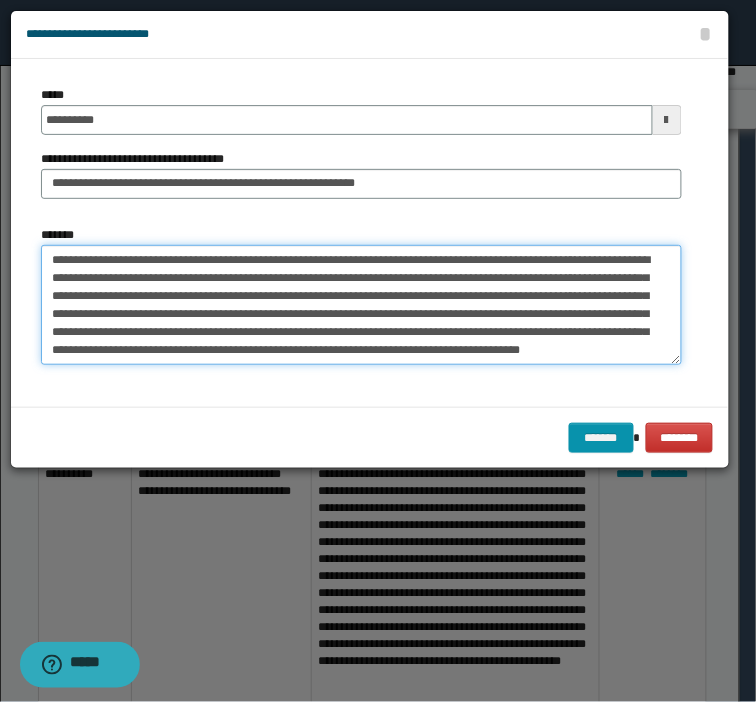 scroll, scrollTop: 0, scrollLeft: 0, axis: both 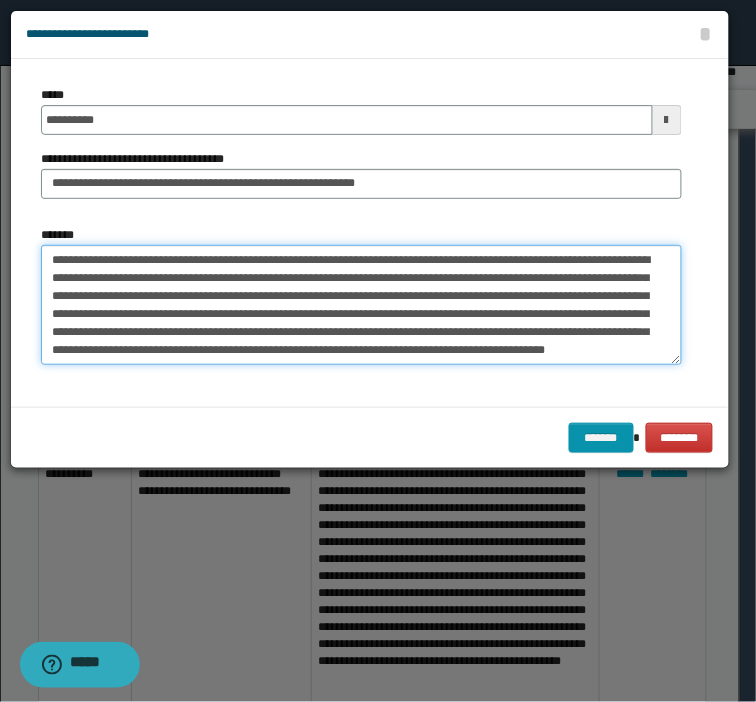 click on "**********" at bounding box center (361, 305) 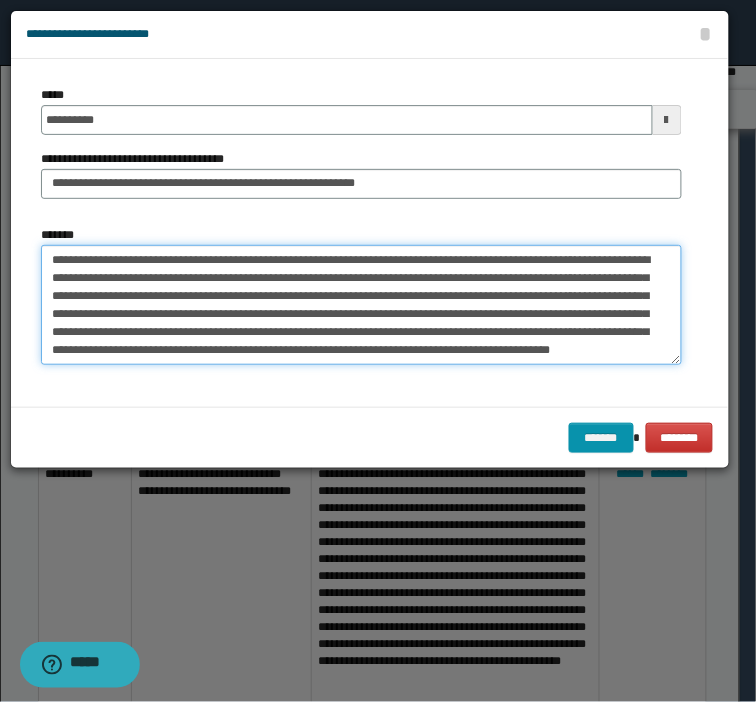 click on "**********" at bounding box center [361, 305] 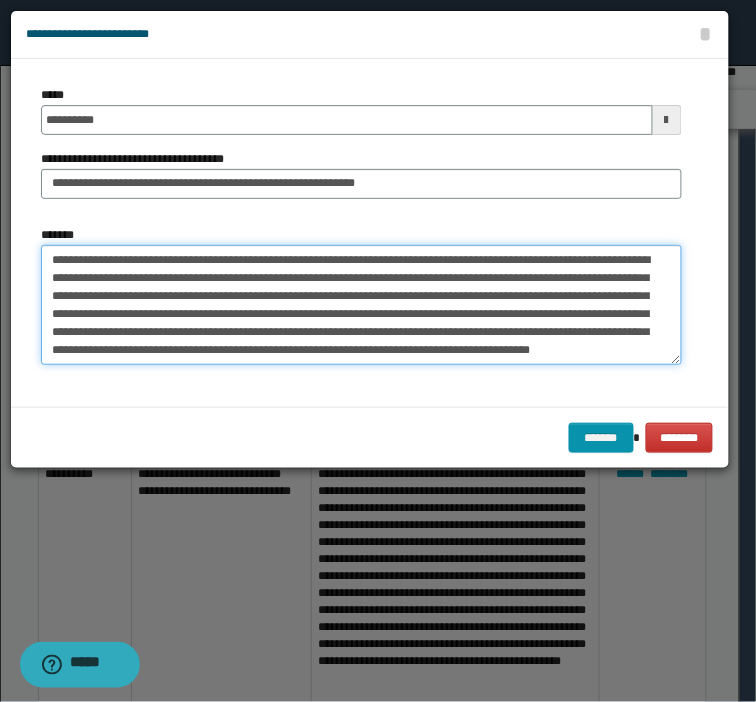 click on "**********" at bounding box center (361, 305) 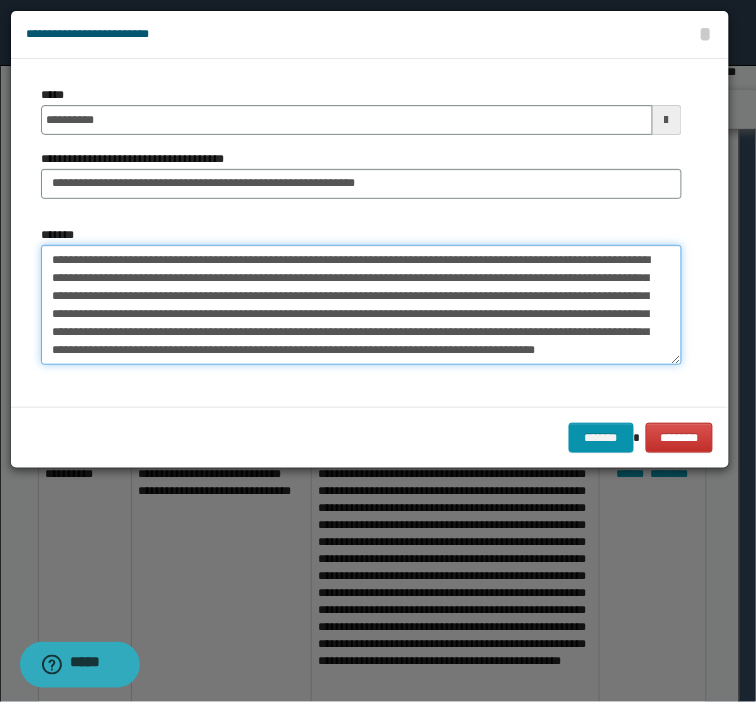click on "**********" at bounding box center [361, 305] 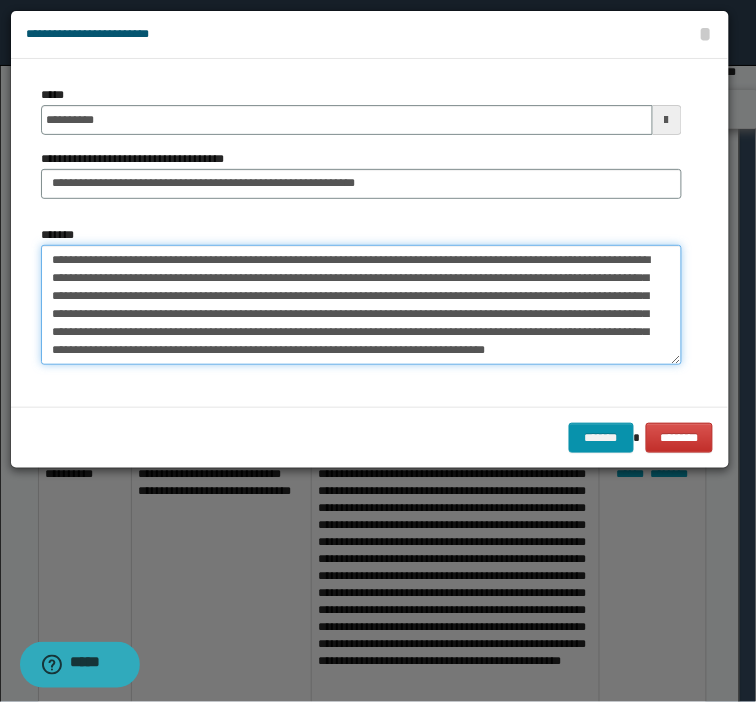 drag, startPoint x: 613, startPoint y: 351, endPoint x: 170, endPoint y: 363, distance: 443.1625 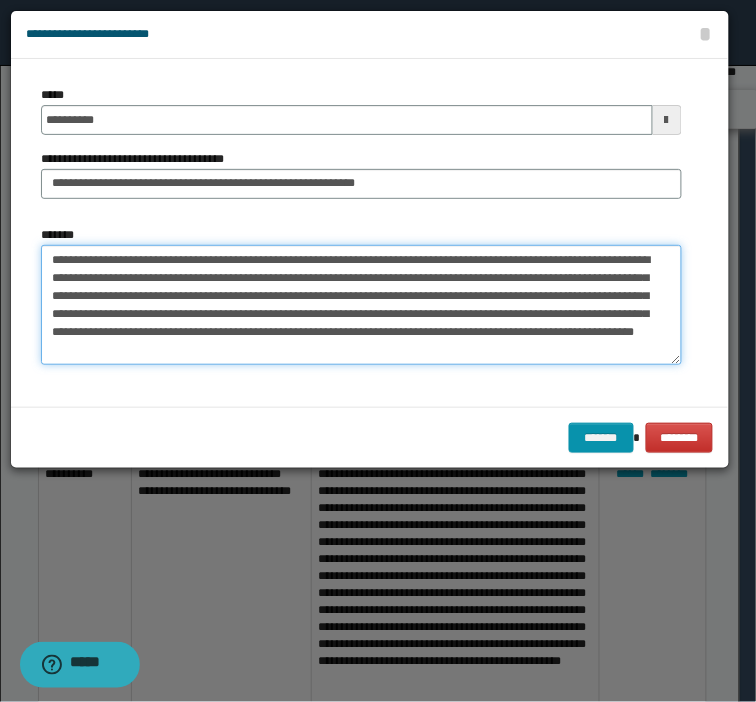 click on "**********" at bounding box center (361, 305) 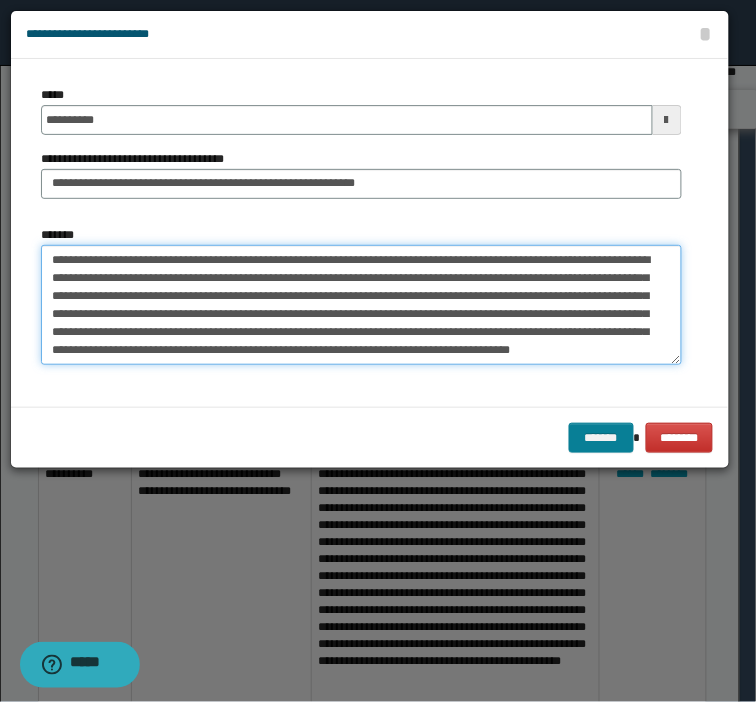 type on "**********" 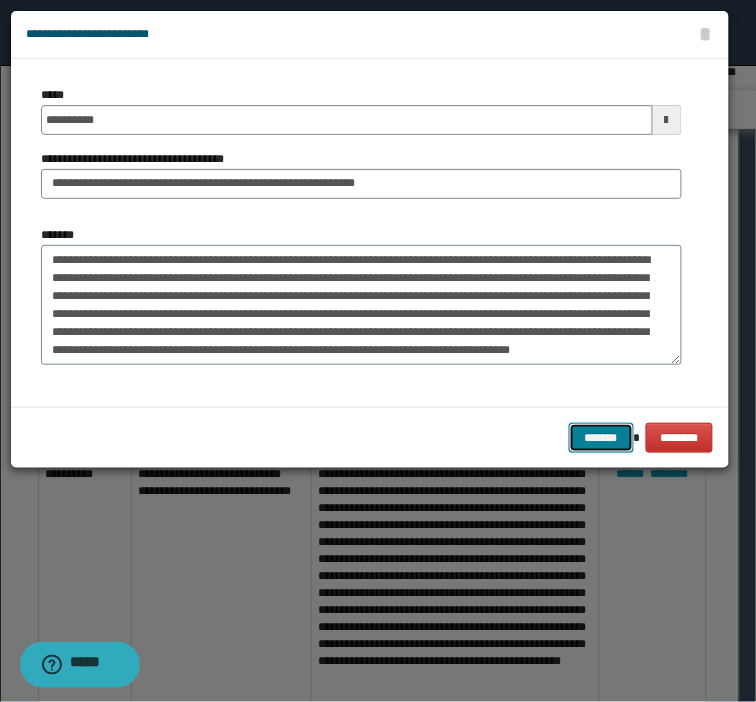 click on "*******" at bounding box center [601, 438] 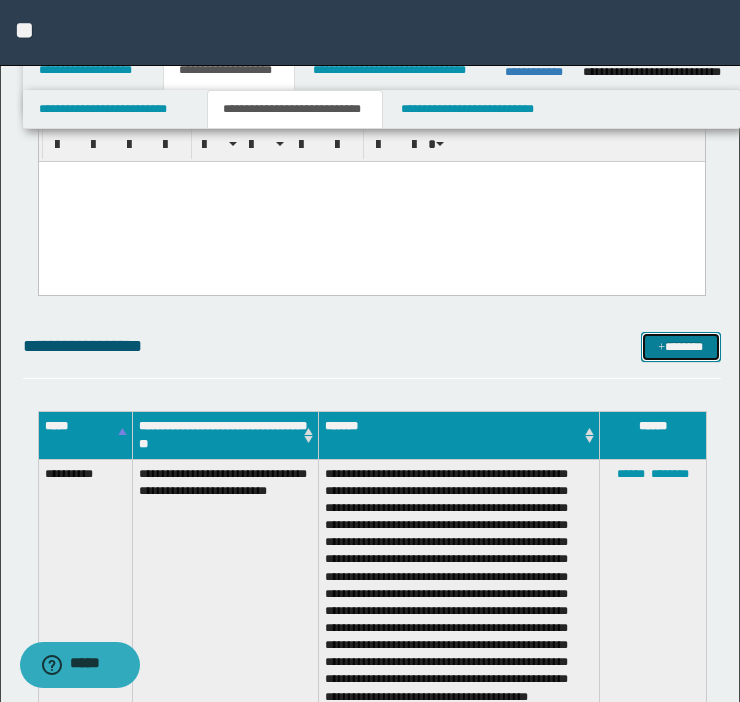 click on "*******" at bounding box center [681, 347] 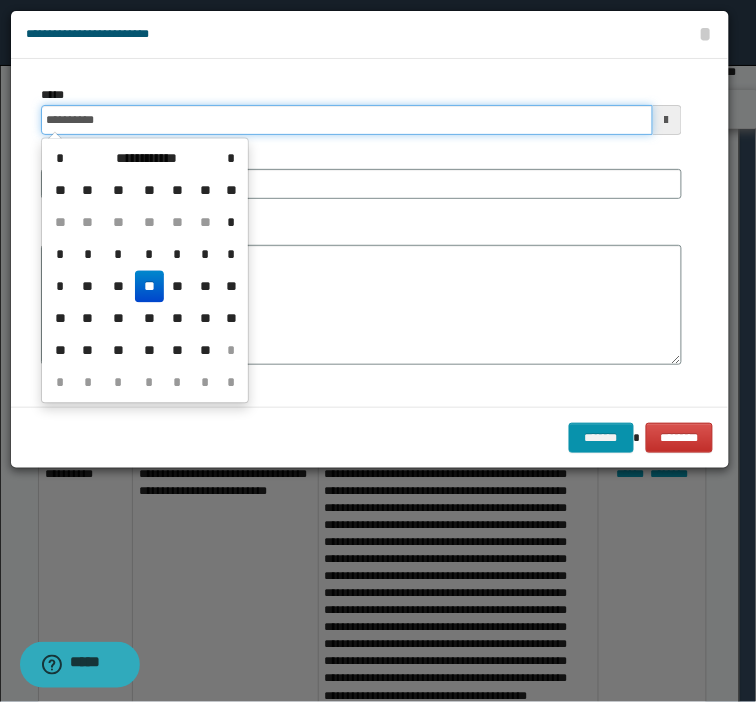 click on "**********" at bounding box center (347, 120) 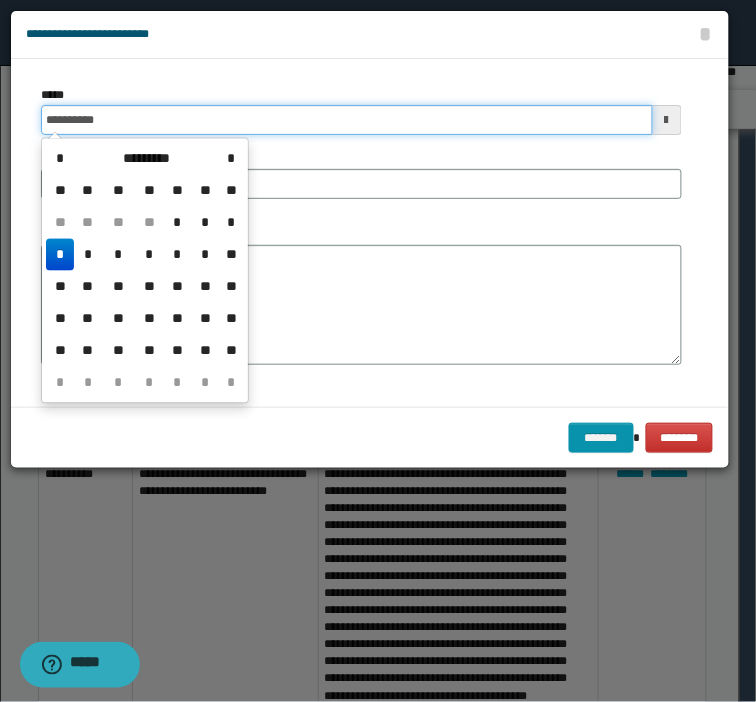 type on "**********" 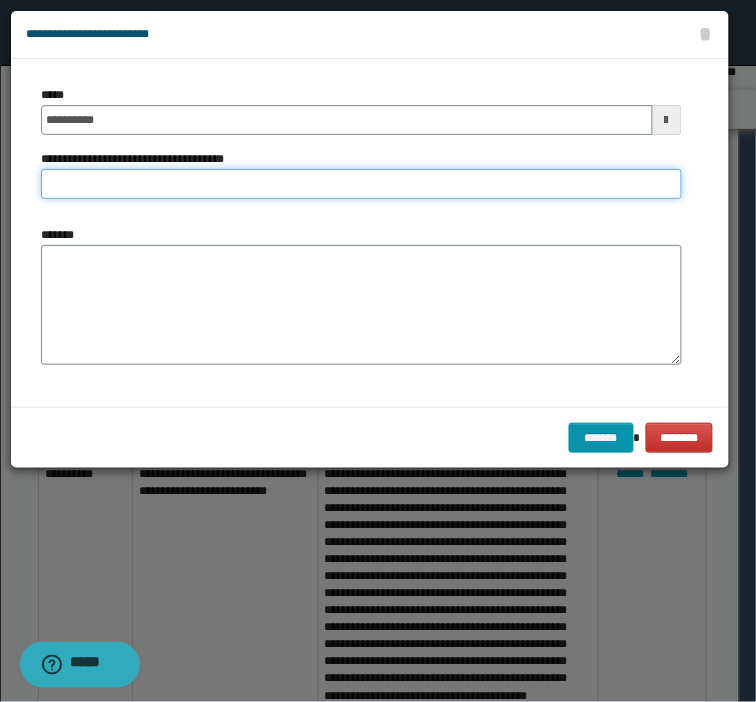 type on "*" 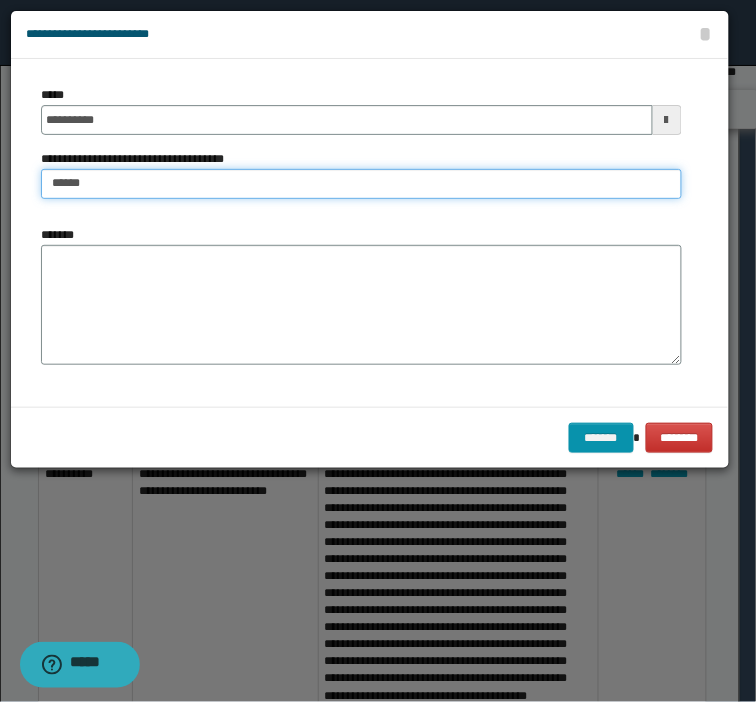 click on "******" at bounding box center [361, 184] 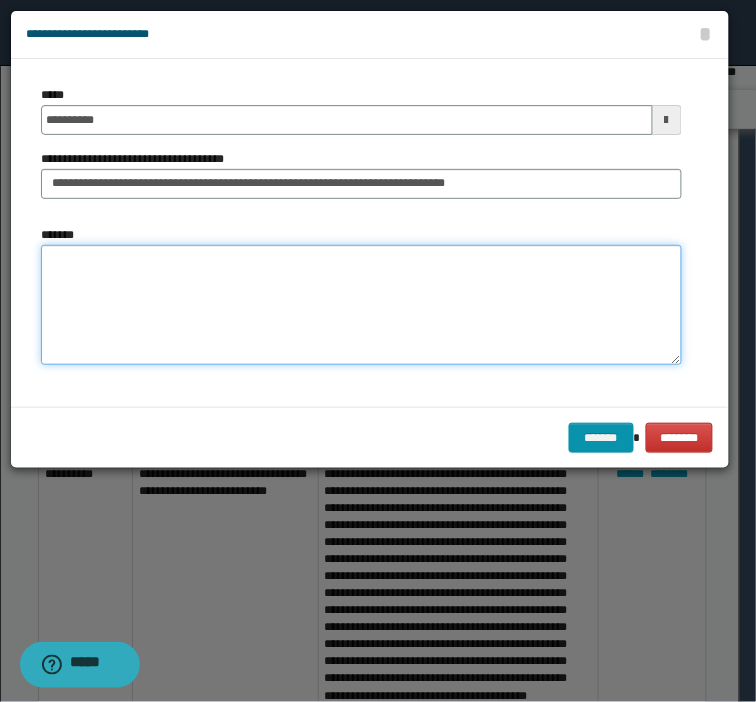 click on "*******" at bounding box center (361, 305) 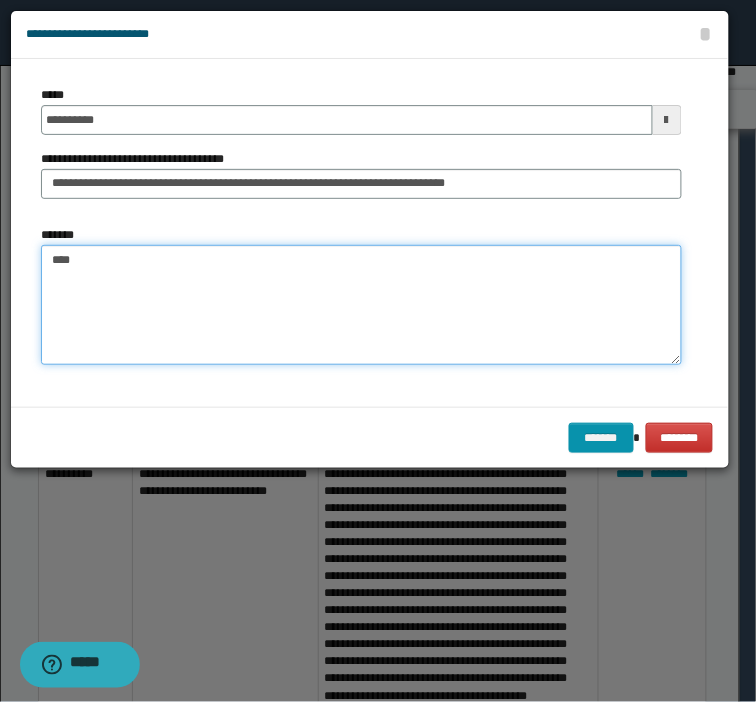 paste on "**********" 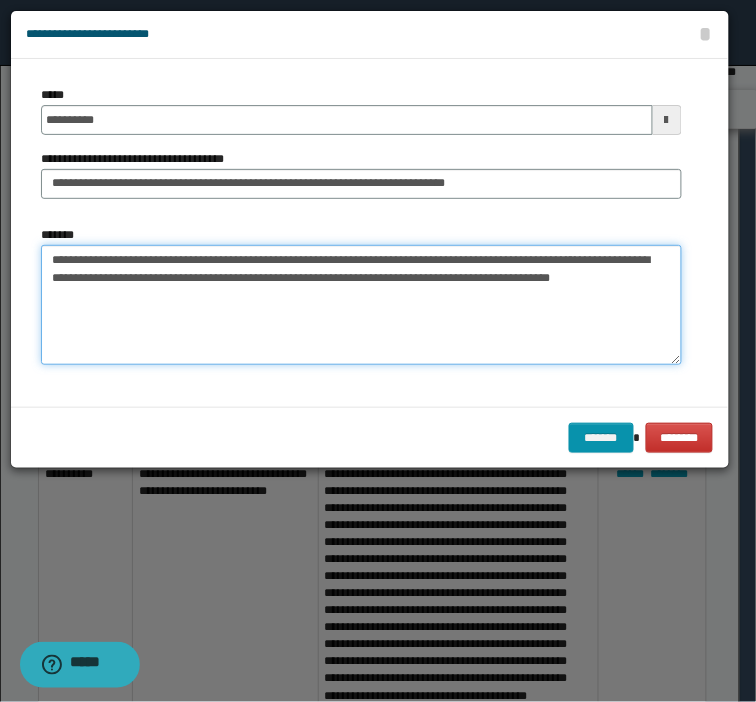 click on "**********" at bounding box center [361, 305] 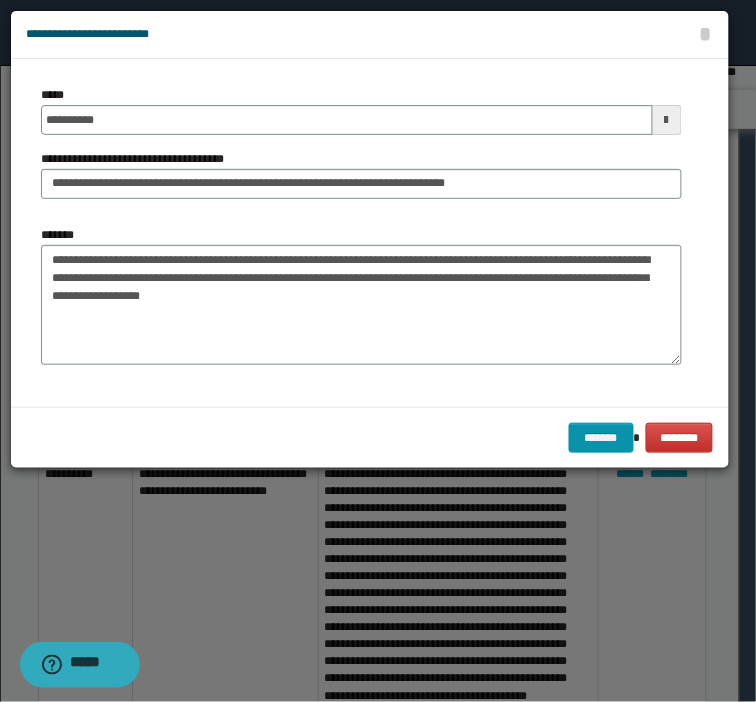 click at bounding box center [378, 351] 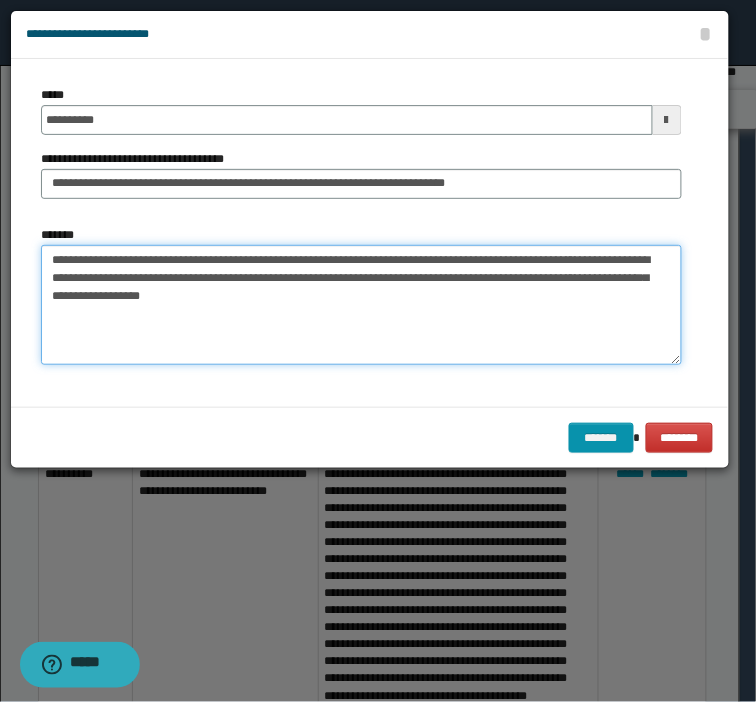 click on "**********" at bounding box center [361, 305] 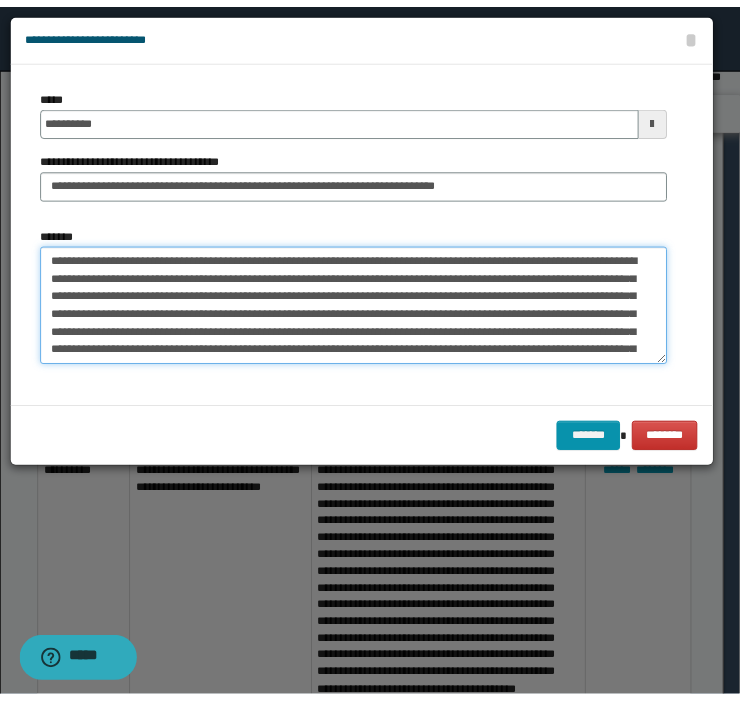 scroll, scrollTop: 192, scrollLeft: 0, axis: vertical 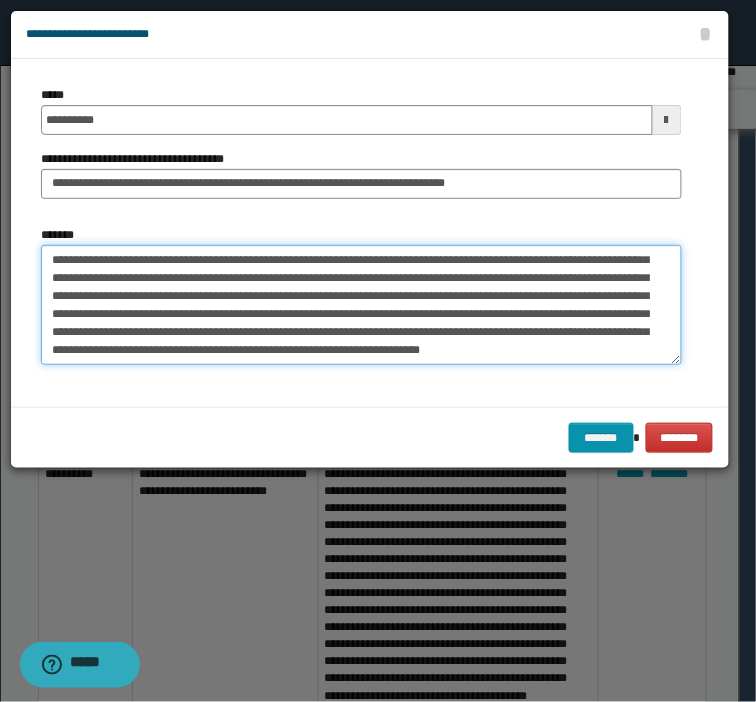 click on "*******" at bounding box center (361, 305) 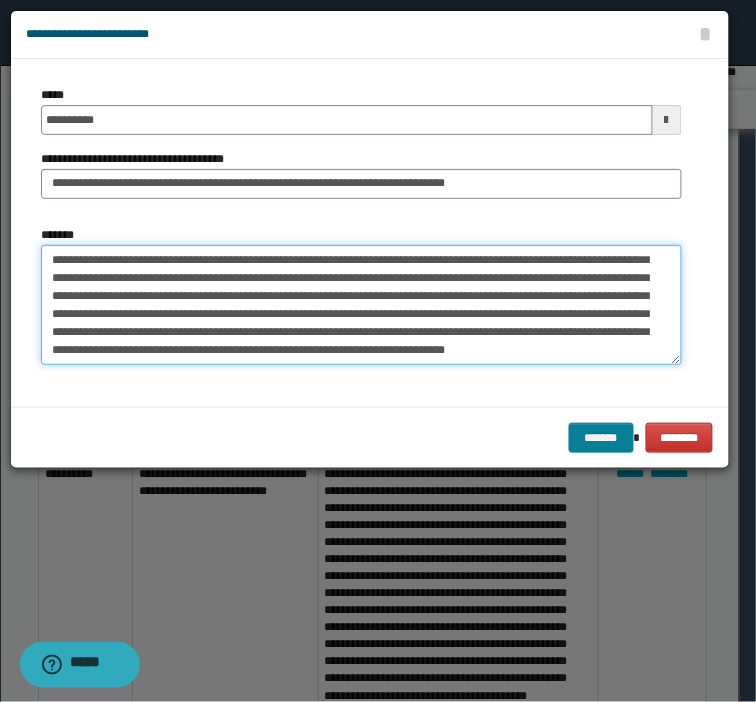 type on "**********" 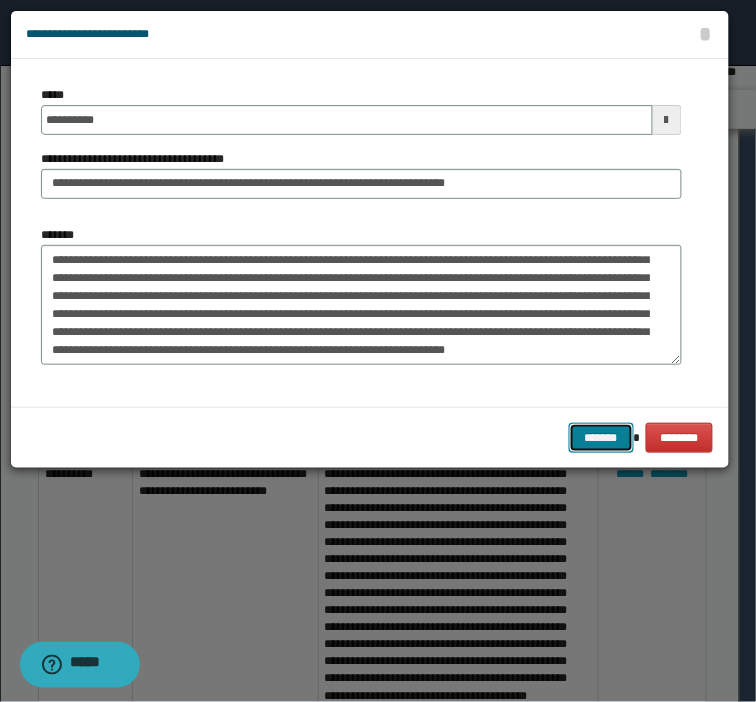 click on "*******" at bounding box center [601, 438] 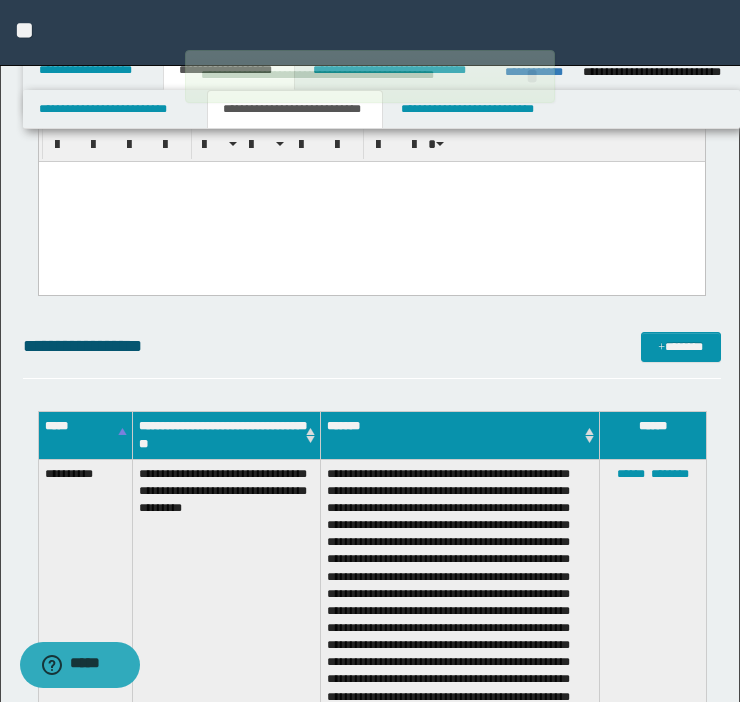 click on "**********" at bounding box center [370, 76] 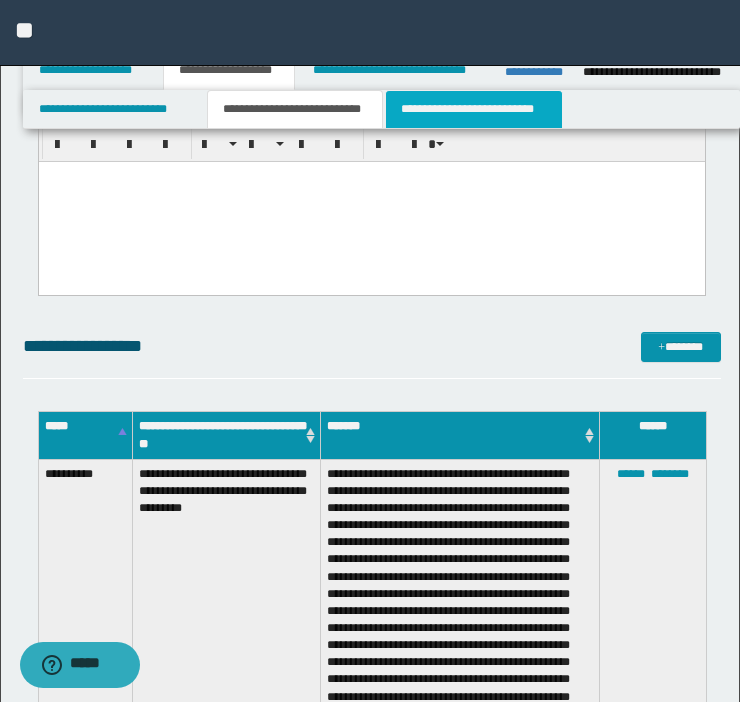 click on "**********" at bounding box center [474, 109] 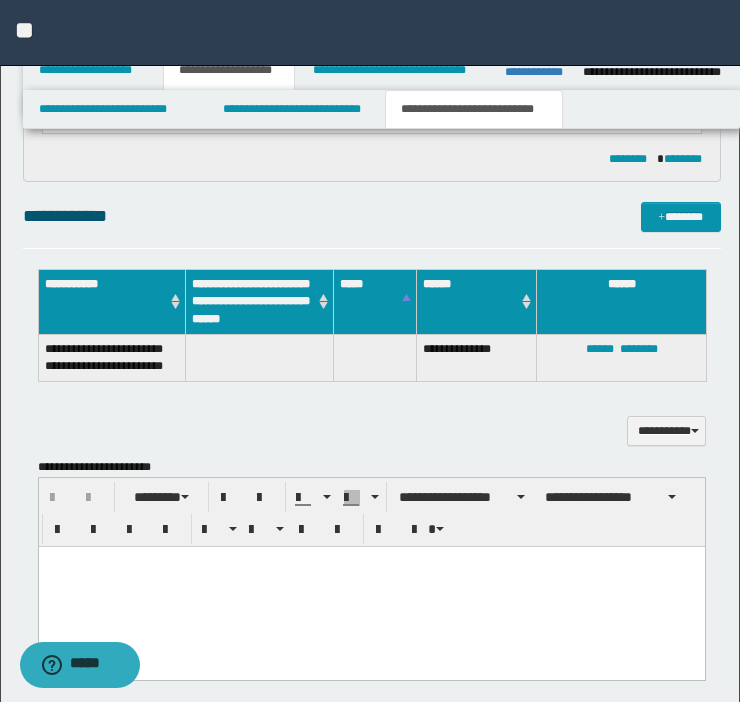 scroll, scrollTop: 453, scrollLeft: 0, axis: vertical 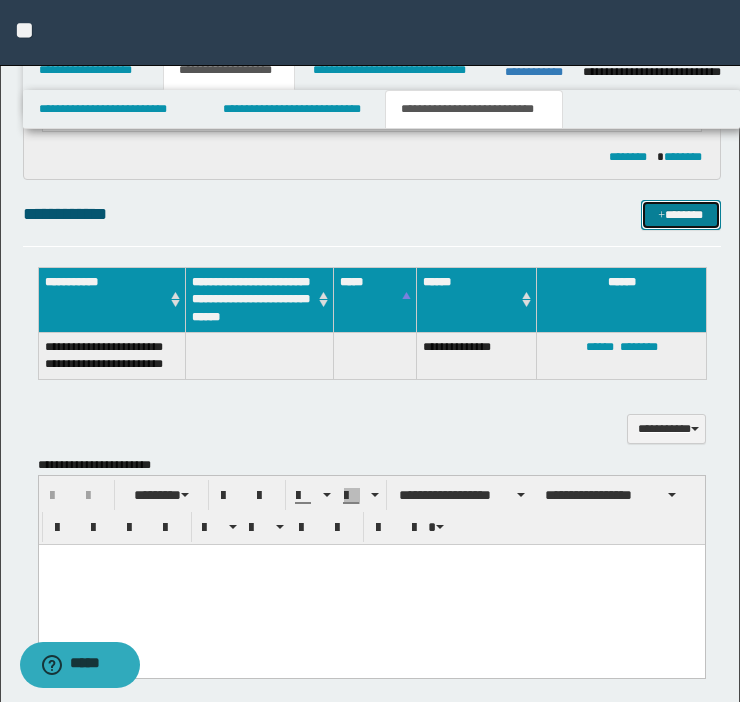 click on "*******" at bounding box center [681, 215] 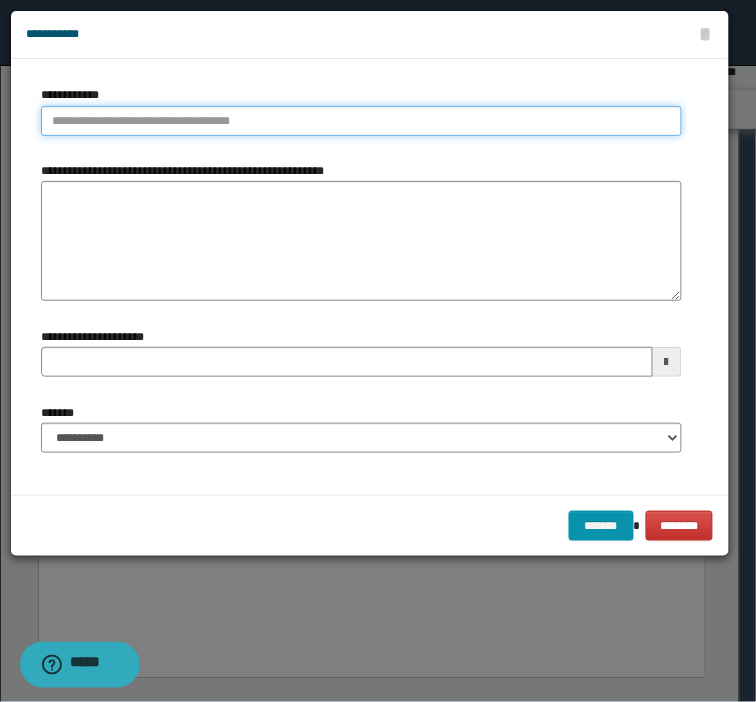 type on "**********" 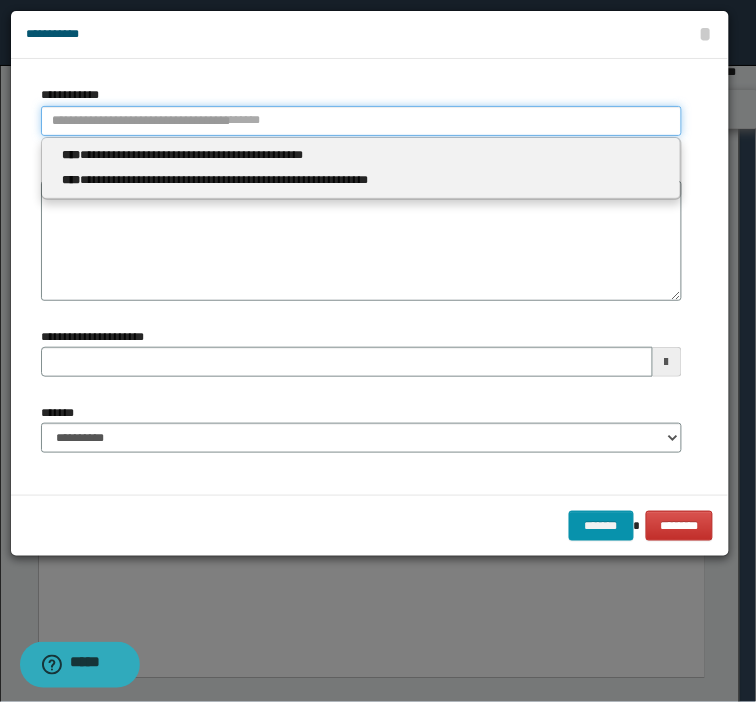 click on "**********" at bounding box center [361, 121] 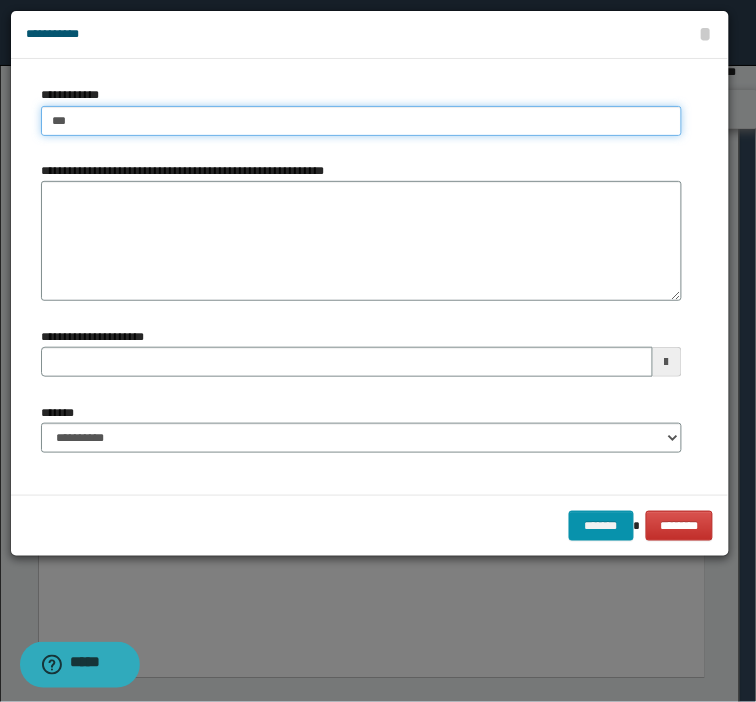 type on "****" 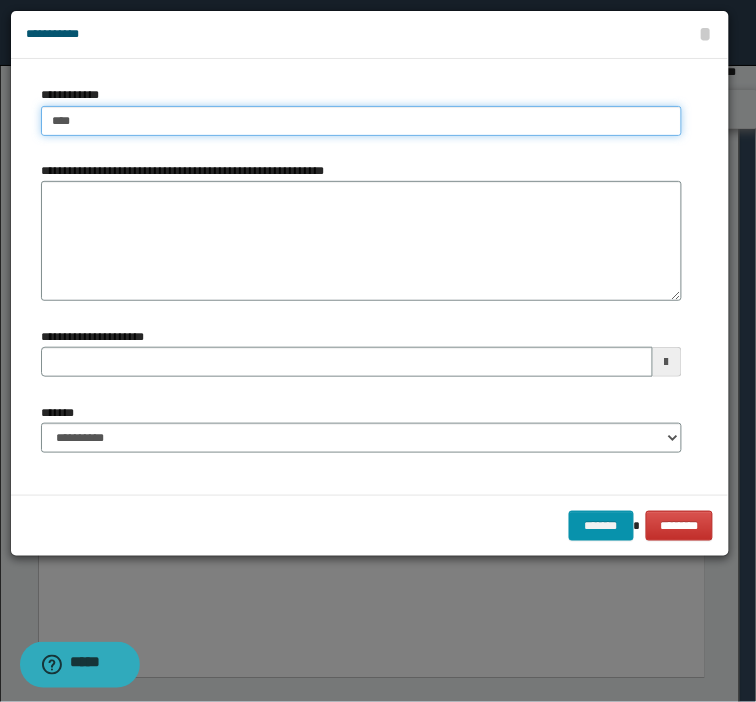 type on "****" 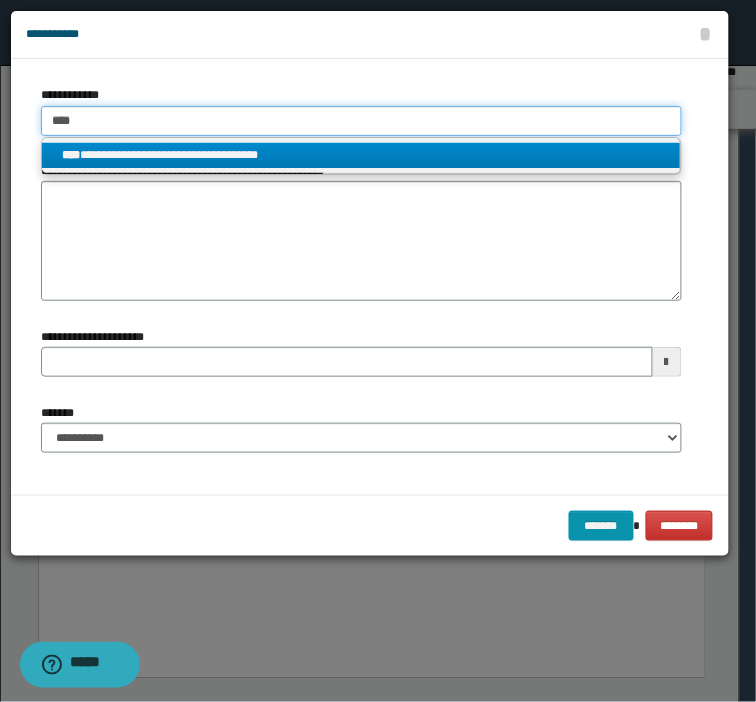 type on "****" 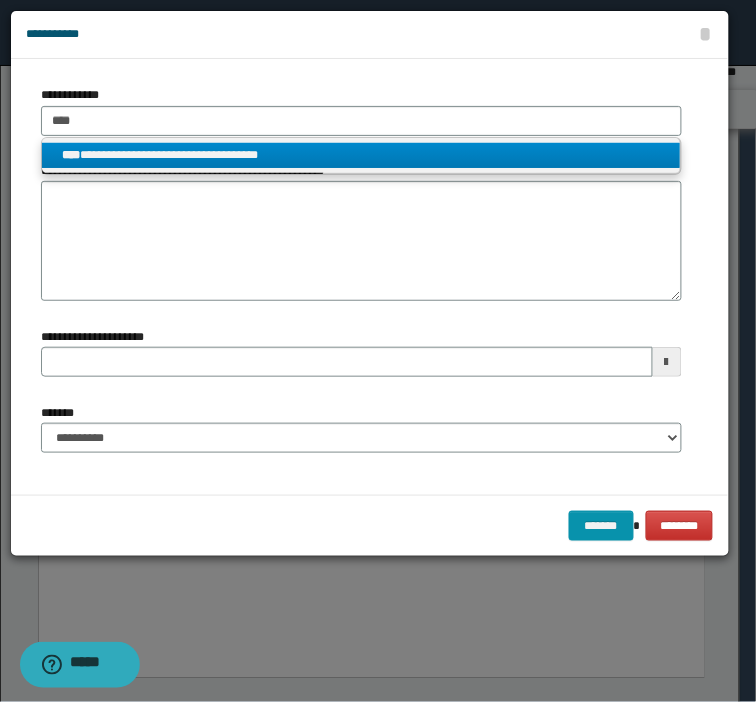 click on "**********" at bounding box center [361, 155] 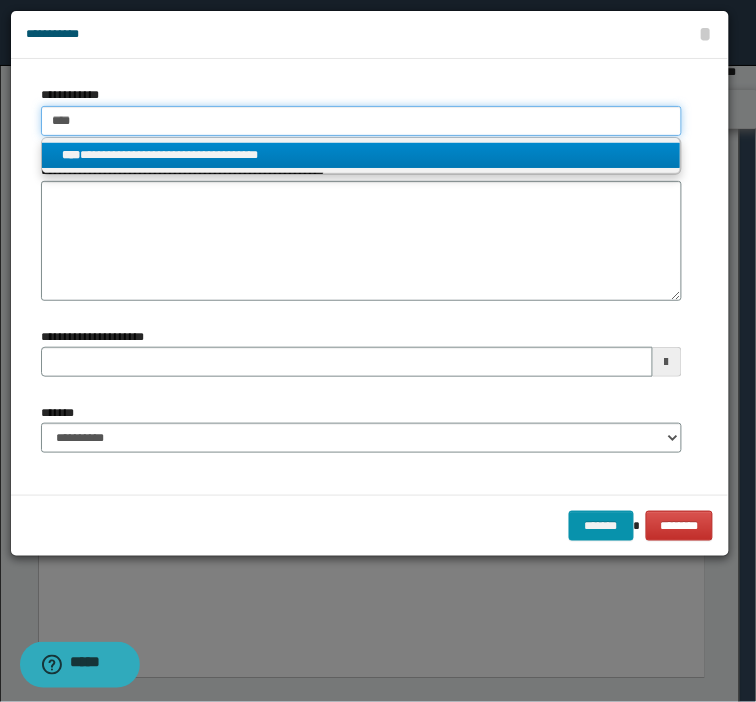 type 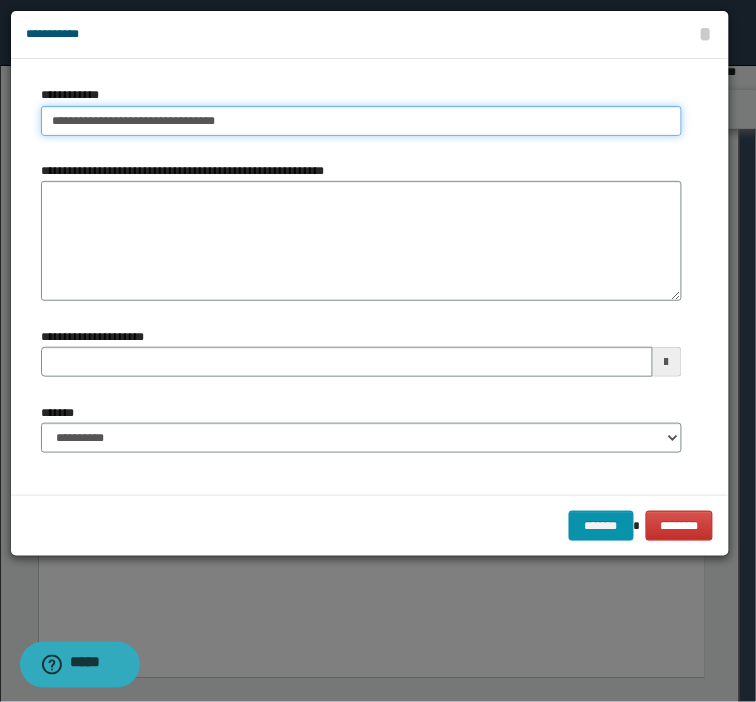 drag, startPoint x: -108, startPoint y: 134, endPoint x: -222, endPoint y: 154, distance: 115.74109 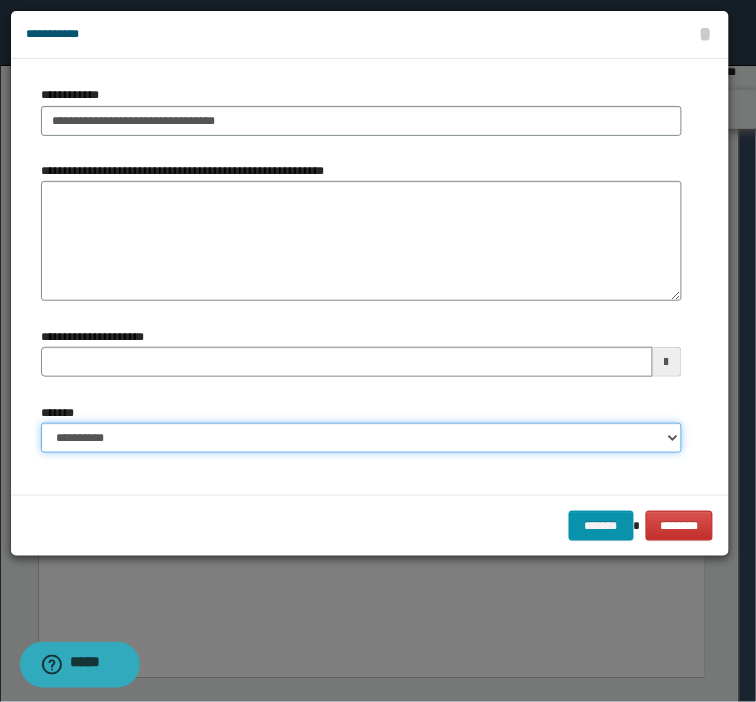 click on "**********" at bounding box center [361, 438] 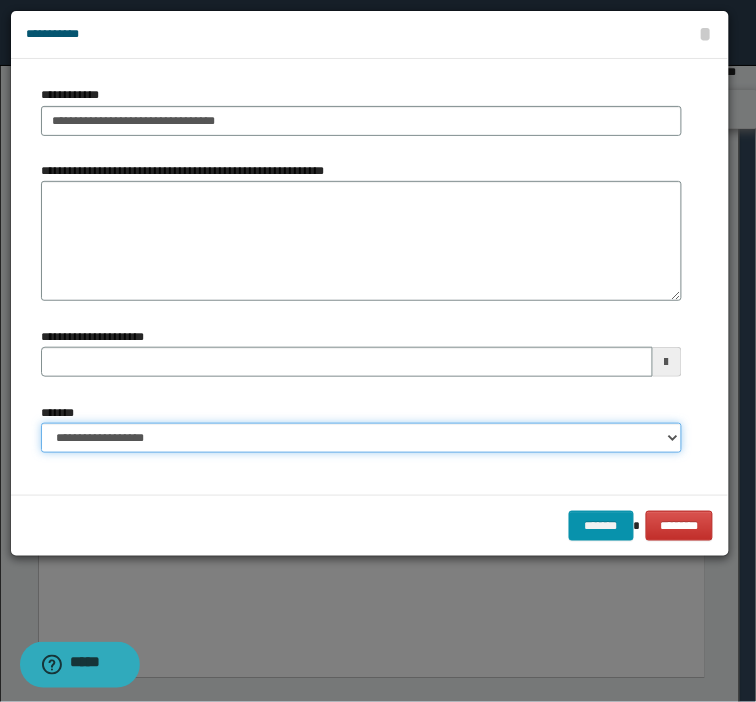 click on "**********" at bounding box center (361, 438) 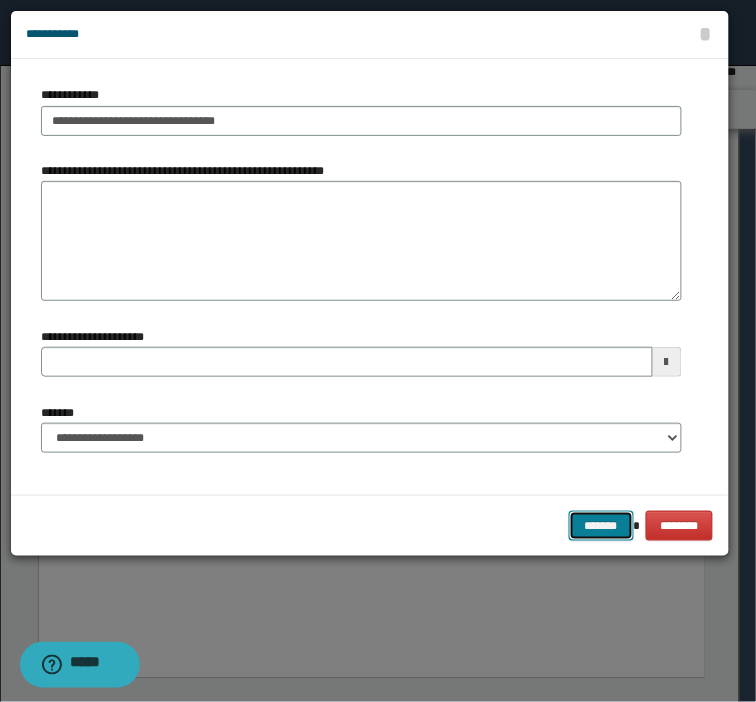 click on "*******" at bounding box center (601, 526) 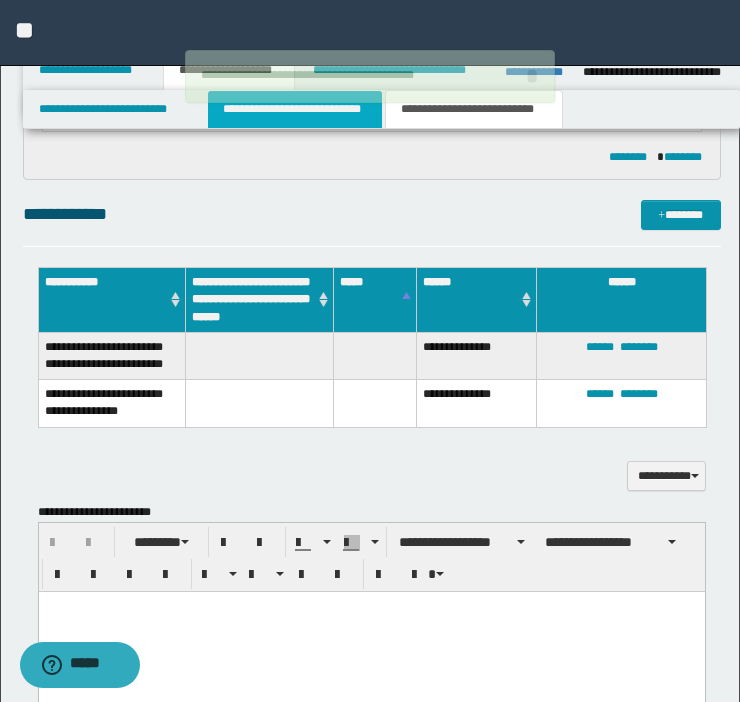 click on "**********" at bounding box center [295, 109] 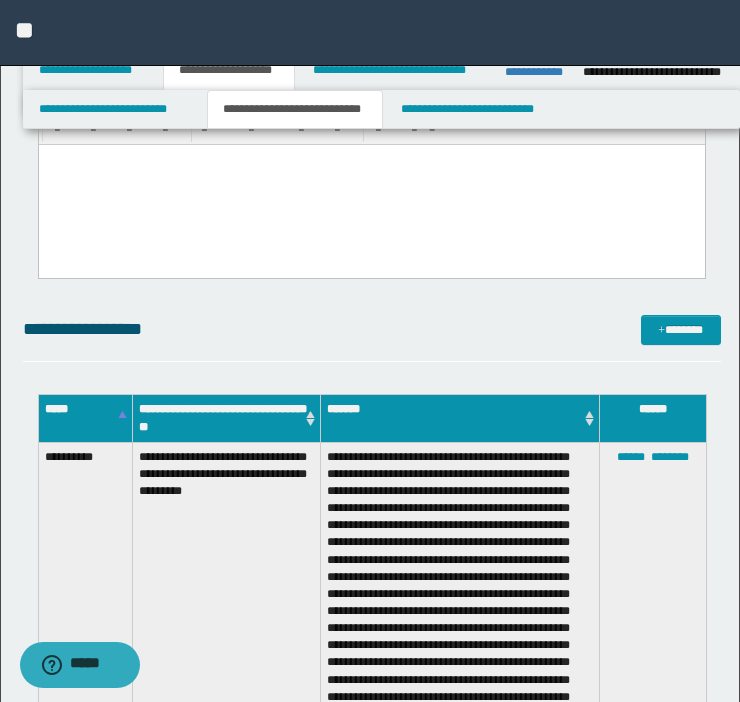 click on "**********" at bounding box center [295, 109] 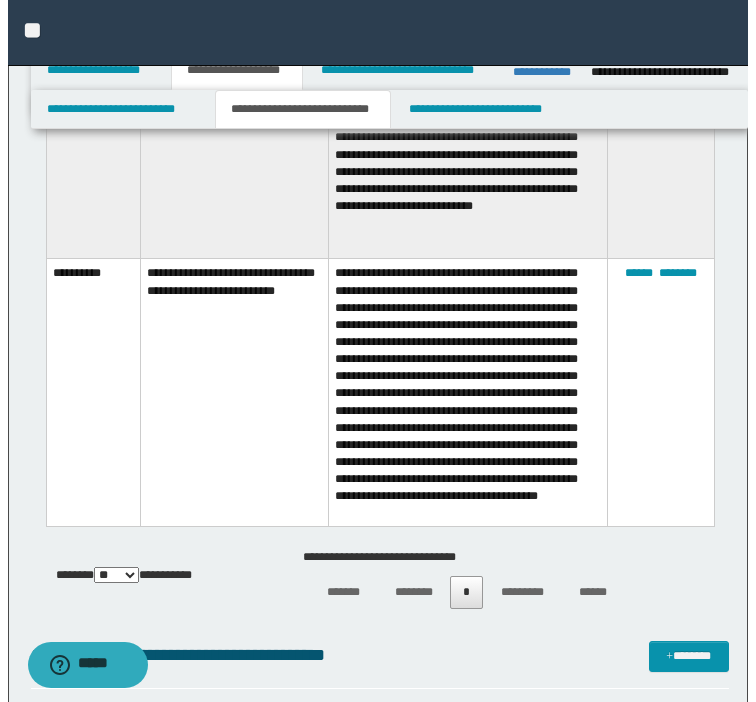 scroll, scrollTop: 1348, scrollLeft: 0, axis: vertical 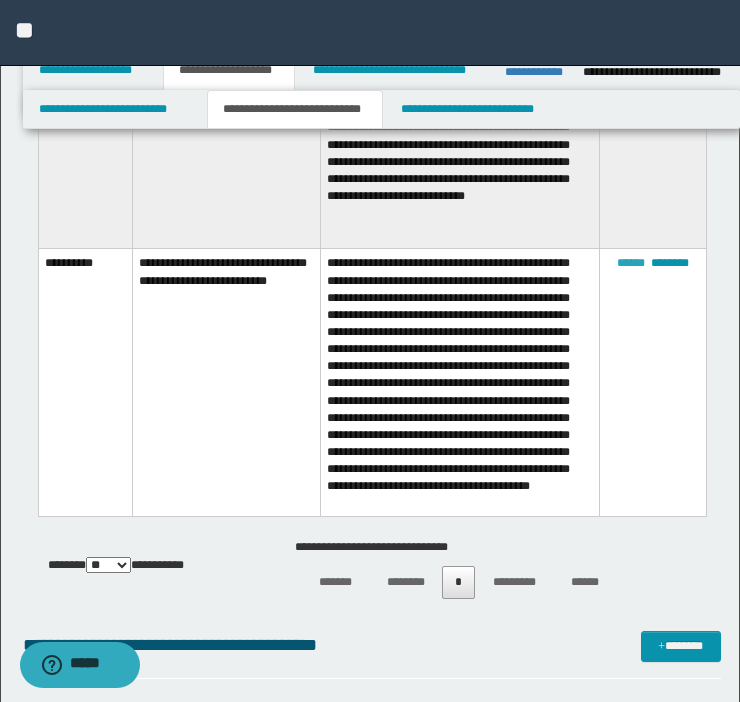 click on "******" at bounding box center [631, 263] 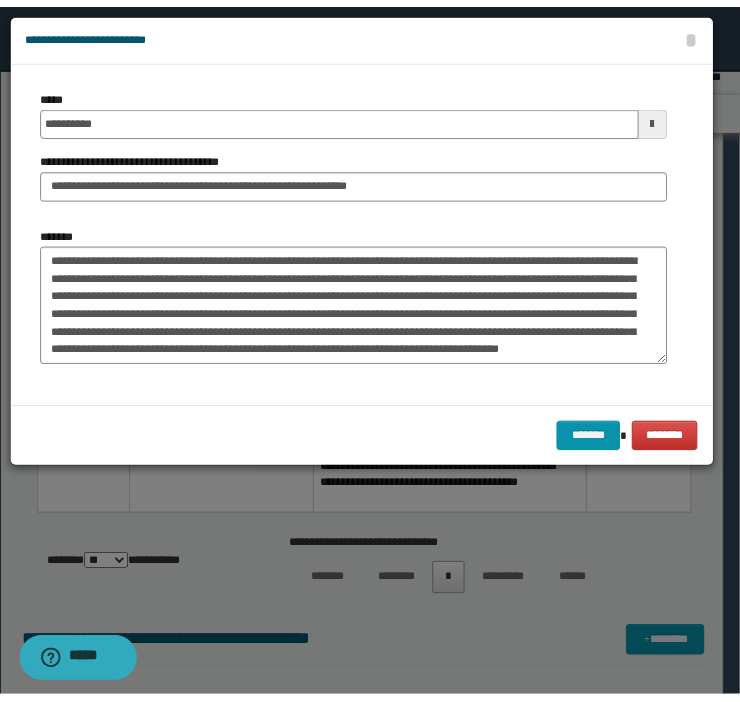 scroll, scrollTop: 0, scrollLeft: 0, axis: both 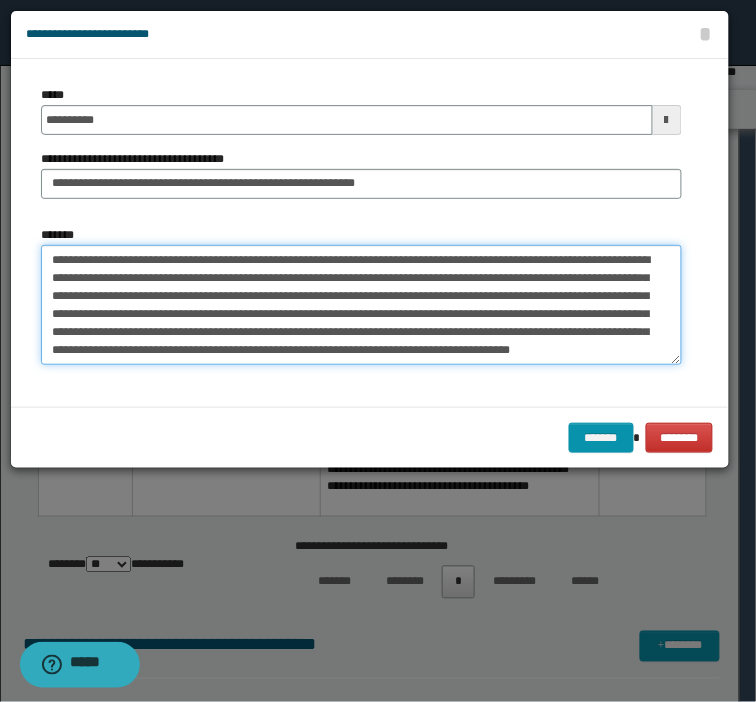 click on "**********" at bounding box center (361, 305) 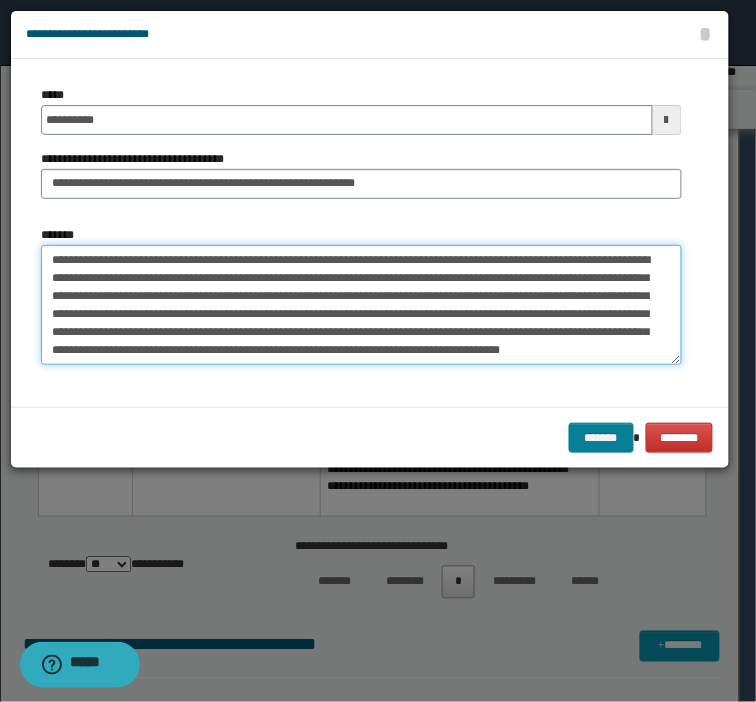 type on "**********" 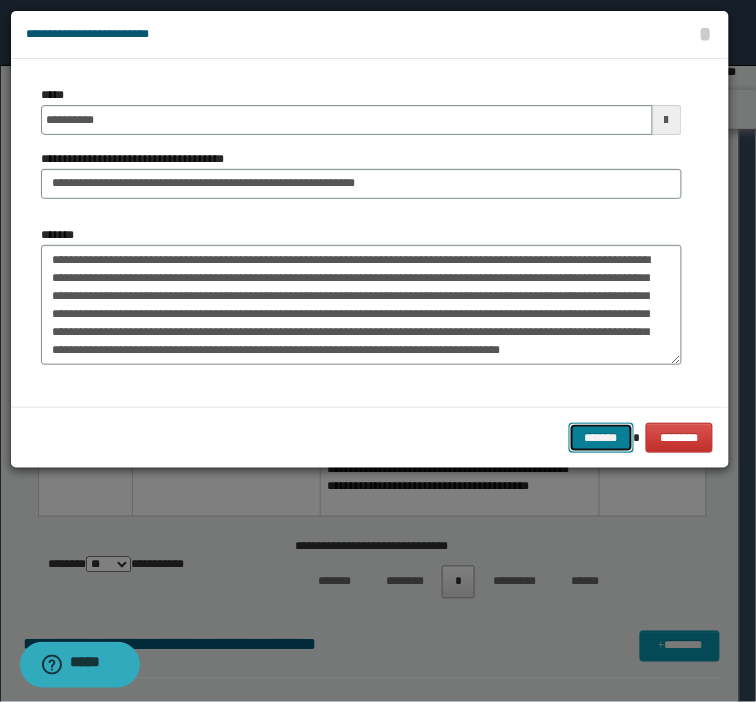 click on "*******" at bounding box center (601, 438) 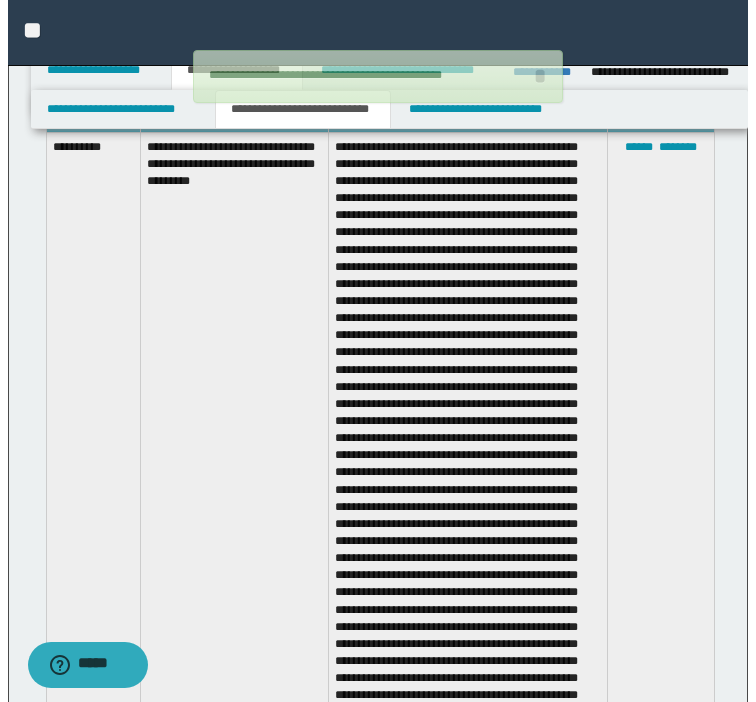 scroll, scrollTop: 668, scrollLeft: 0, axis: vertical 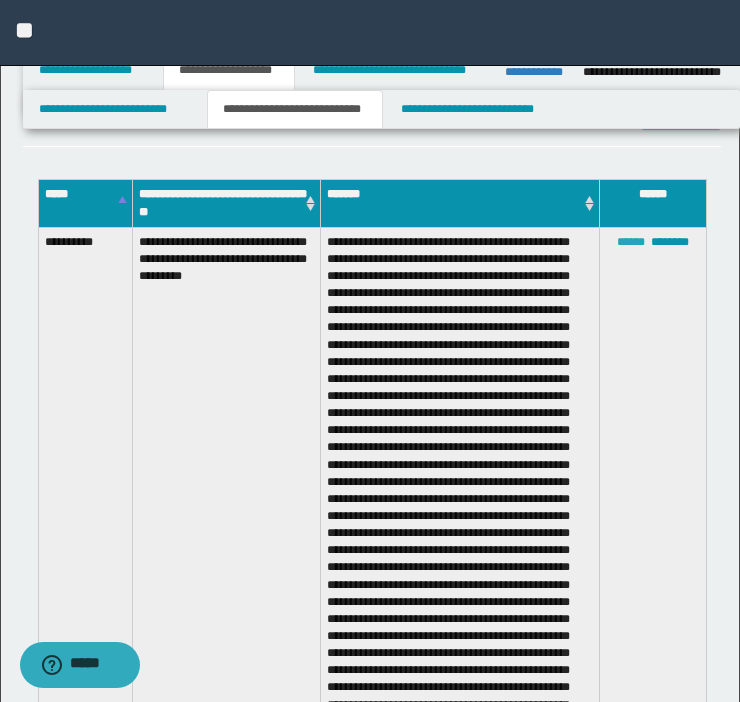 click on "******" at bounding box center [631, 242] 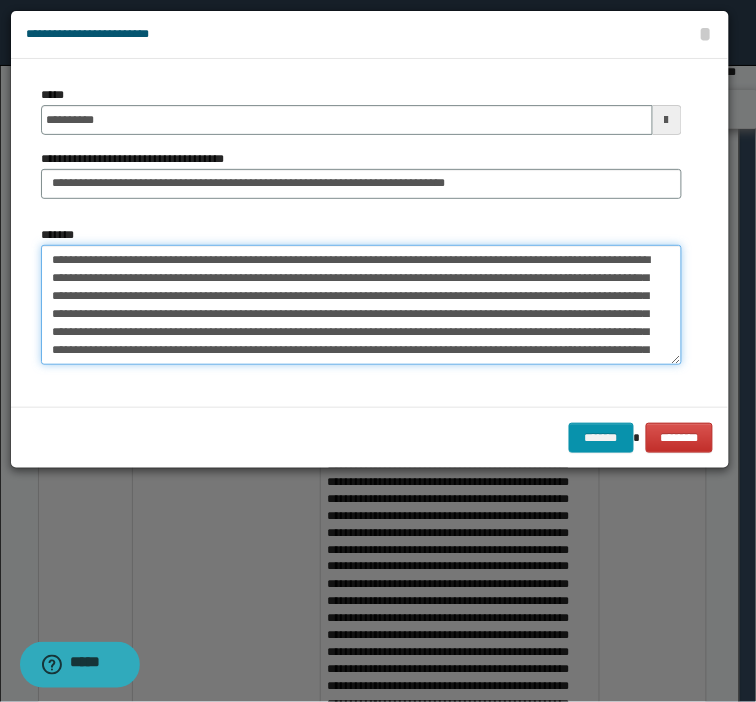 scroll, scrollTop: 197, scrollLeft: 0, axis: vertical 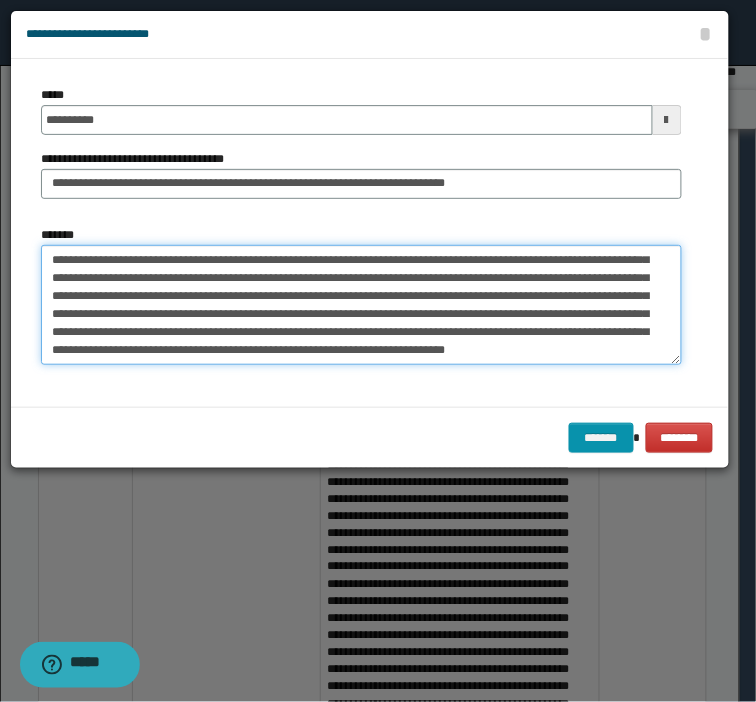 click on "*******" at bounding box center [361, 305] 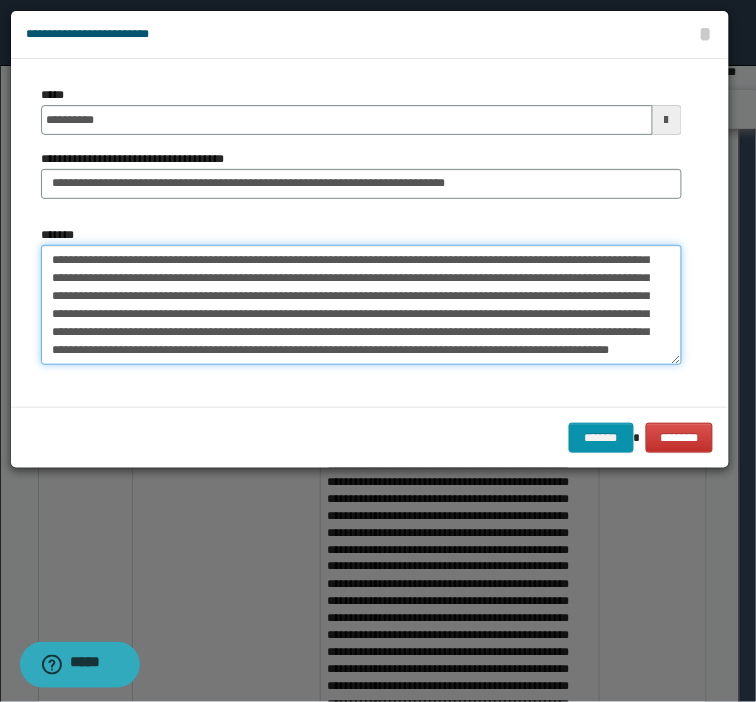 scroll, scrollTop: 211, scrollLeft: 0, axis: vertical 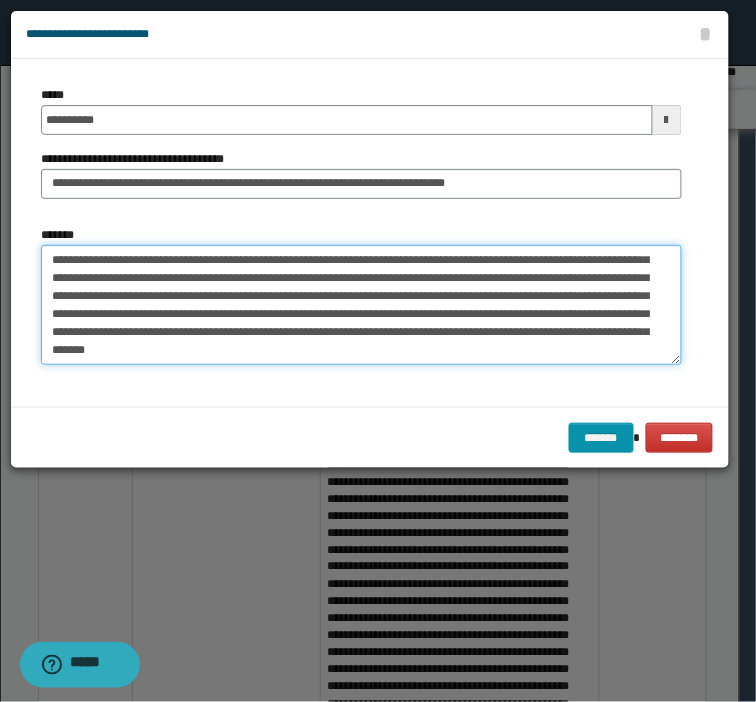 click on "*******" at bounding box center [361, 305] 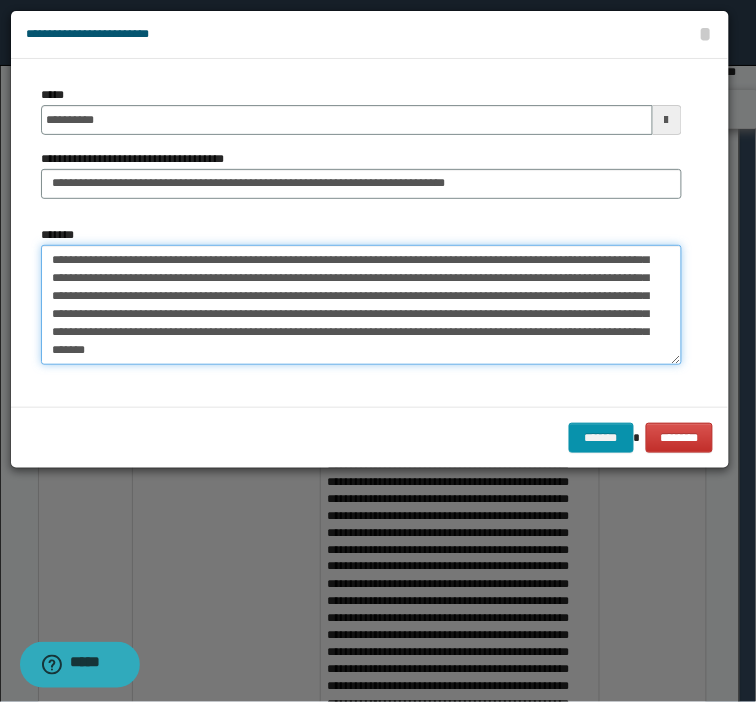 scroll, scrollTop: 215, scrollLeft: 0, axis: vertical 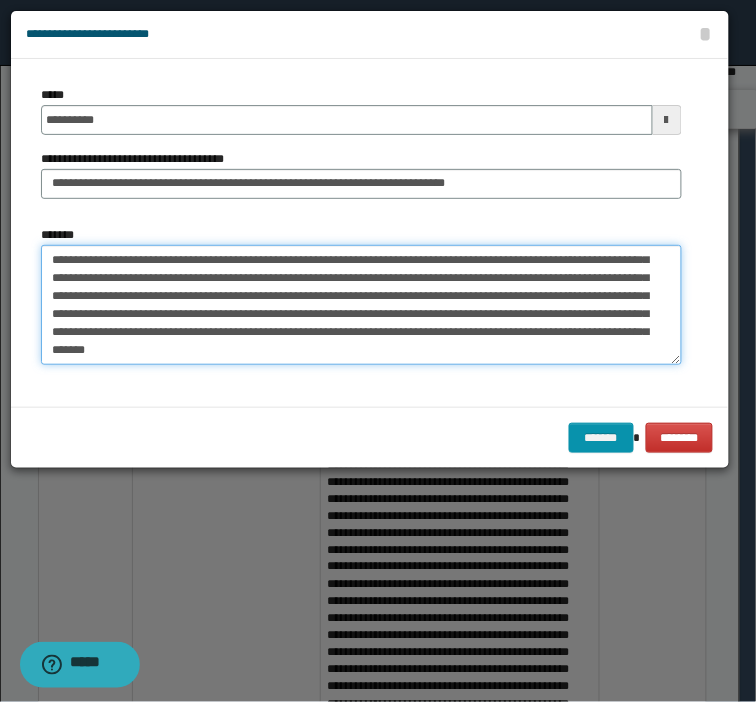 paste on "**********" 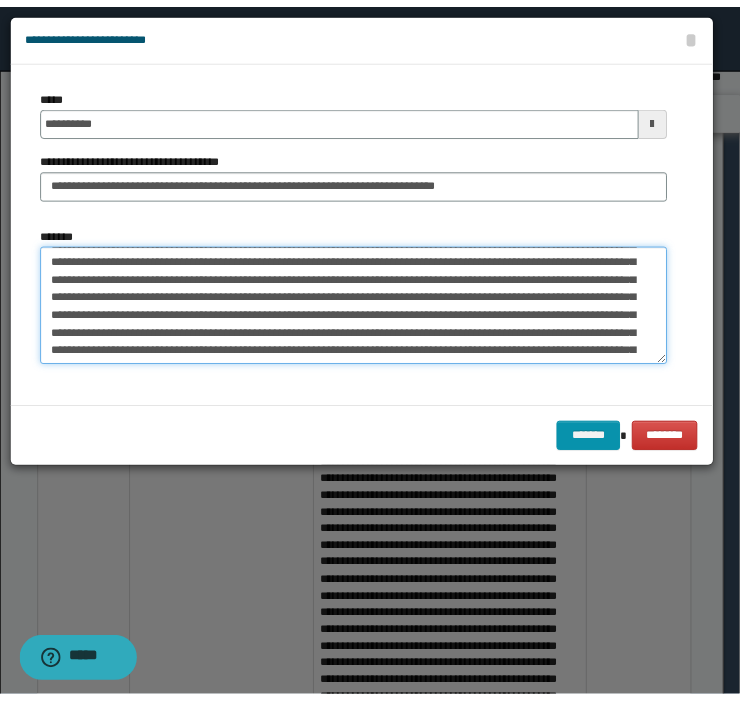 scroll, scrollTop: 252, scrollLeft: 0, axis: vertical 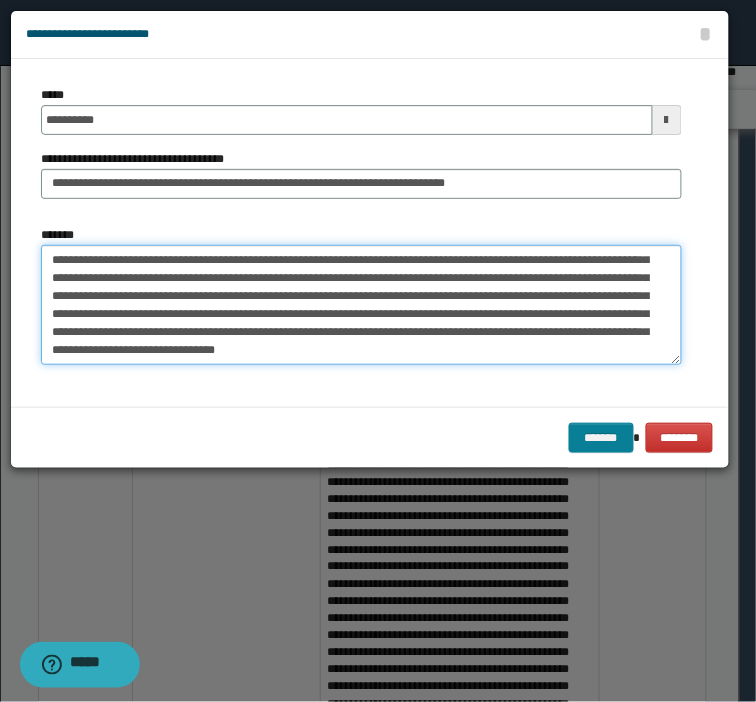 type on "**********" 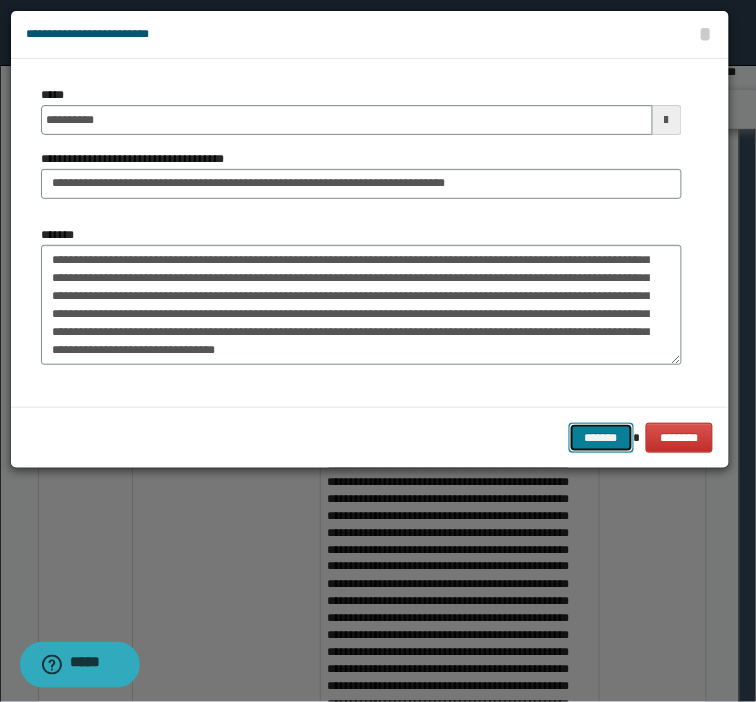 click on "*******" at bounding box center [601, 438] 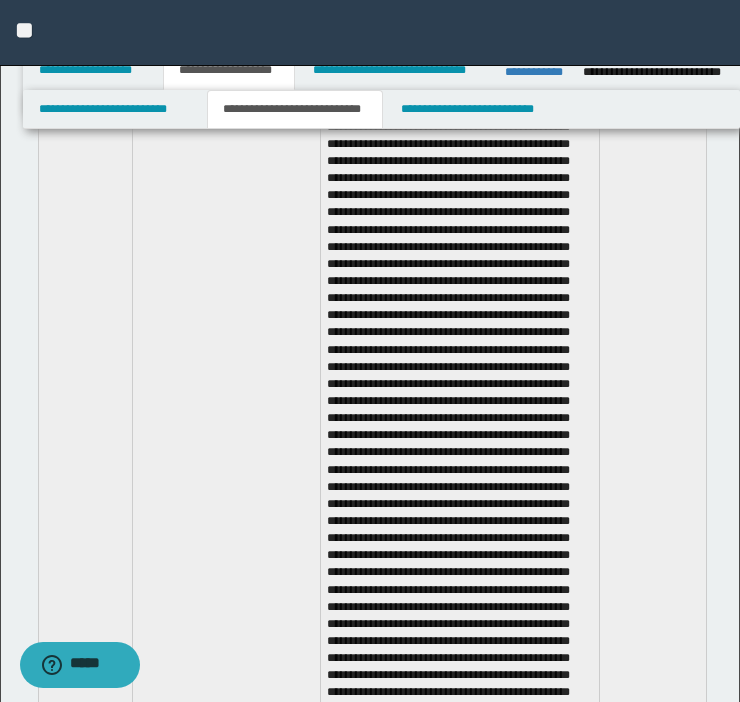 scroll, scrollTop: 897, scrollLeft: 0, axis: vertical 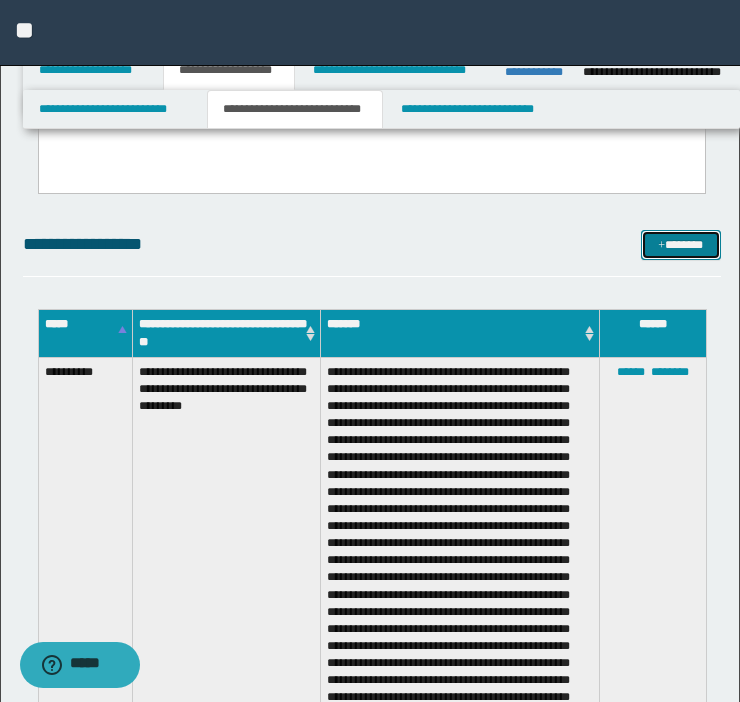 click on "*******" at bounding box center [681, 245] 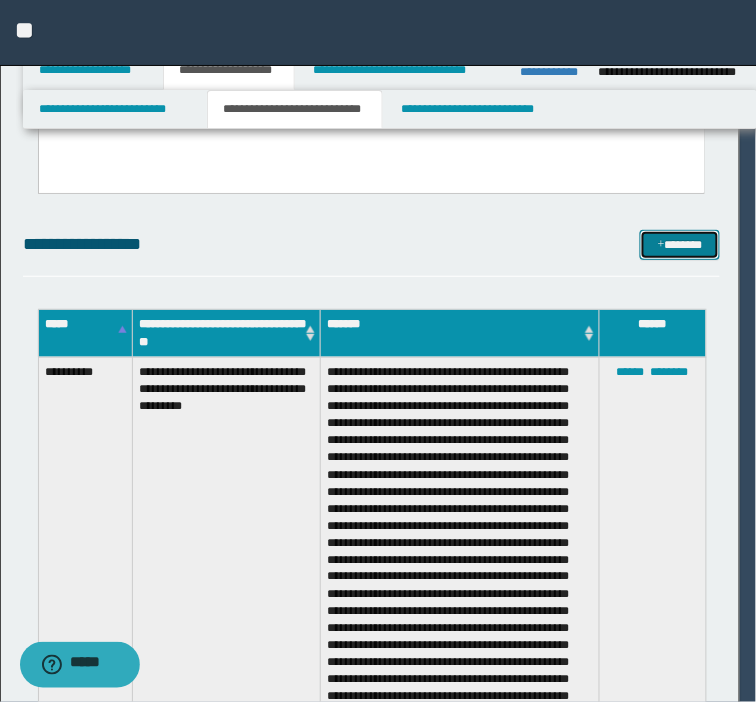 scroll, scrollTop: 0, scrollLeft: 0, axis: both 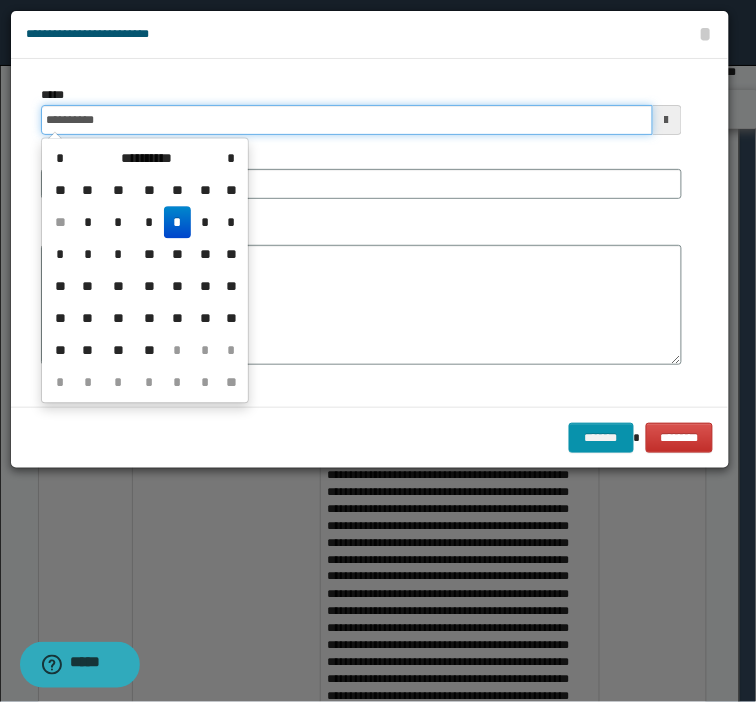 click on "**********" at bounding box center [347, 120] 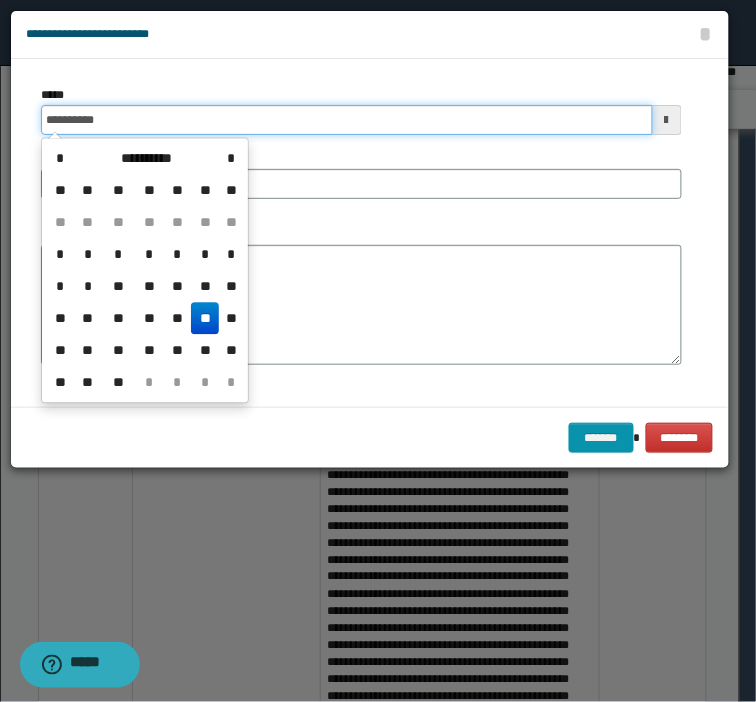 type on "**********" 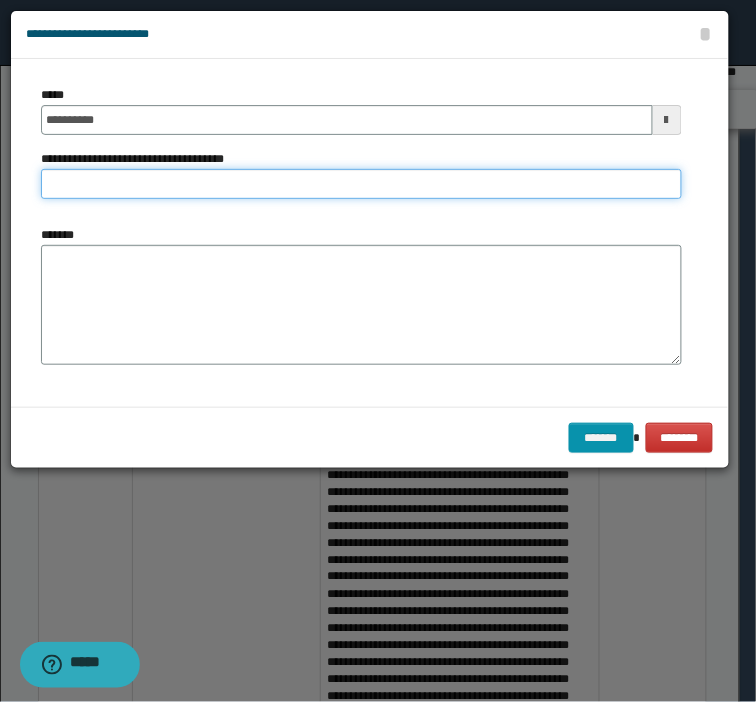 type on "*" 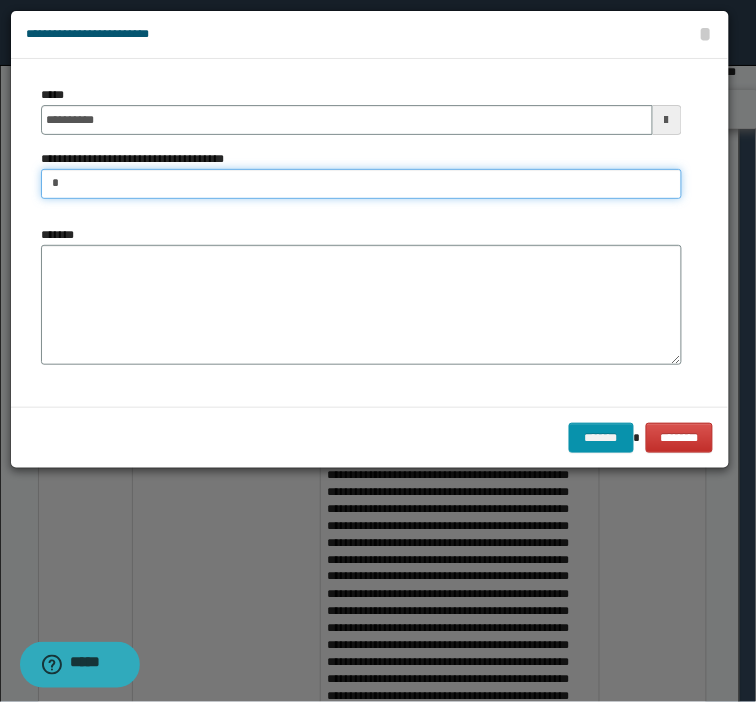 type on "**********" 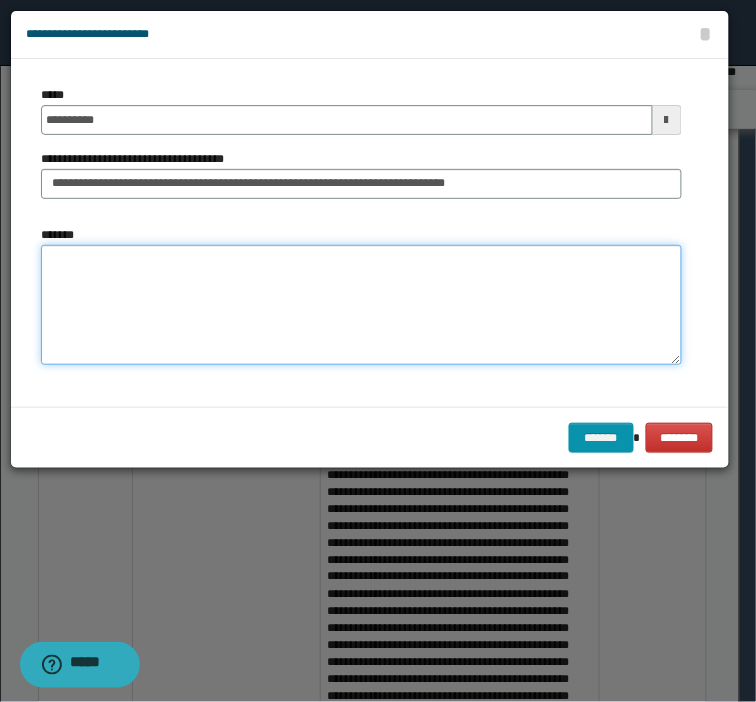 click on "*******" at bounding box center [361, 305] 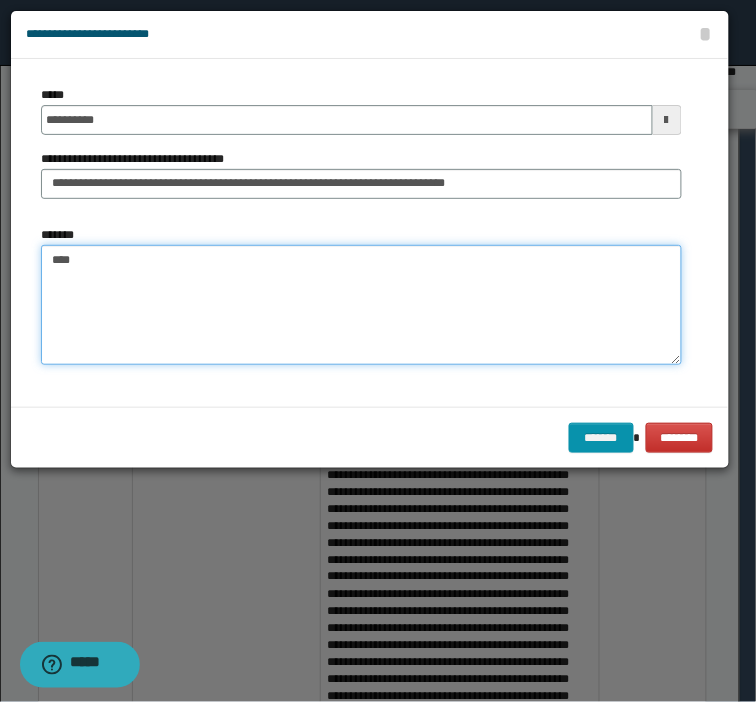 type on "***" 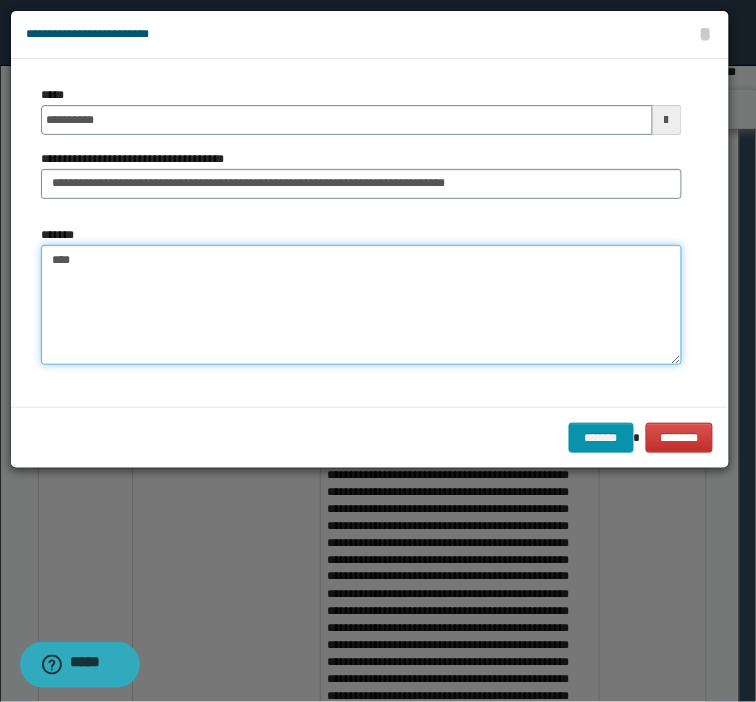 click on "***" at bounding box center (361, 305) 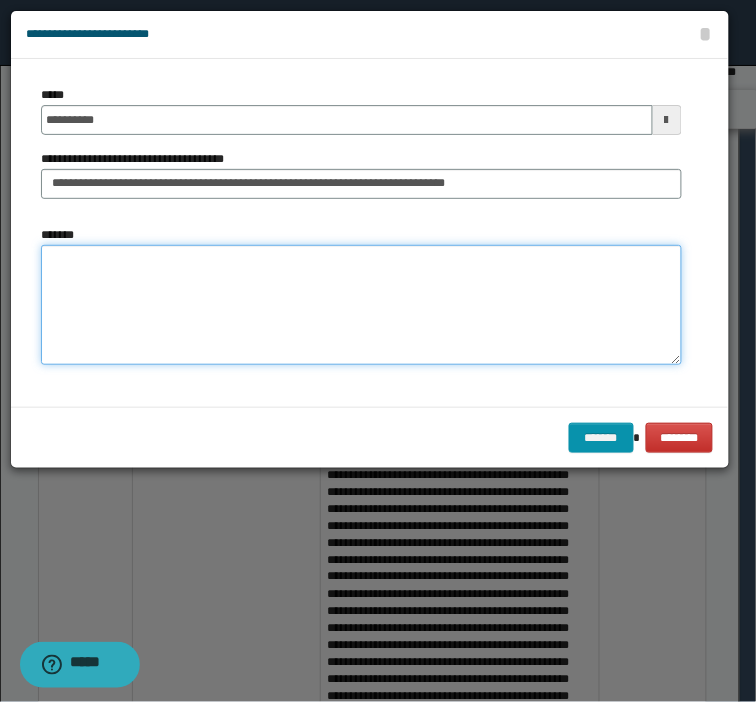 paste on "**********" 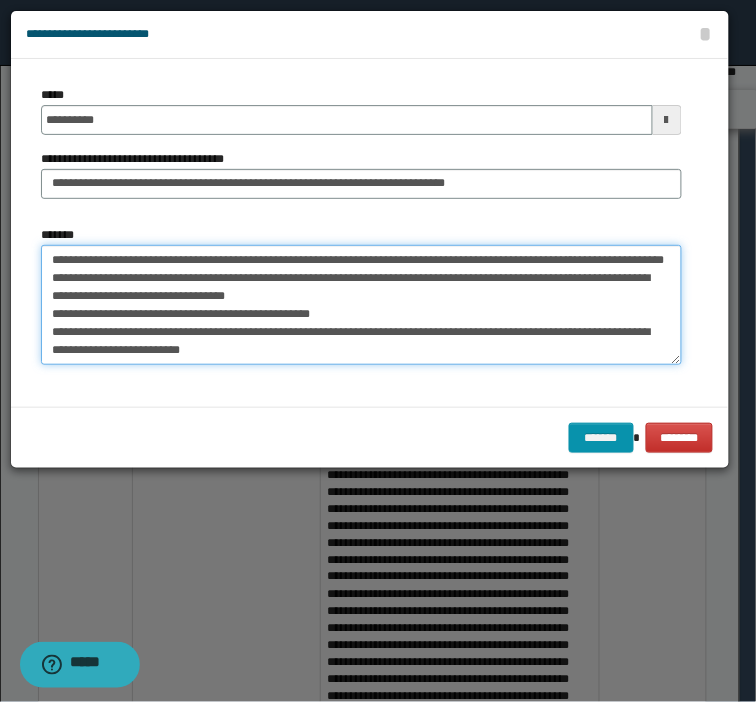scroll, scrollTop: 336, scrollLeft: 0, axis: vertical 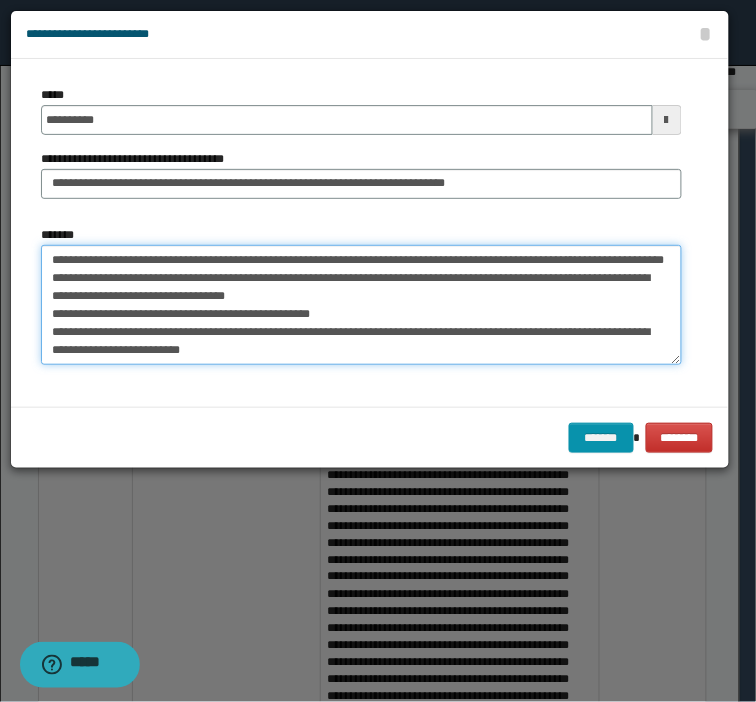 click on "*******" at bounding box center (361, 305) 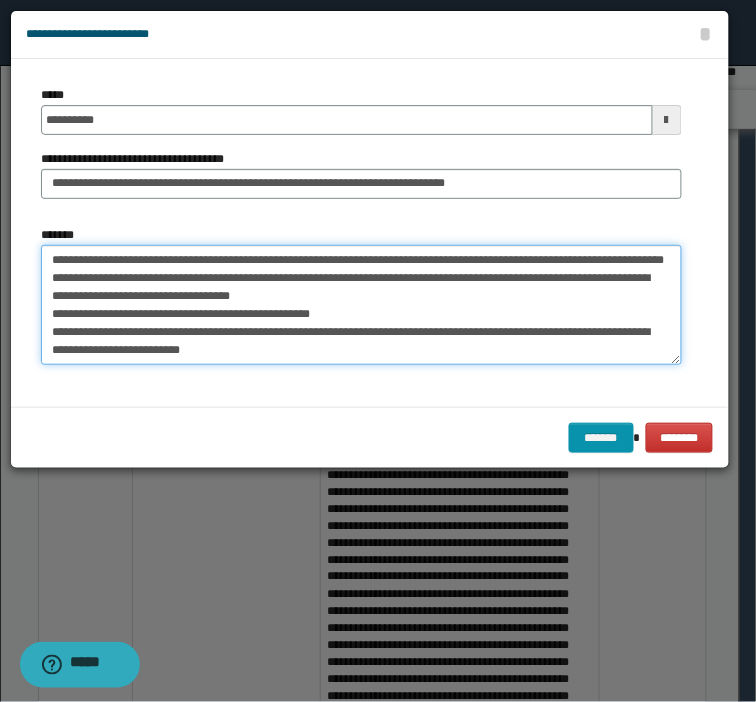 click on "*******" at bounding box center [361, 305] 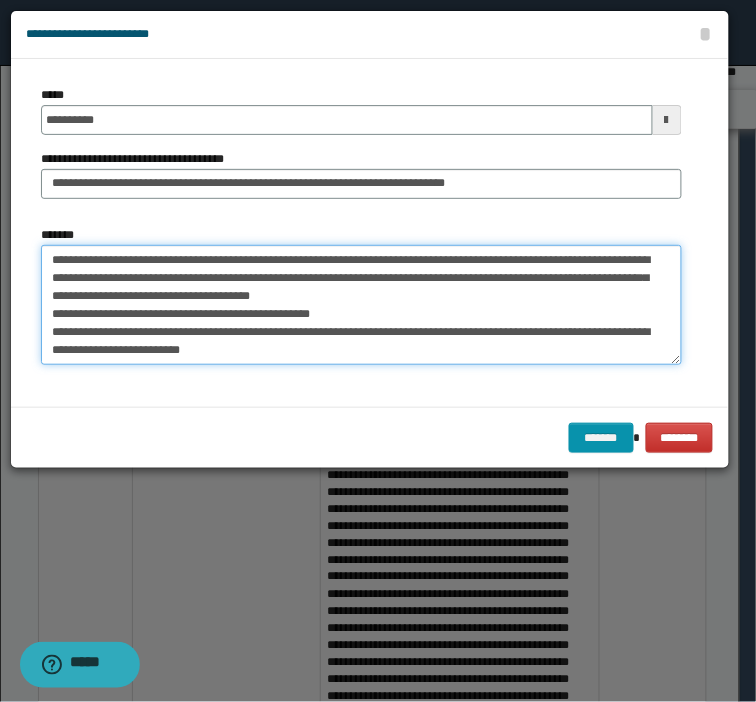click on "*******" at bounding box center [361, 305] 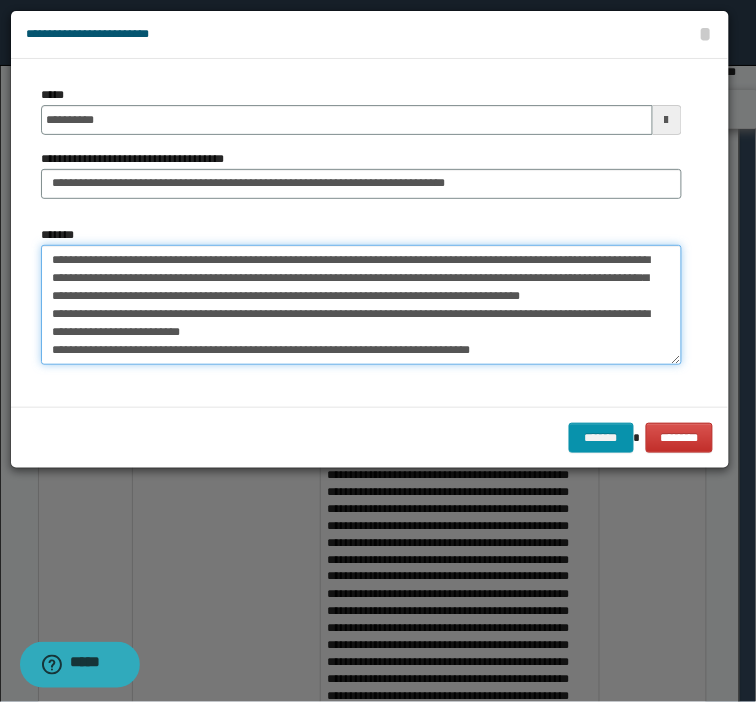 click on "*******" at bounding box center (361, 305) 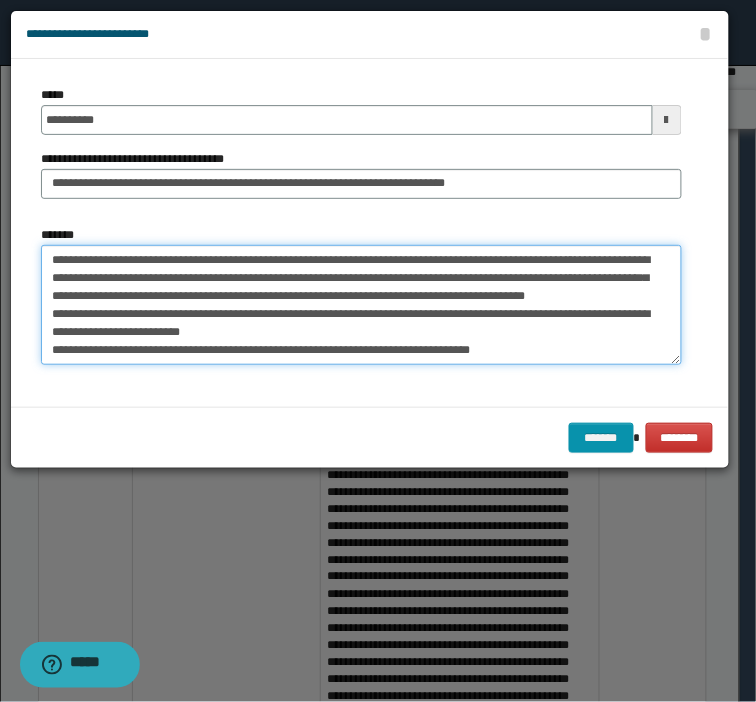 click on "*******" at bounding box center (361, 305) 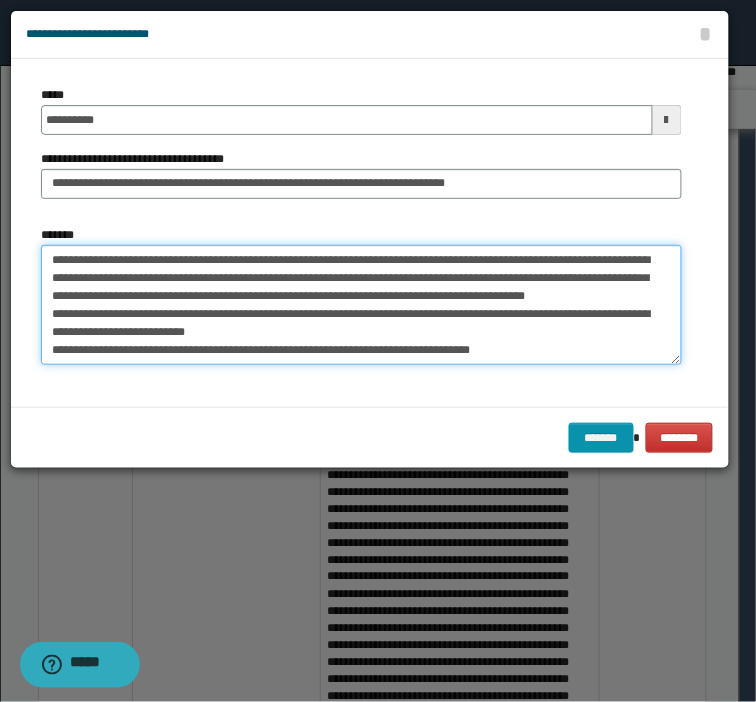 click on "*******" at bounding box center (361, 305) 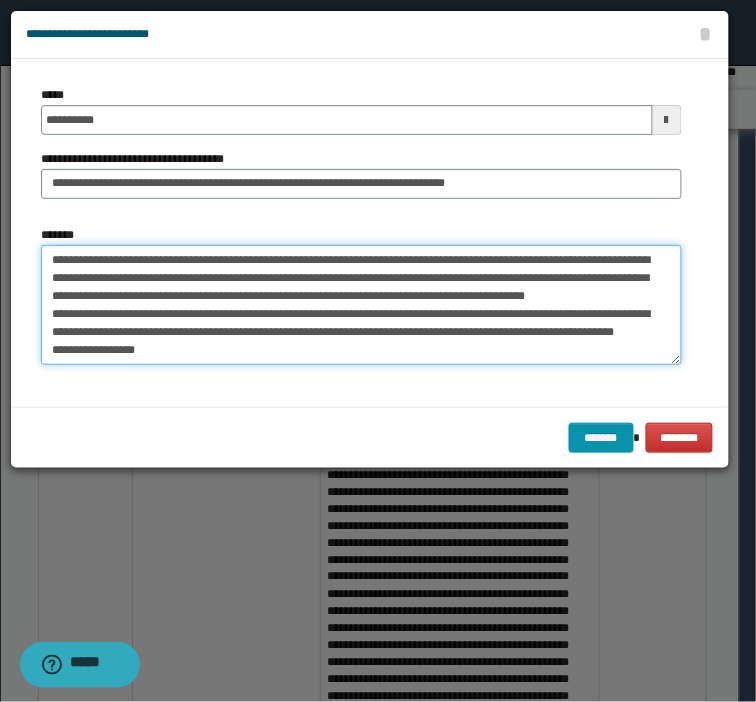 click on "*******" at bounding box center (361, 305) 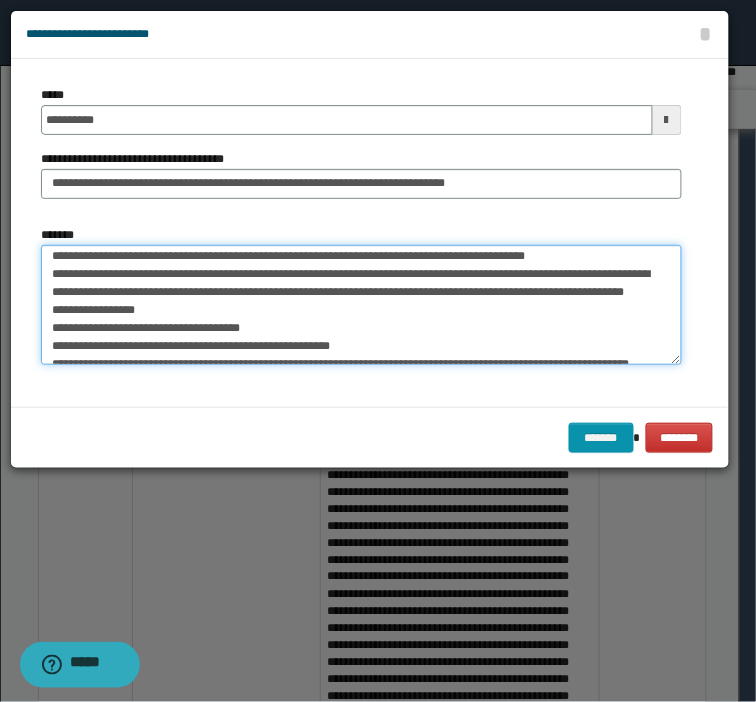 scroll, scrollTop: 44, scrollLeft: 0, axis: vertical 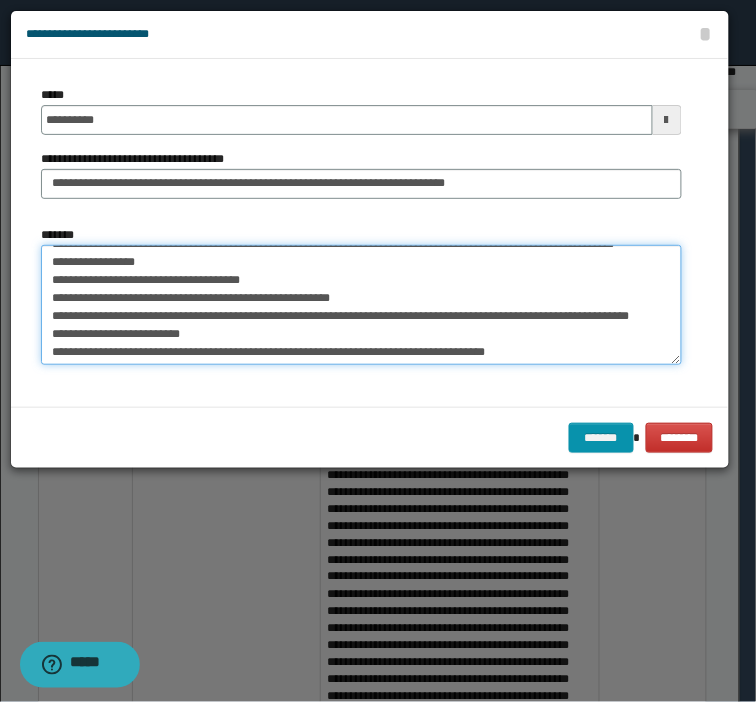 drag, startPoint x: 148, startPoint y: 297, endPoint x: 18, endPoint y: 313, distance: 130.98091 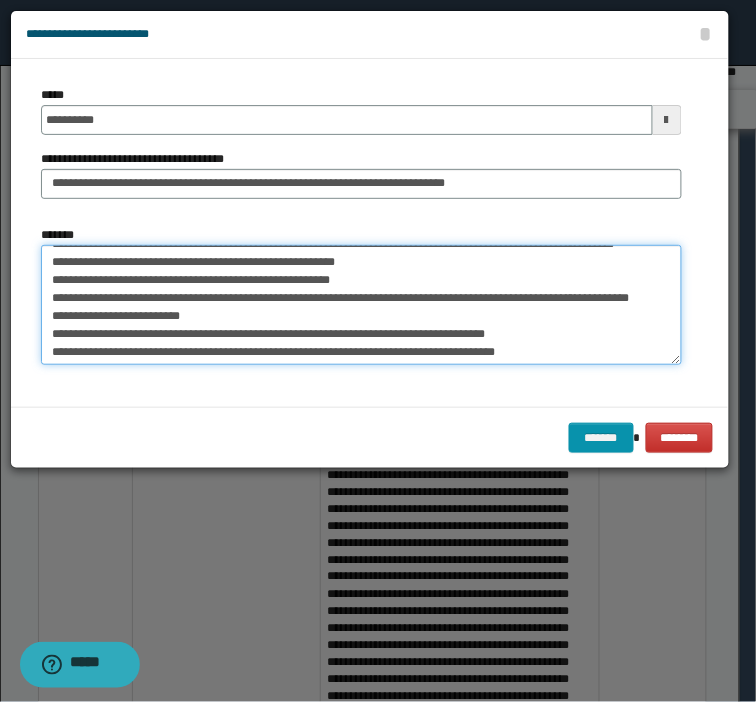 click on "*******" at bounding box center [361, 305] 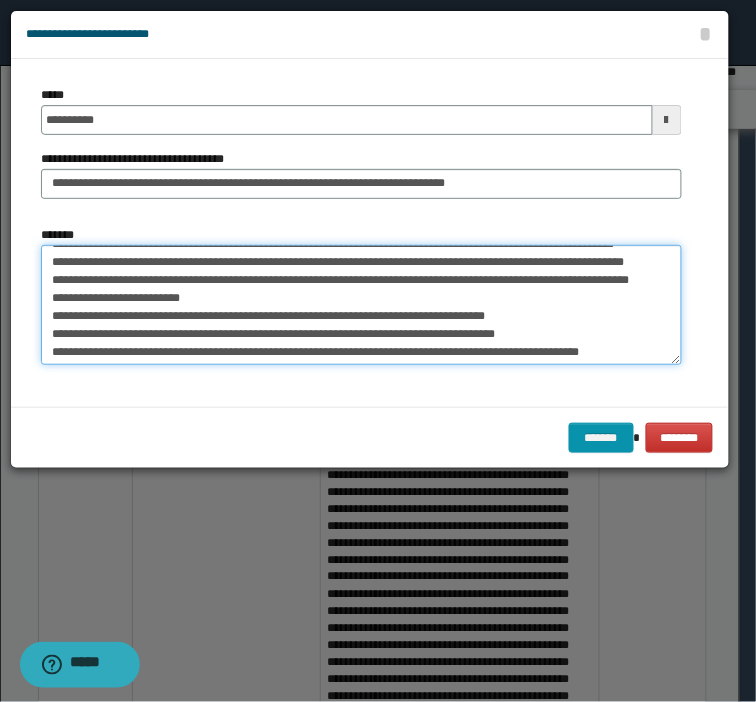 click on "*******" at bounding box center (361, 305) 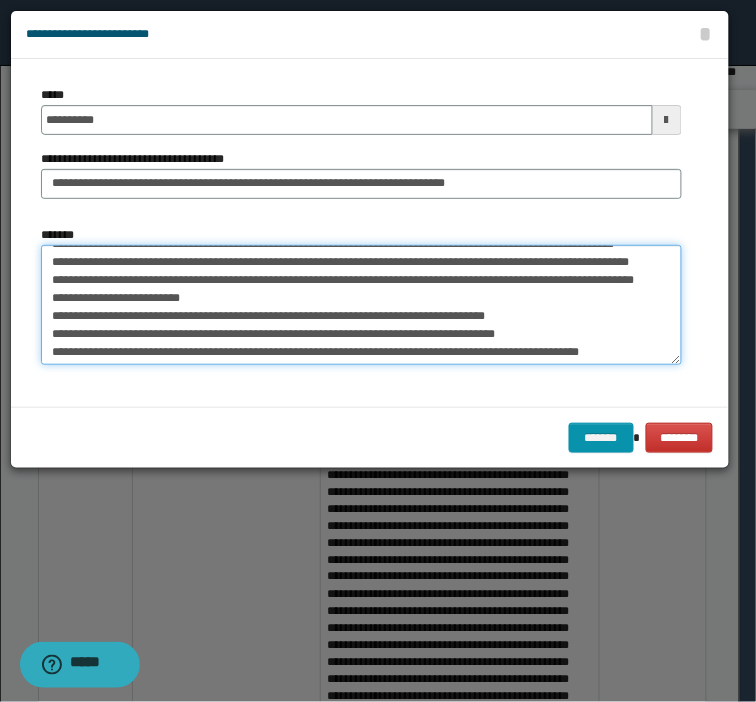 drag, startPoint x: 518, startPoint y: 292, endPoint x: 134, endPoint y: 281, distance: 384.15753 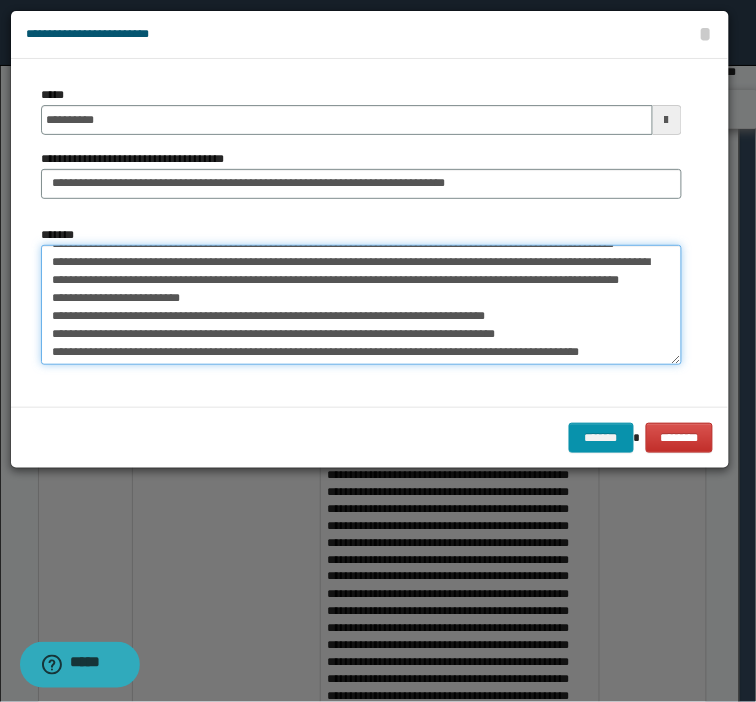 click on "*******" at bounding box center [361, 305] 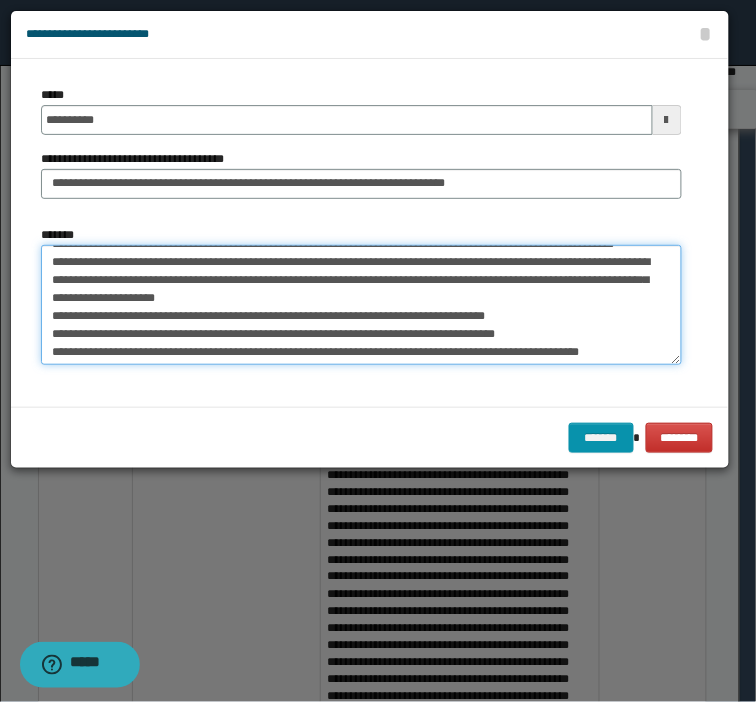 click on "*******" at bounding box center [361, 305] 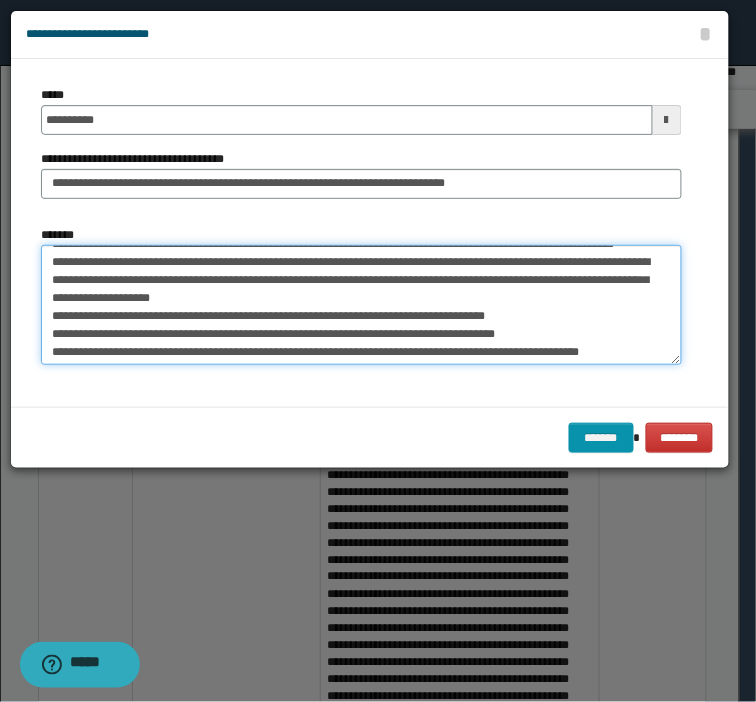 click on "*******" at bounding box center (361, 305) 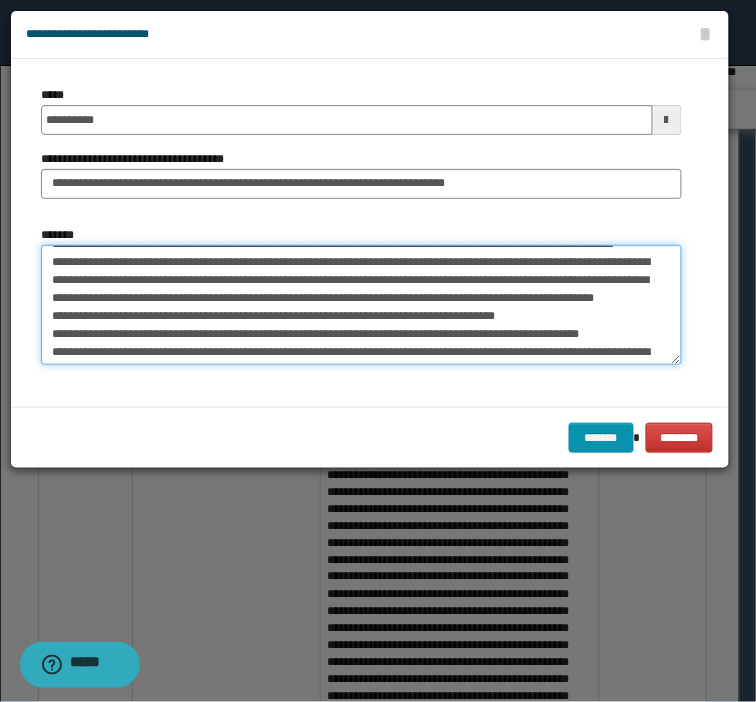 click on "*******" at bounding box center (361, 305) 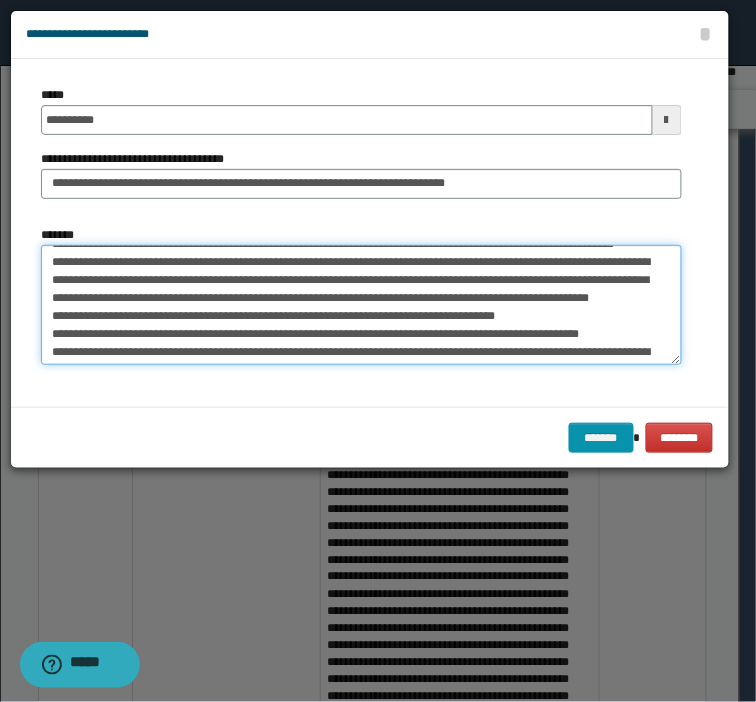 click on "*******" at bounding box center (361, 305) 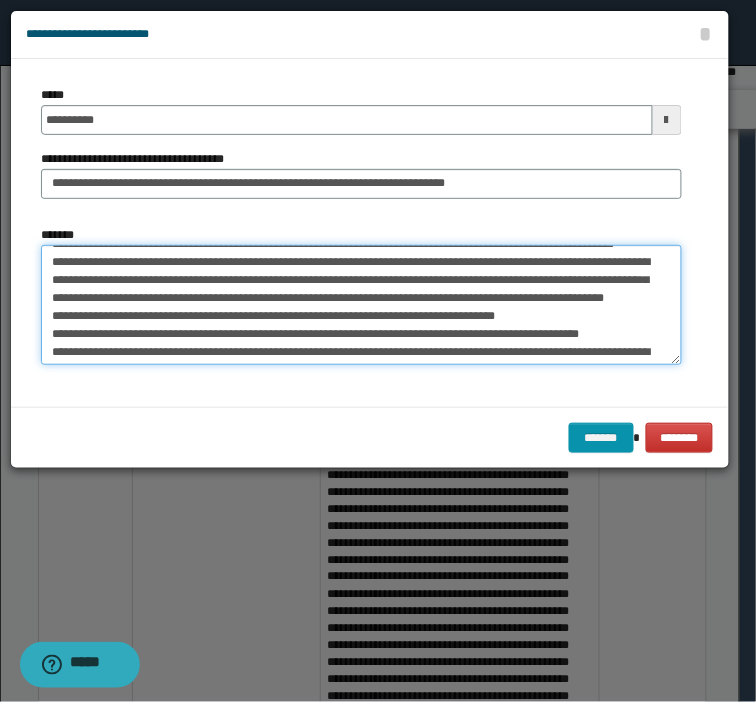 click on "*******" at bounding box center (361, 305) 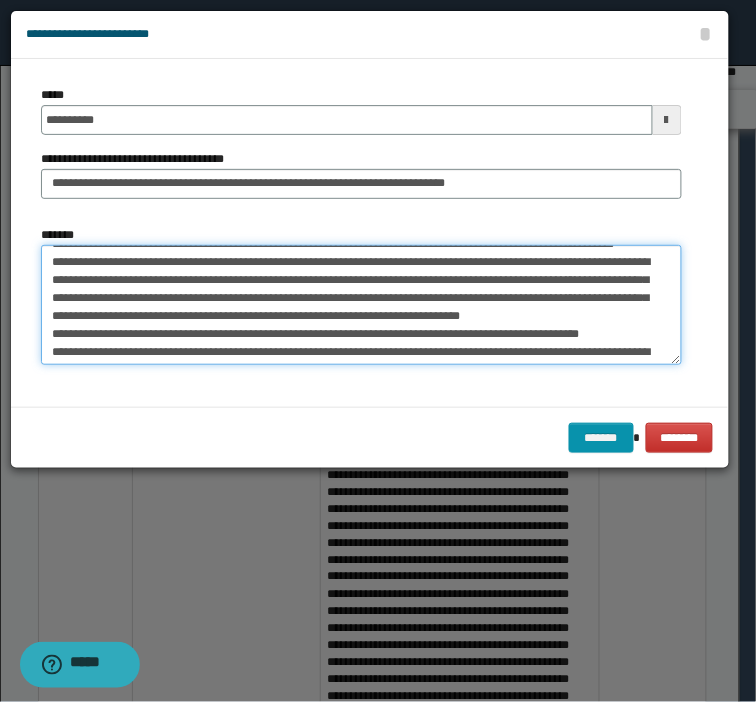click on "*******" at bounding box center [361, 305] 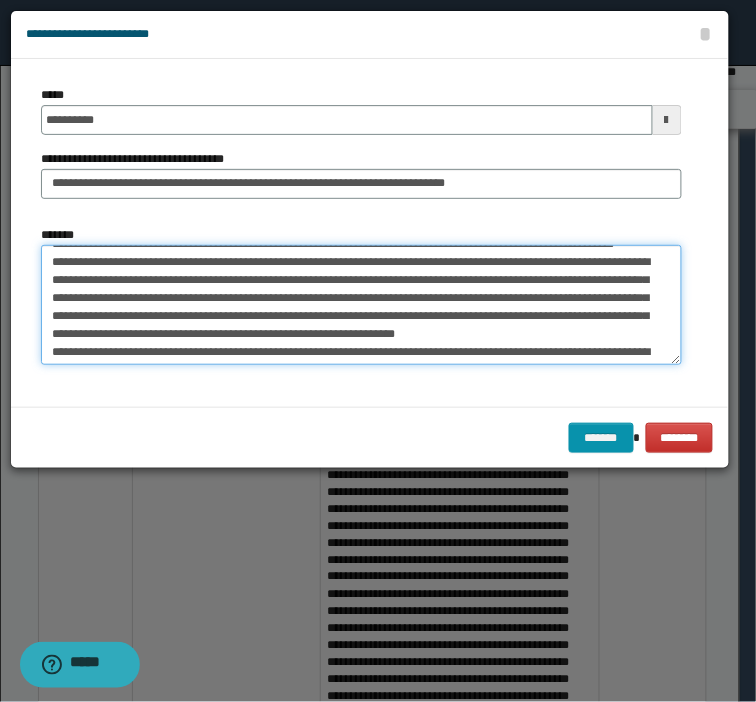 click on "*******" at bounding box center (361, 305) 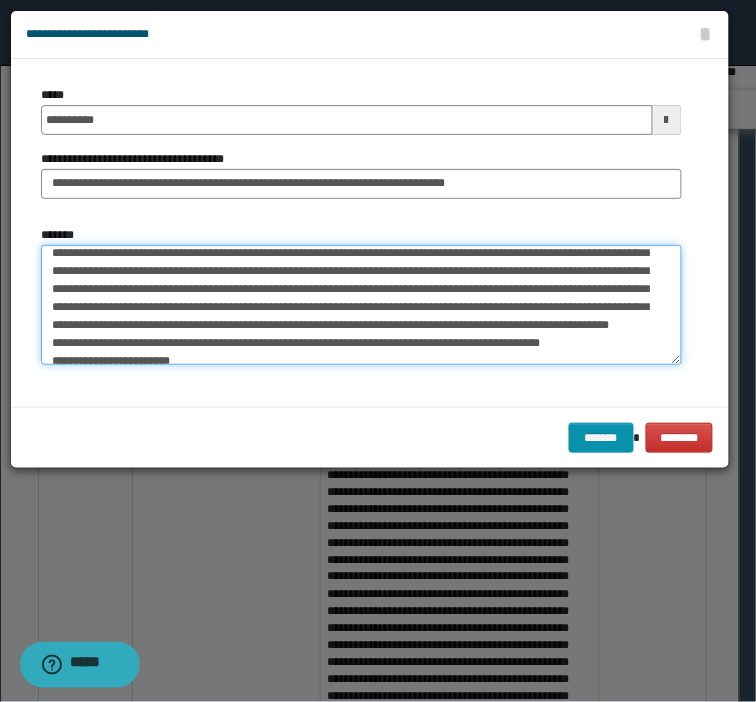 scroll, scrollTop: 177, scrollLeft: 0, axis: vertical 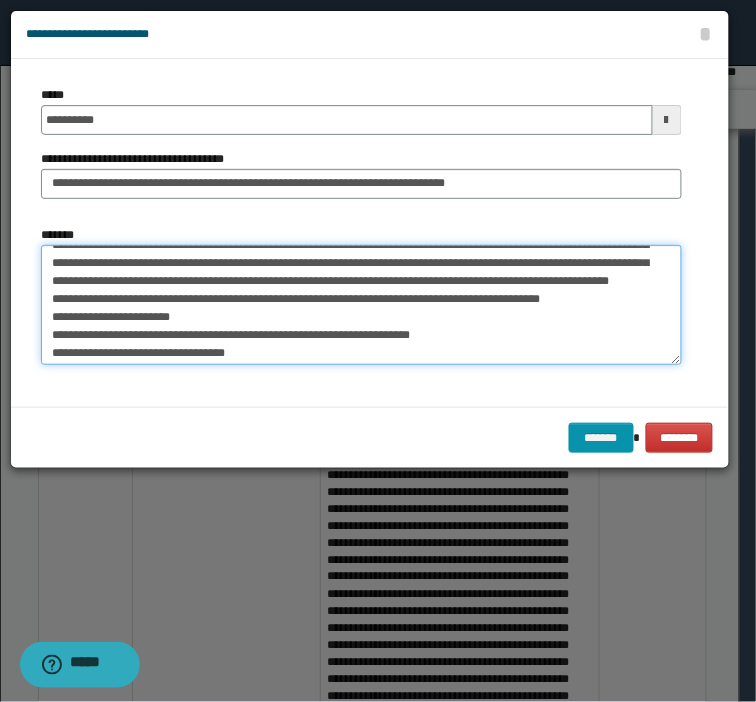 click on "*******" at bounding box center (361, 305) 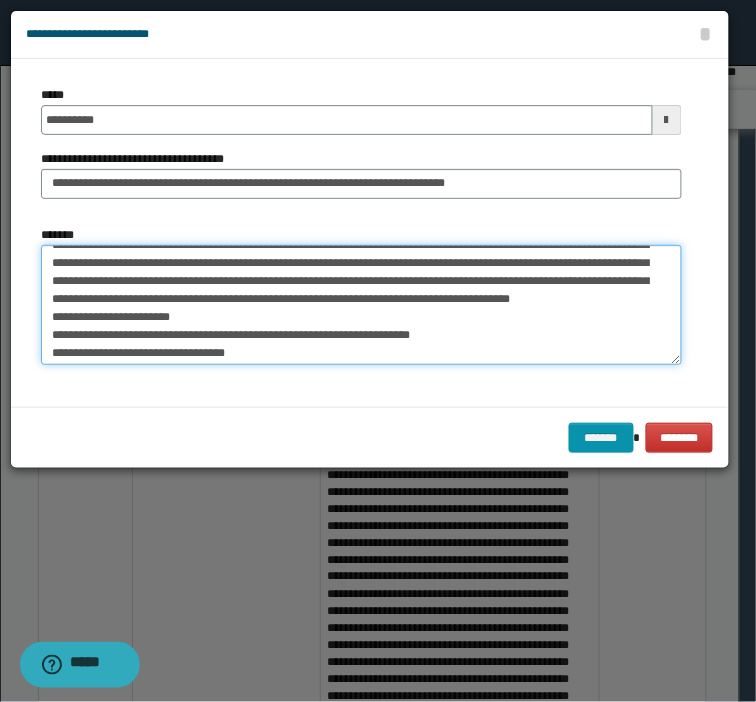 scroll, scrollTop: 160, scrollLeft: 0, axis: vertical 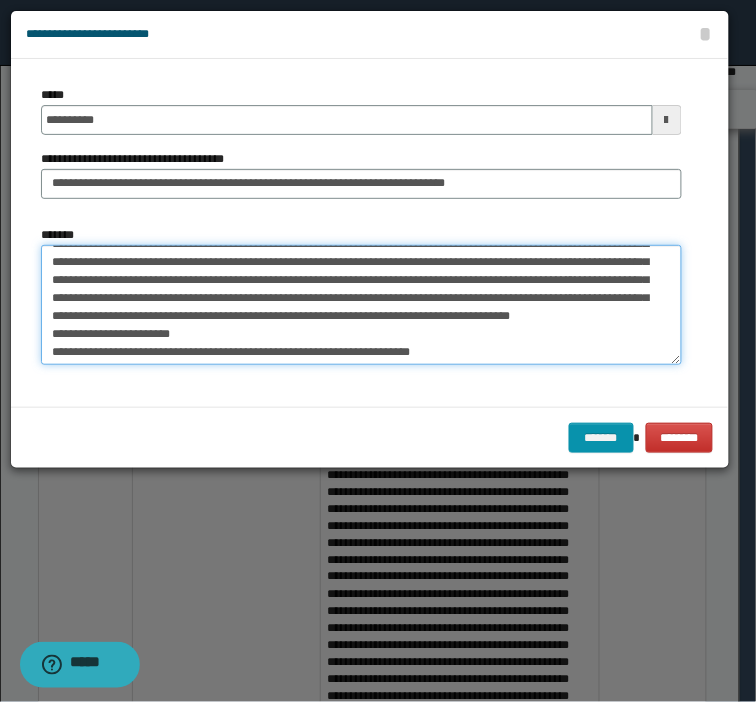 drag, startPoint x: 232, startPoint y: 346, endPoint x: 168, endPoint y: 325, distance: 67.357254 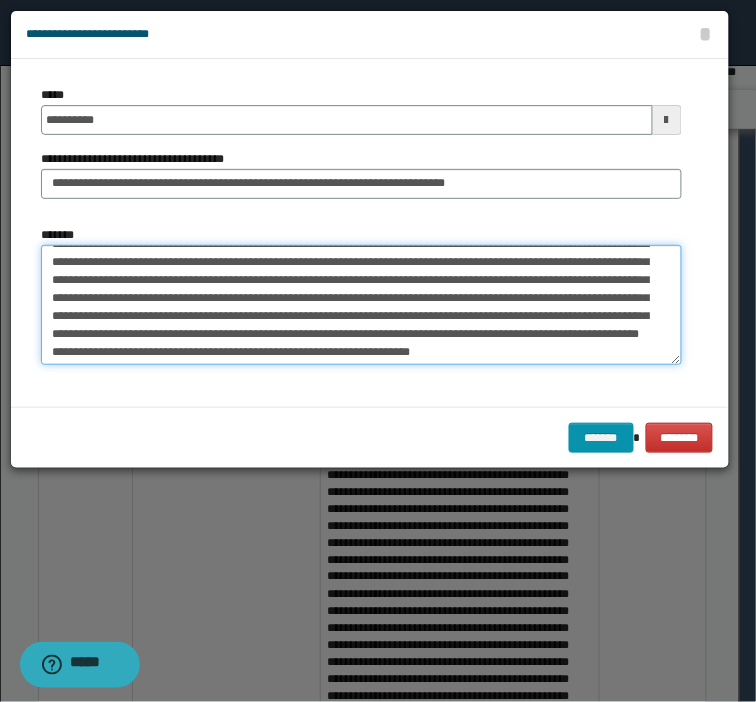scroll, scrollTop: 186, scrollLeft: 0, axis: vertical 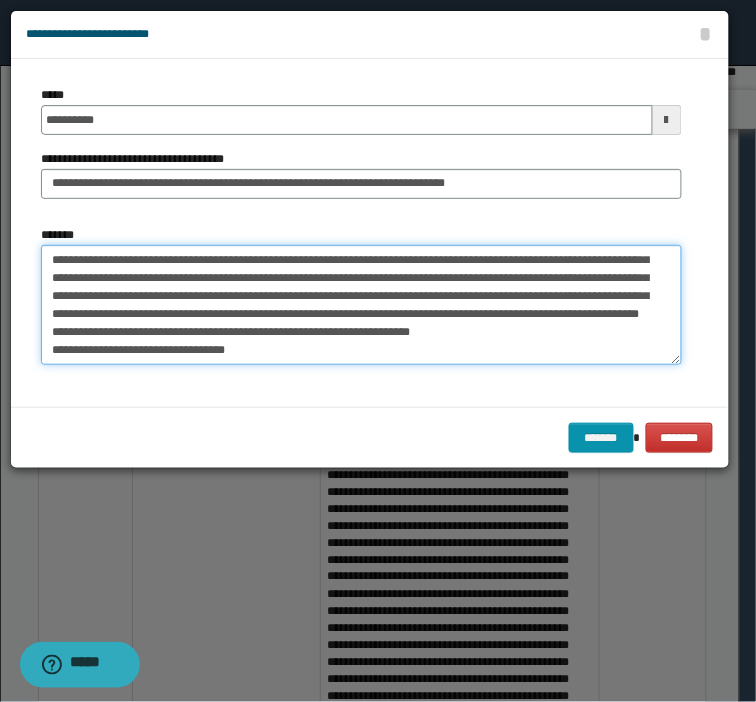 click on "*******" at bounding box center (361, 305) 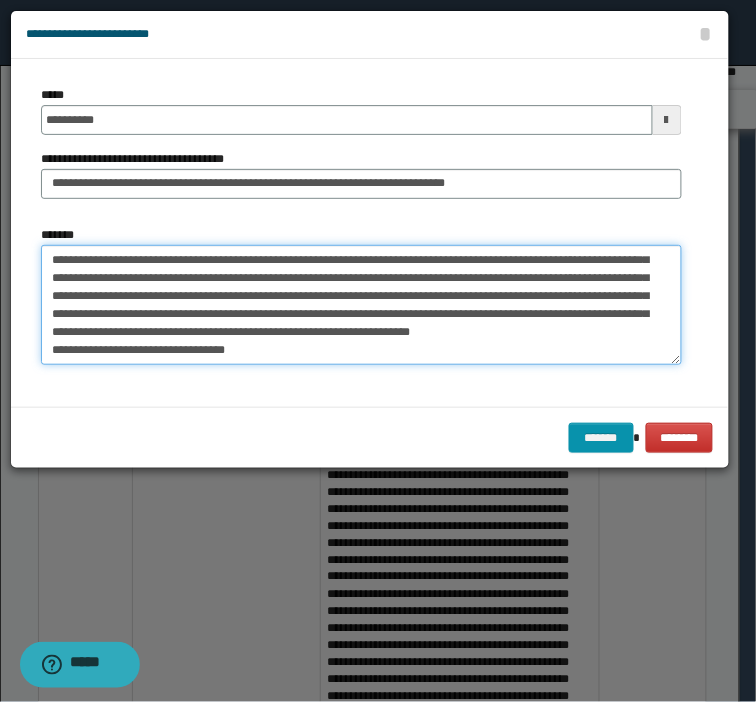 scroll, scrollTop: 168, scrollLeft: 0, axis: vertical 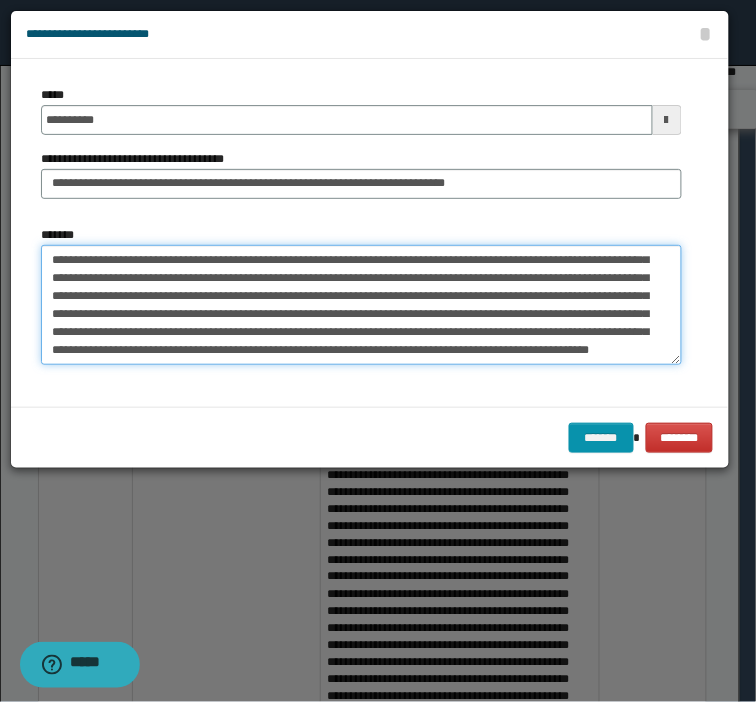 click on "*******" at bounding box center [361, 305] 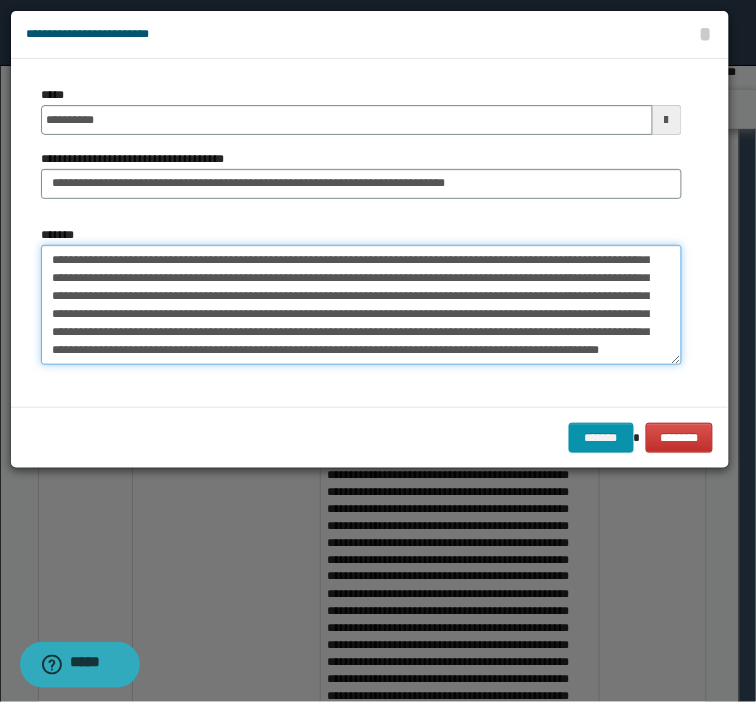 click on "*******" at bounding box center (361, 305) 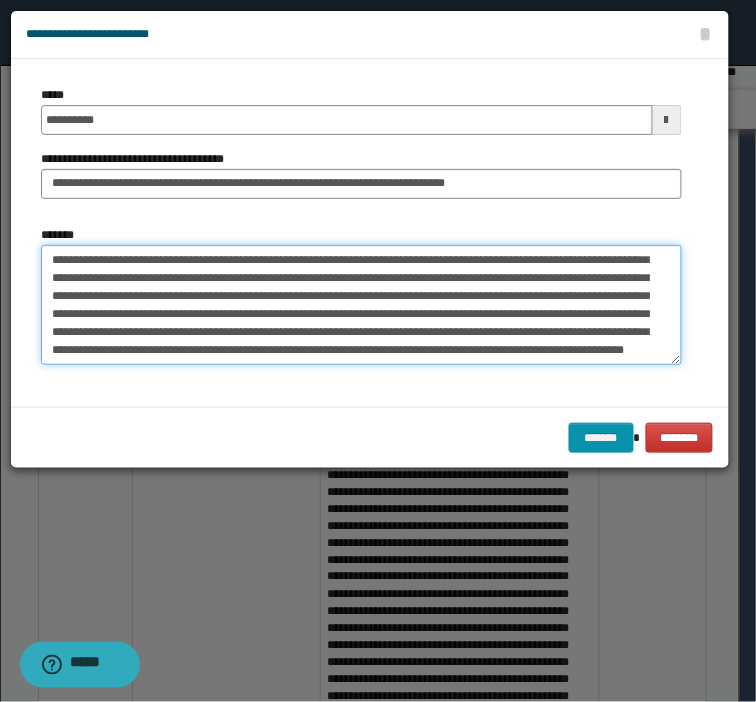 paste on "**********" 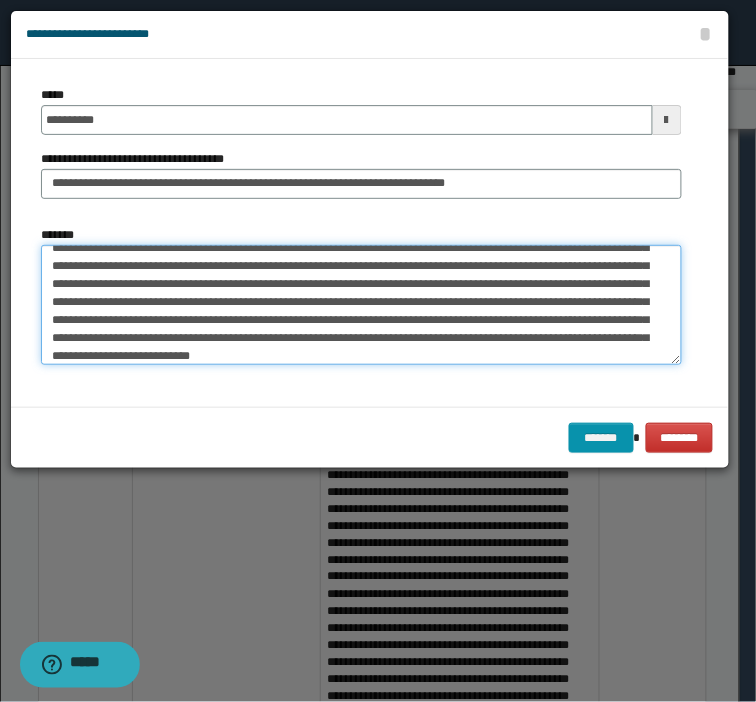 scroll, scrollTop: 174, scrollLeft: 0, axis: vertical 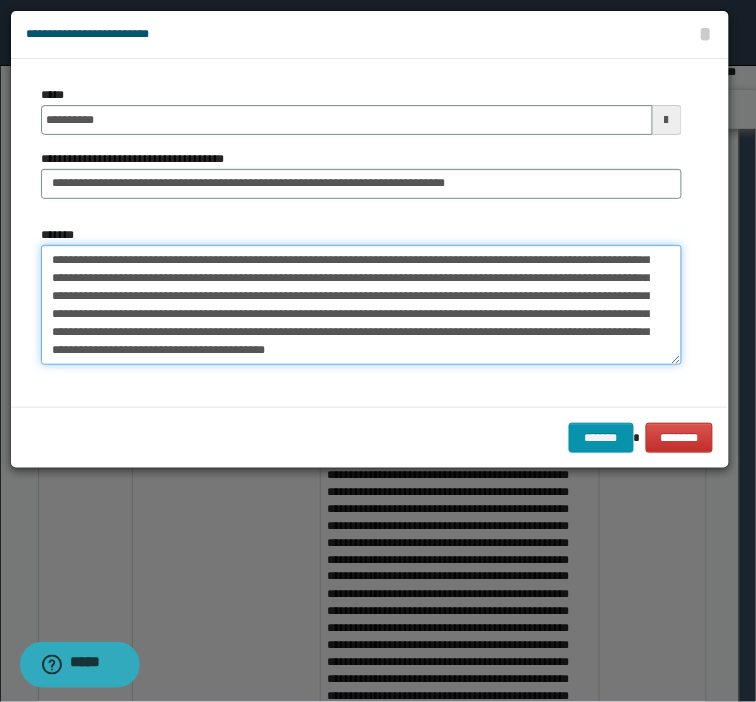 paste on "**********" 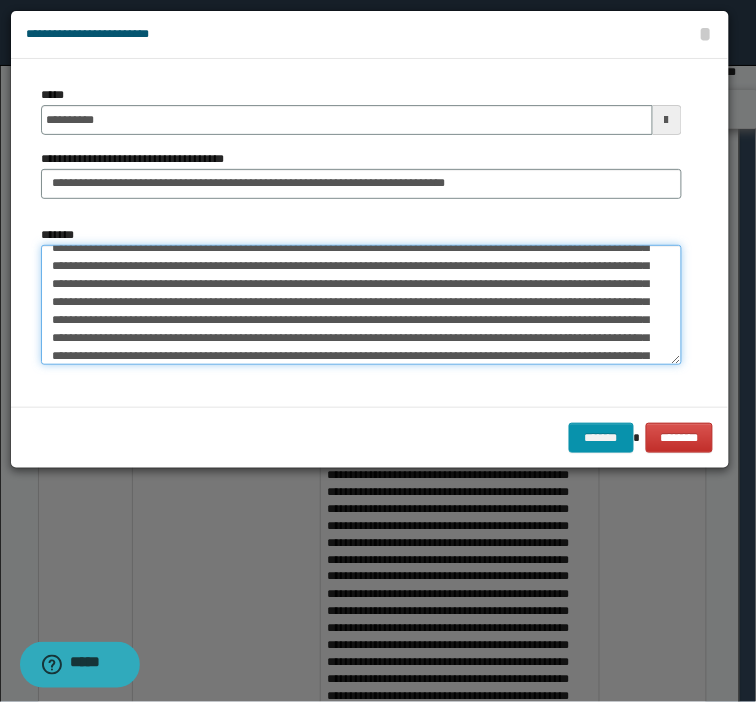 scroll, scrollTop: 211, scrollLeft: 0, axis: vertical 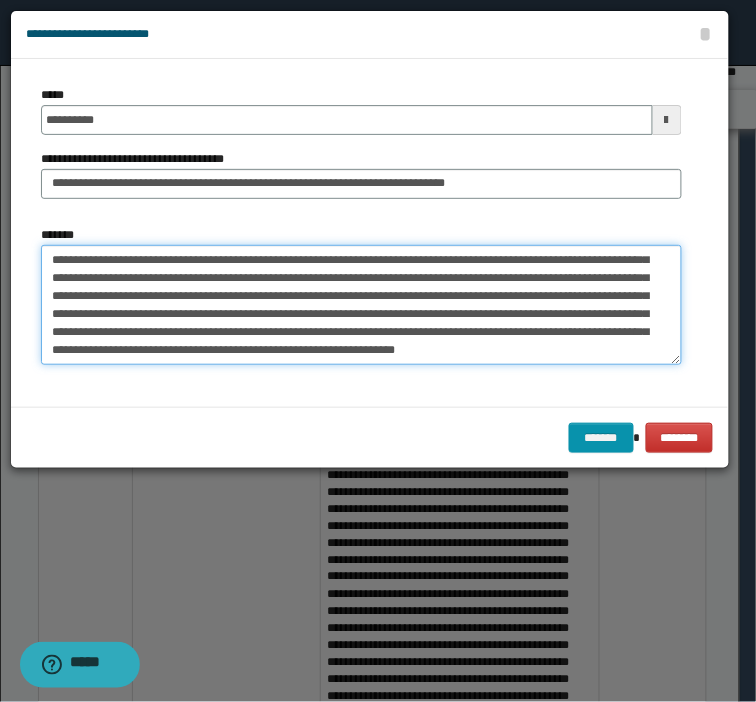 click on "*******" at bounding box center [361, 305] 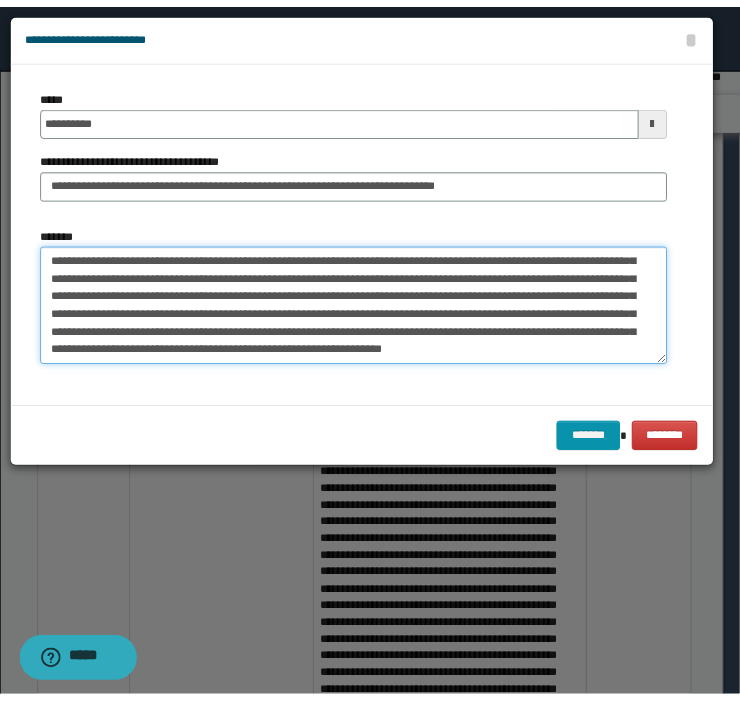 scroll, scrollTop: 215, scrollLeft: 0, axis: vertical 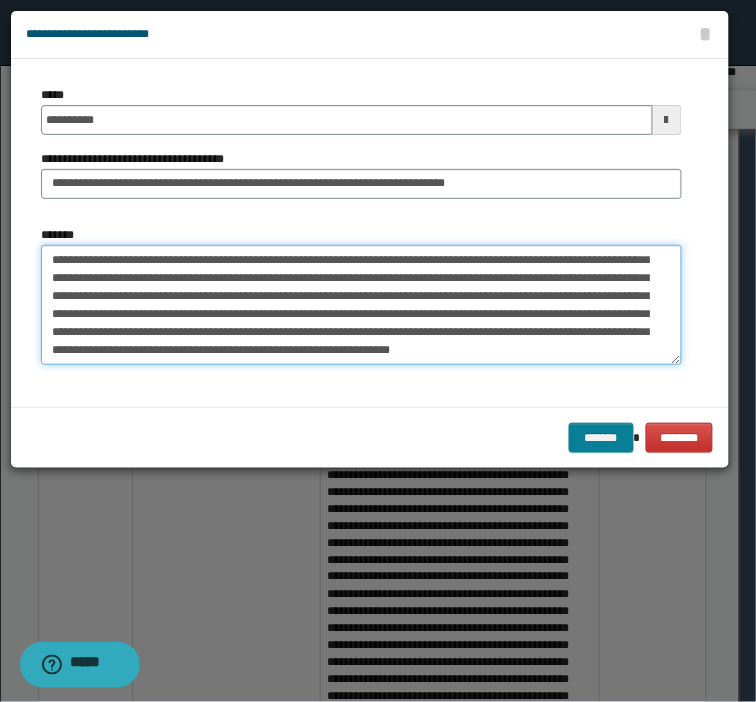 type on "**********" 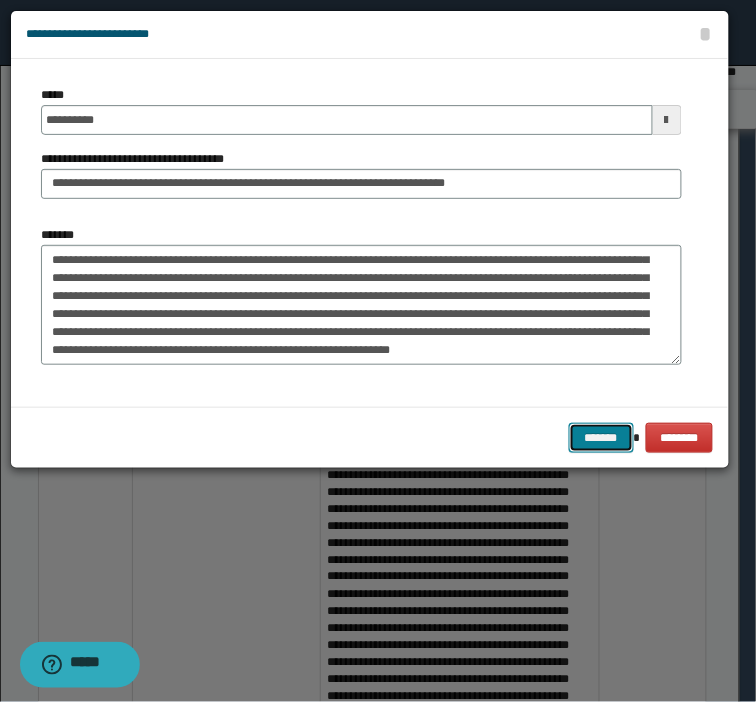 click on "*******" at bounding box center [601, 438] 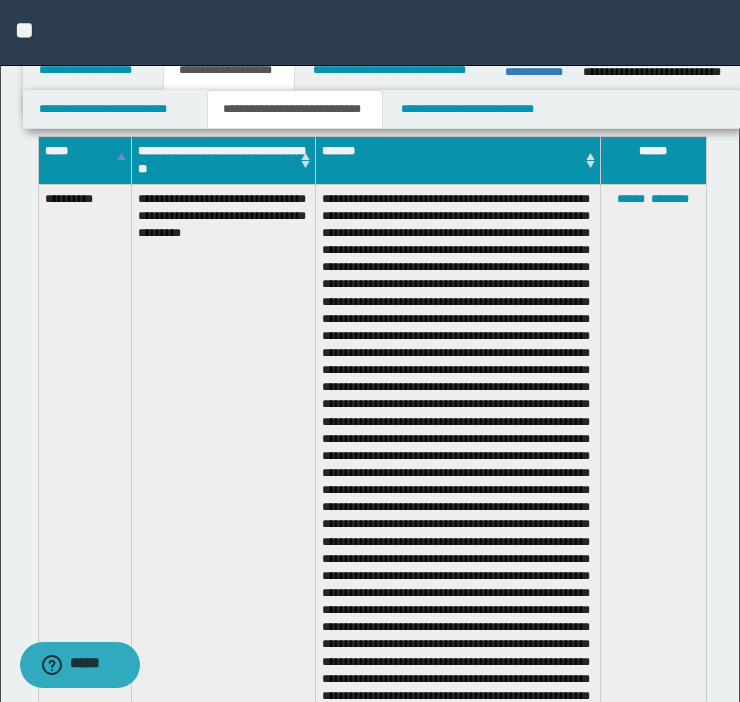 scroll, scrollTop: 634, scrollLeft: 0, axis: vertical 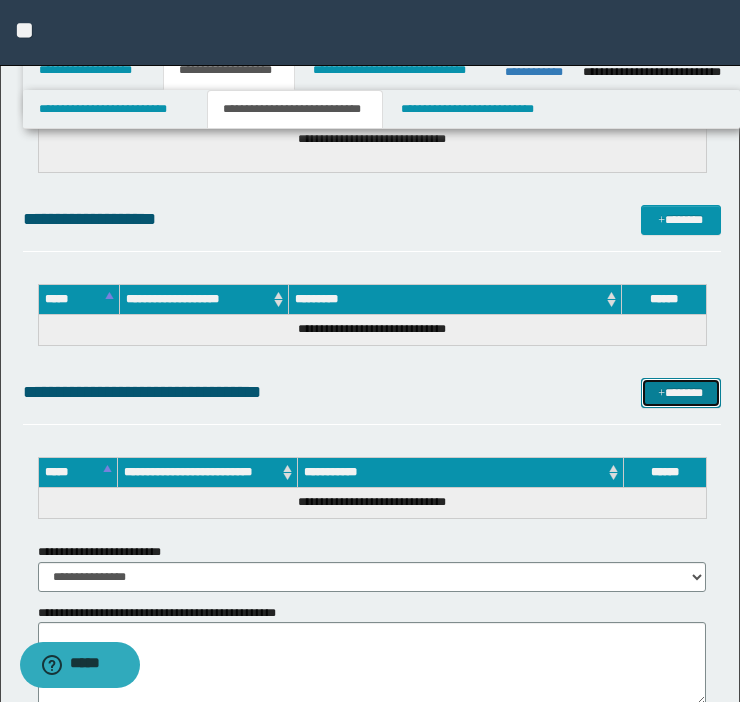 click on "*******" at bounding box center [681, 393] 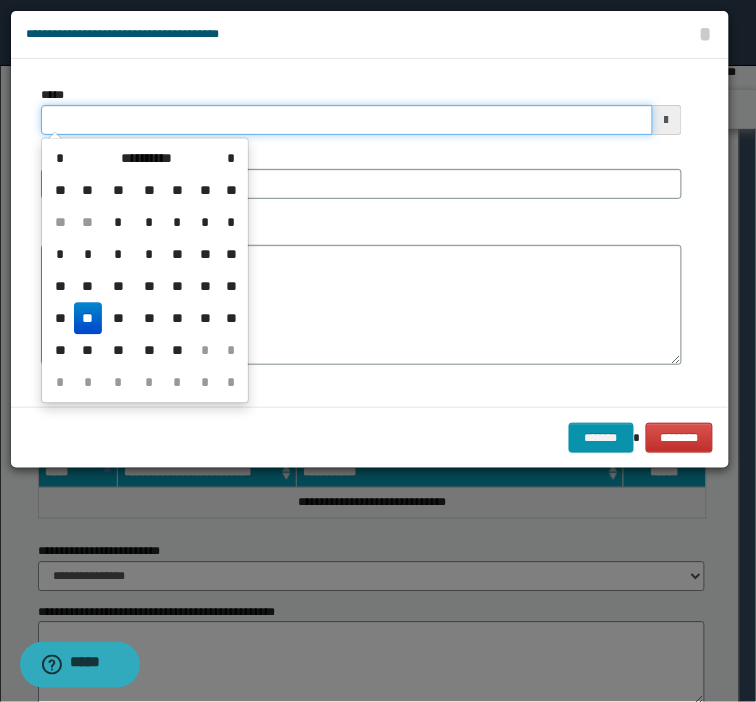 click on "*****" at bounding box center (347, 120) 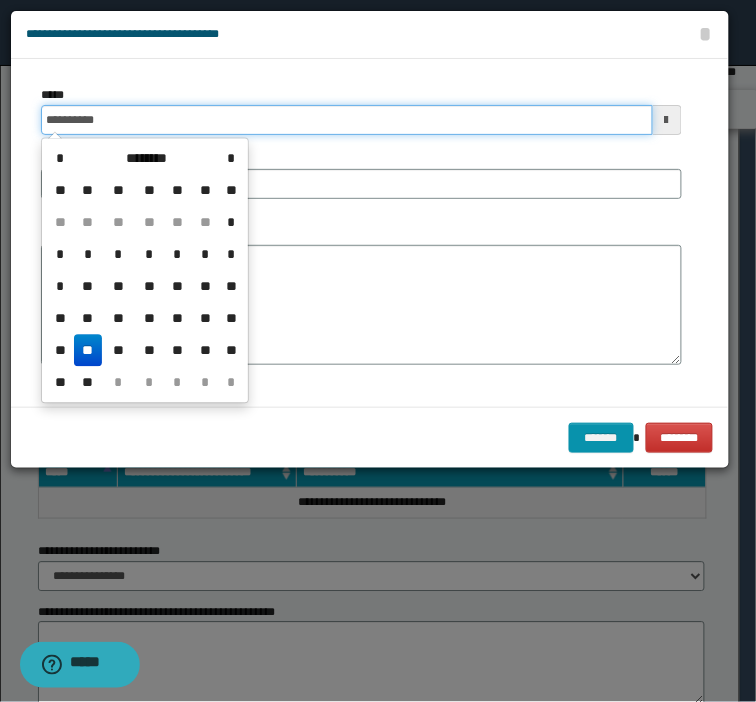 type on "**********" 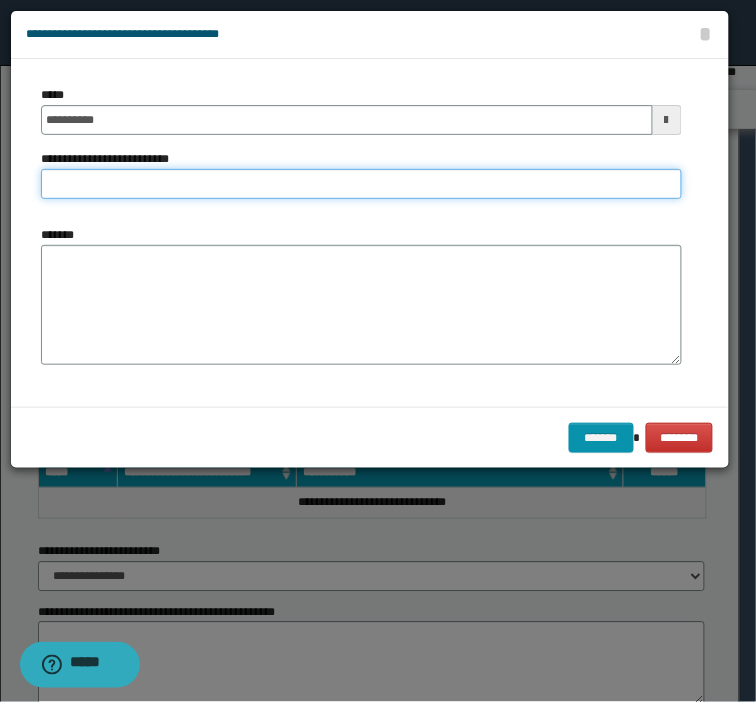 click on "**********" at bounding box center [361, 184] 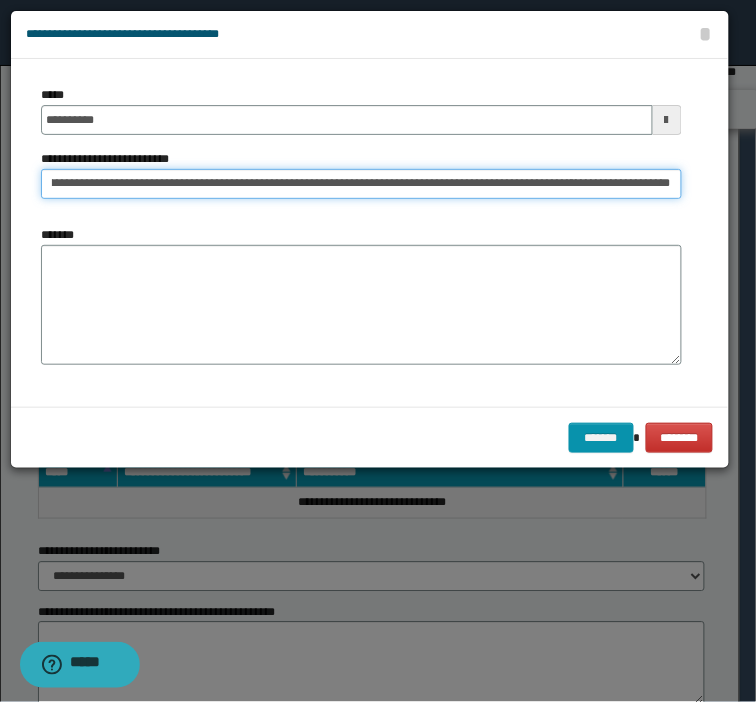 scroll, scrollTop: 0, scrollLeft: 154, axis: horizontal 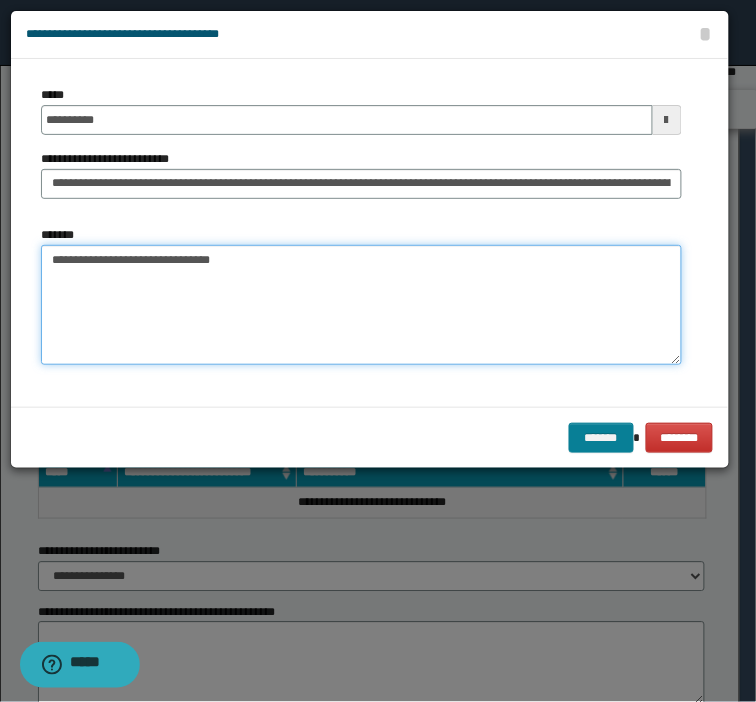 type on "**********" 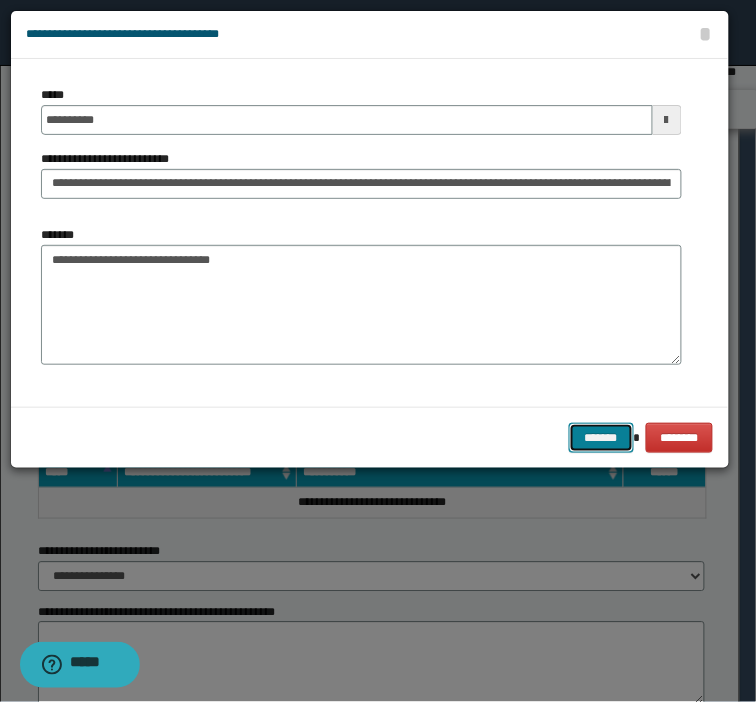click on "*******" at bounding box center [601, 438] 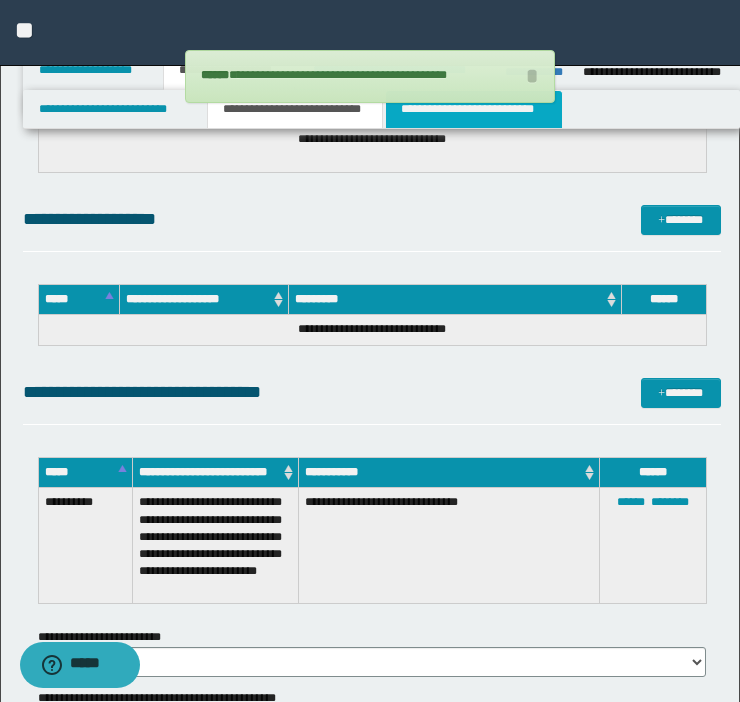 click on "**********" at bounding box center (474, 109) 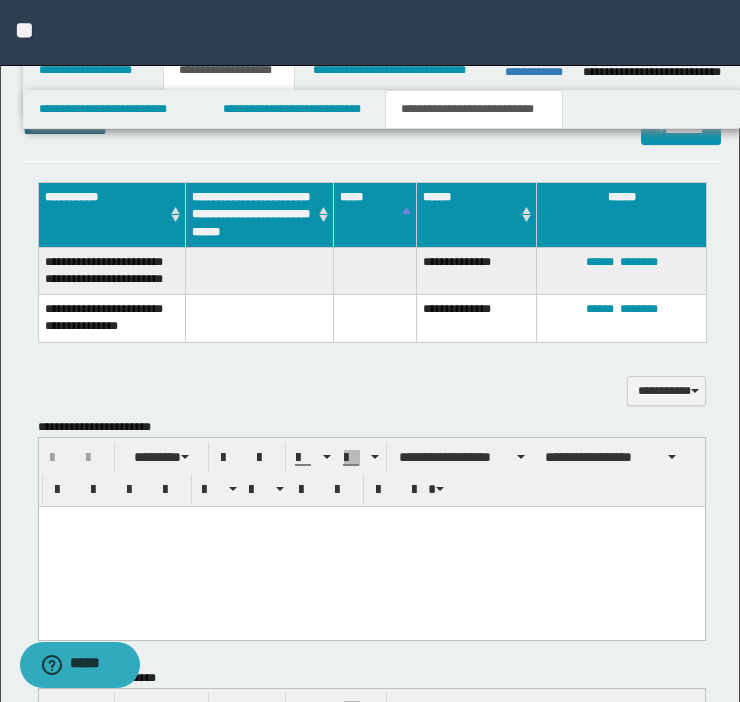 scroll, scrollTop: 521, scrollLeft: 0, axis: vertical 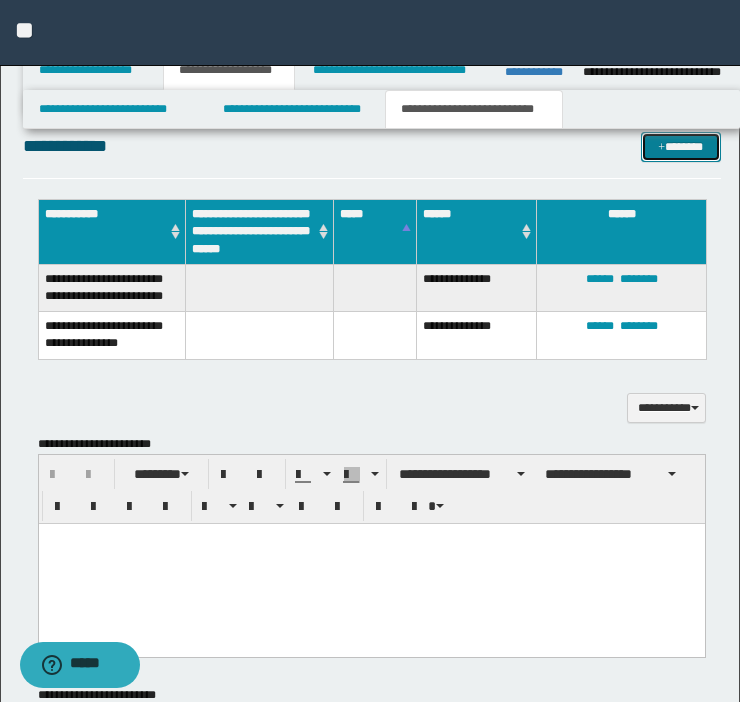 click on "*******" at bounding box center [681, 147] 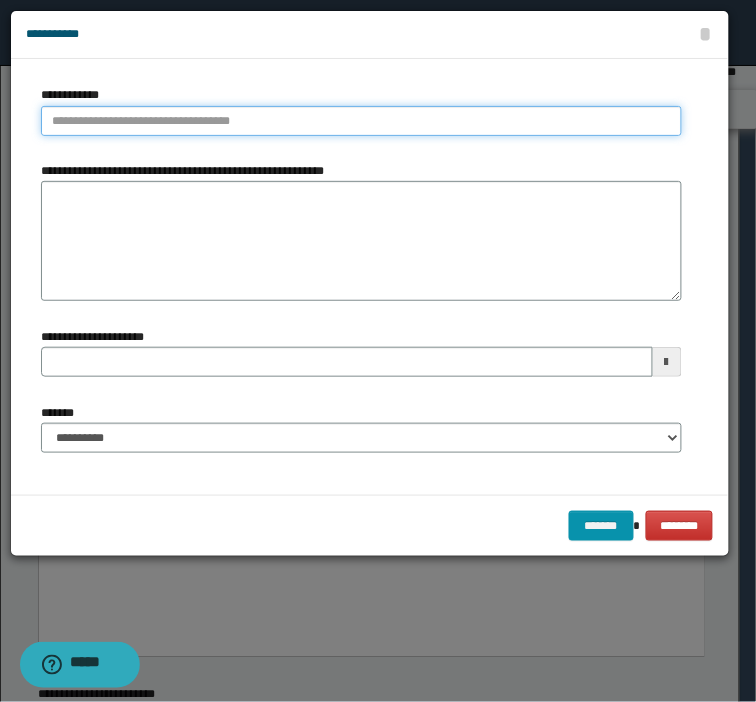 type on "**********" 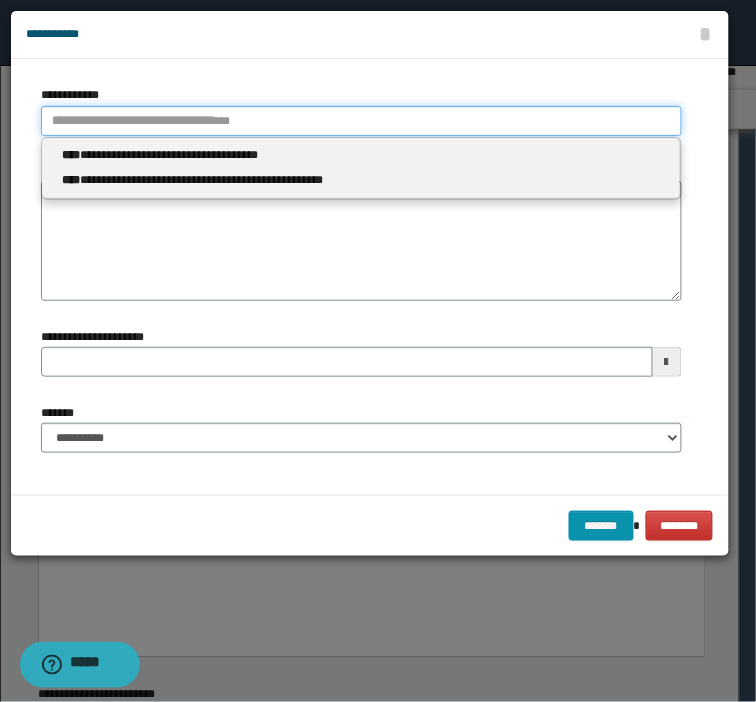 click on "**********" at bounding box center (361, 121) 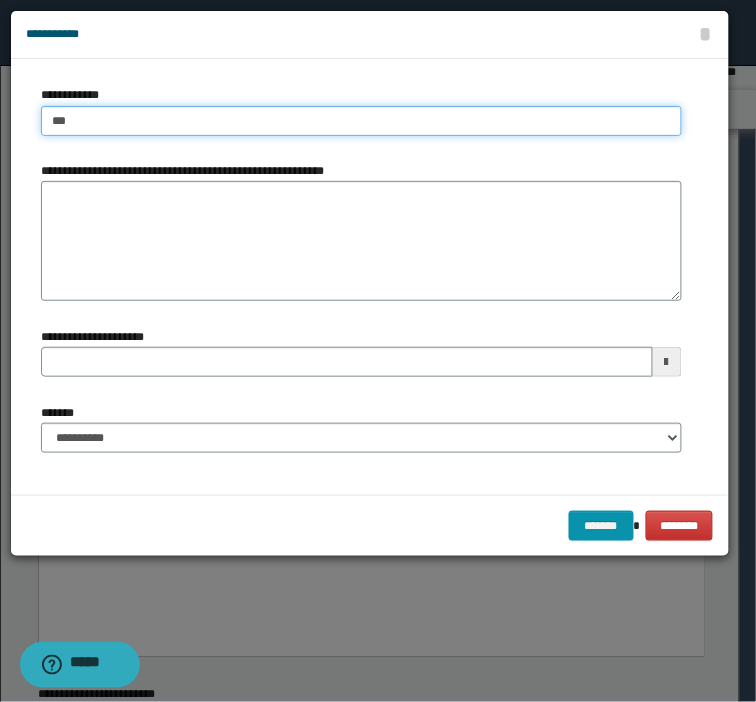 type on "****" 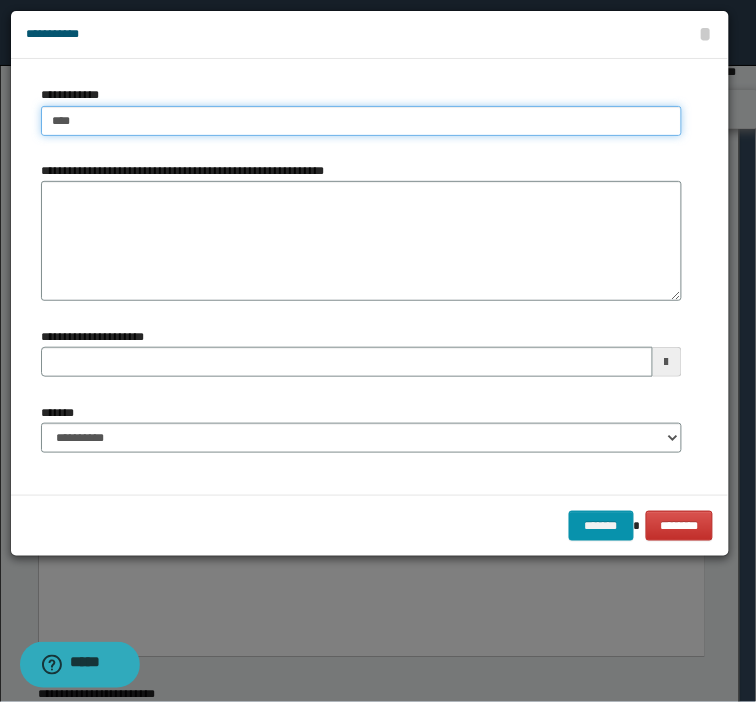 type on "****" 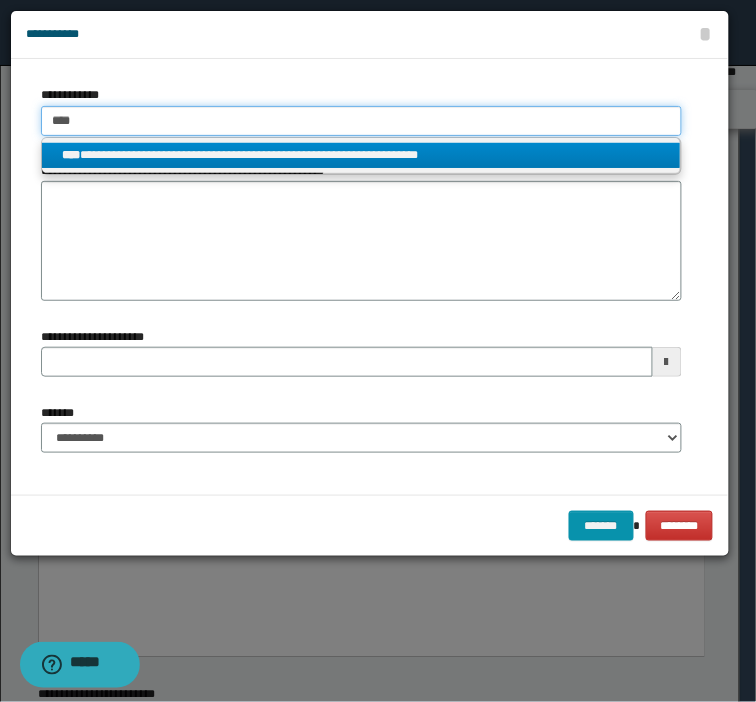 type on "****" 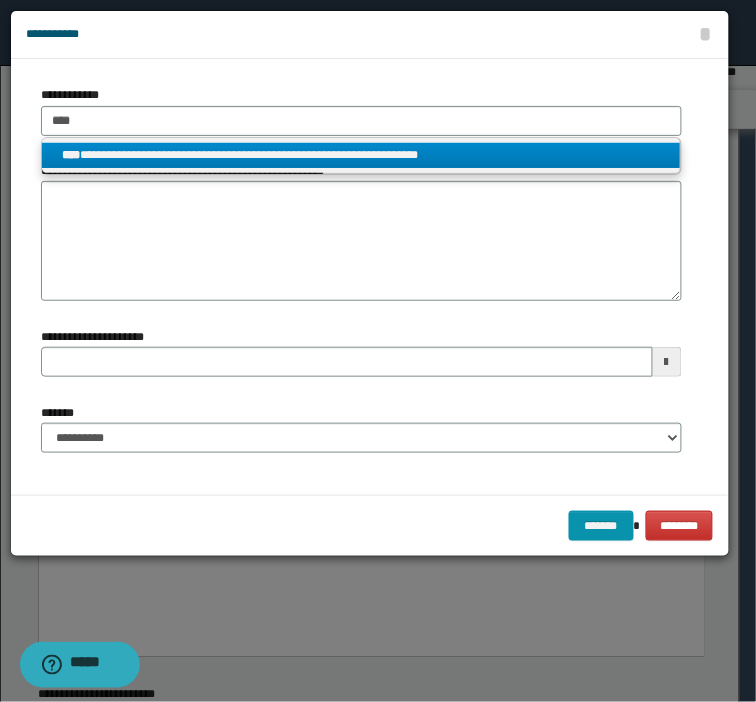 click on "**********" at bounding box center [361, 155] 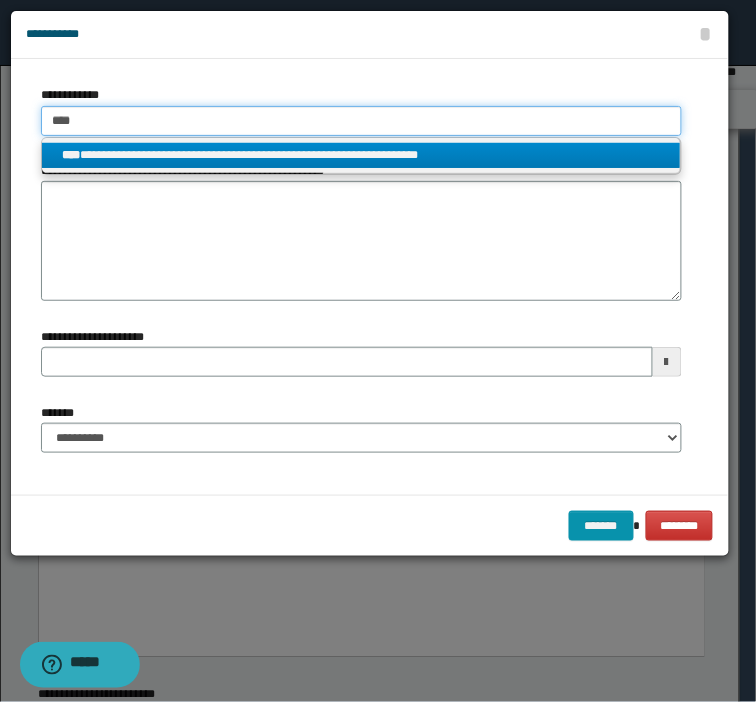 type 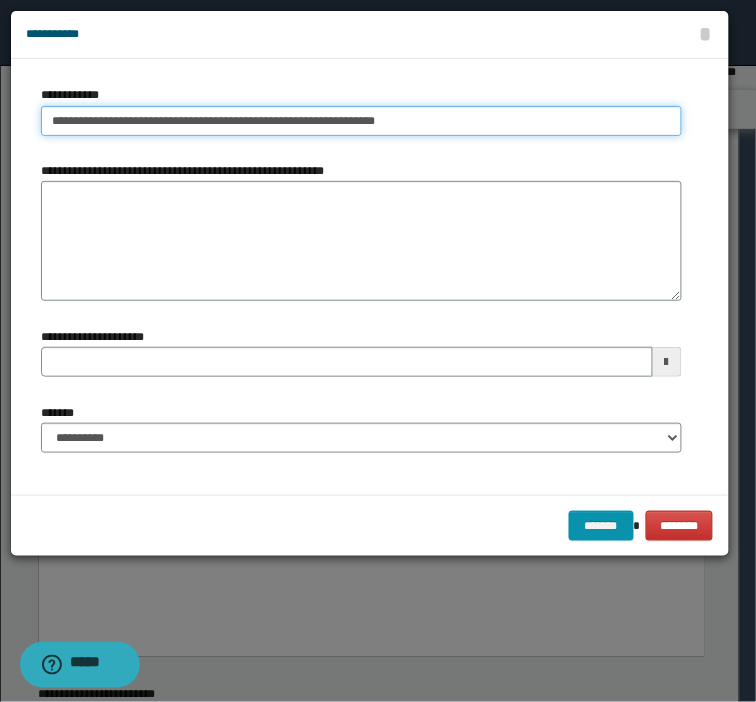 drag, startPoint x: 464, startPoint y: 120, endPoint x: -224, endPoint y: 134, distance: 688.14246 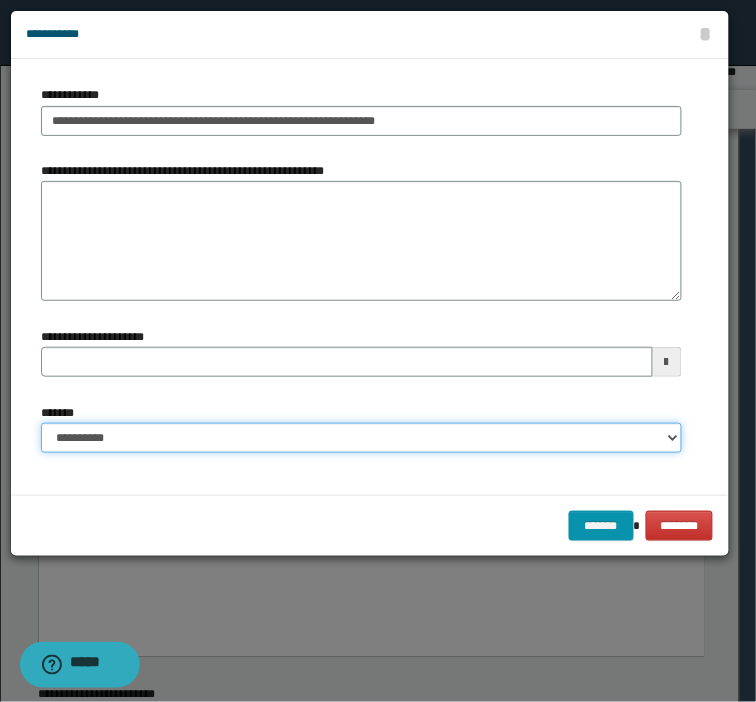 click on "**********" at bounding box center [361, 438] 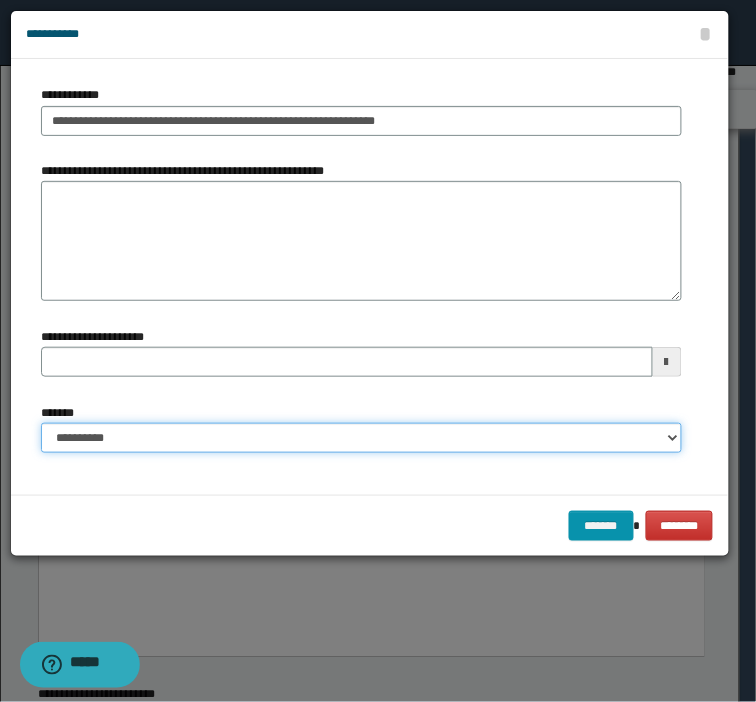 select on "*" 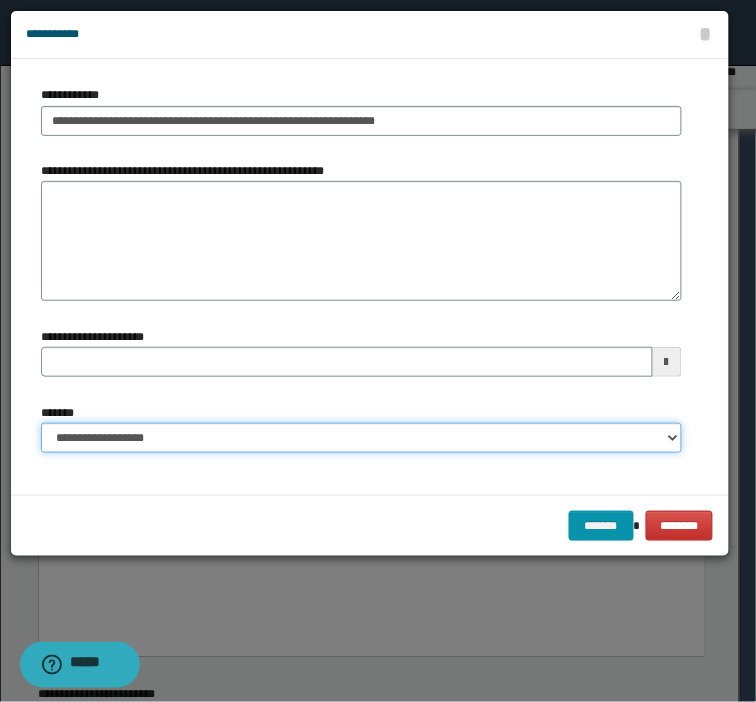 click on "**********" at bounding box center (361, 438) 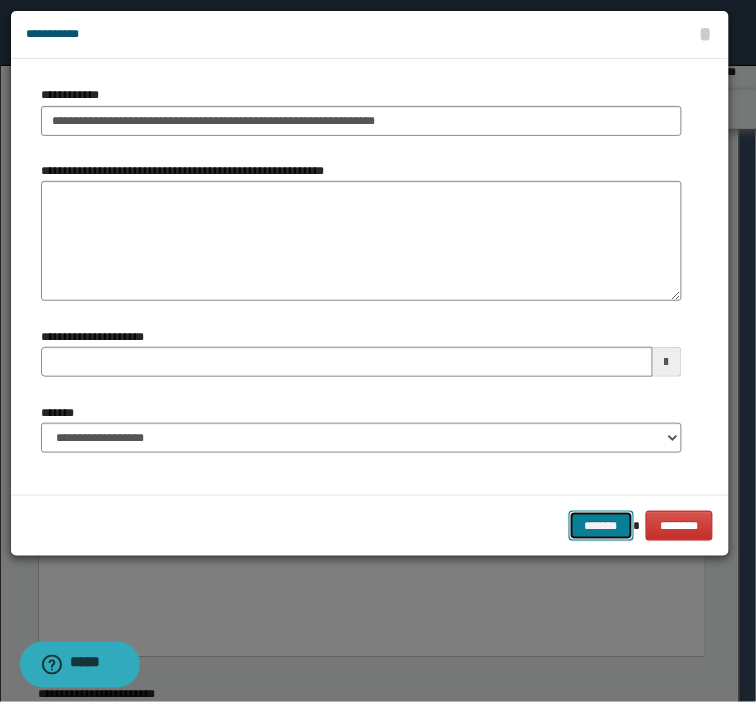 click on "*******" at bounding box center [601, 526] 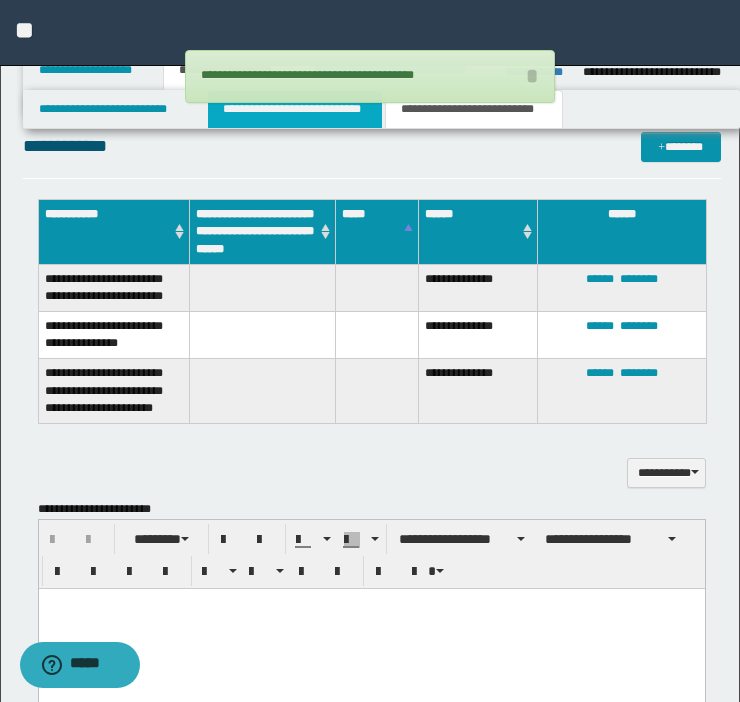 click on "**********" at bounding box center (295, 109) 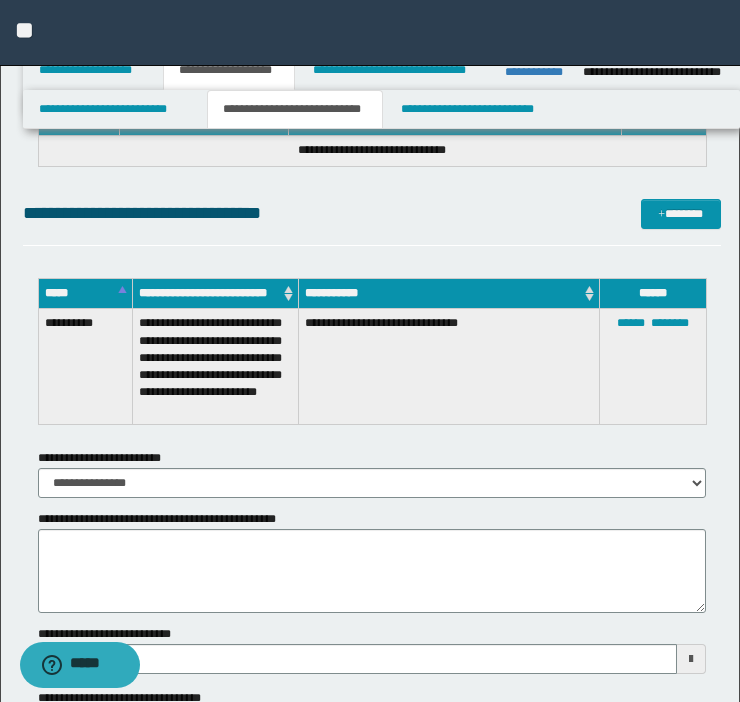 scroll, scrollTop: 2948, scrollLeft: 0, axis: vertical 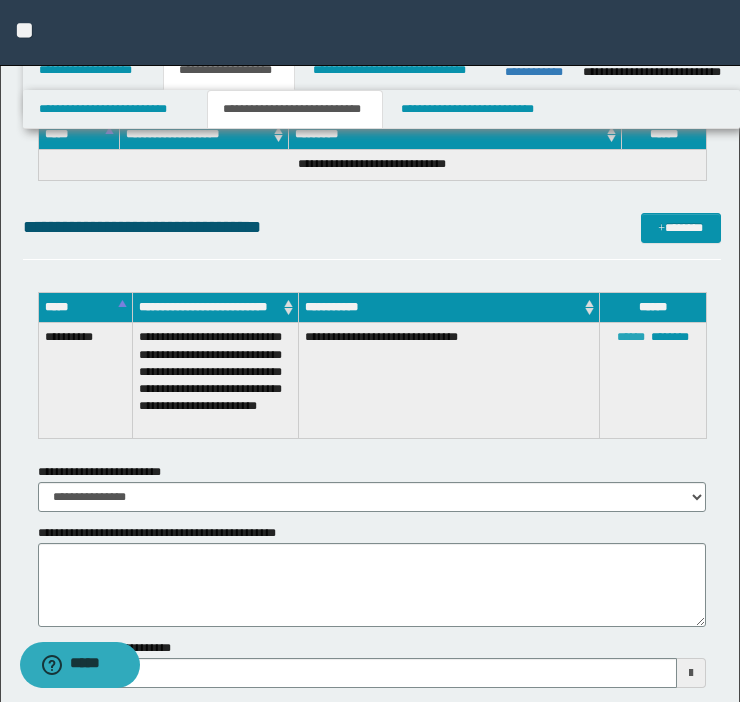 click on "******" at bounding box center (631, 337) 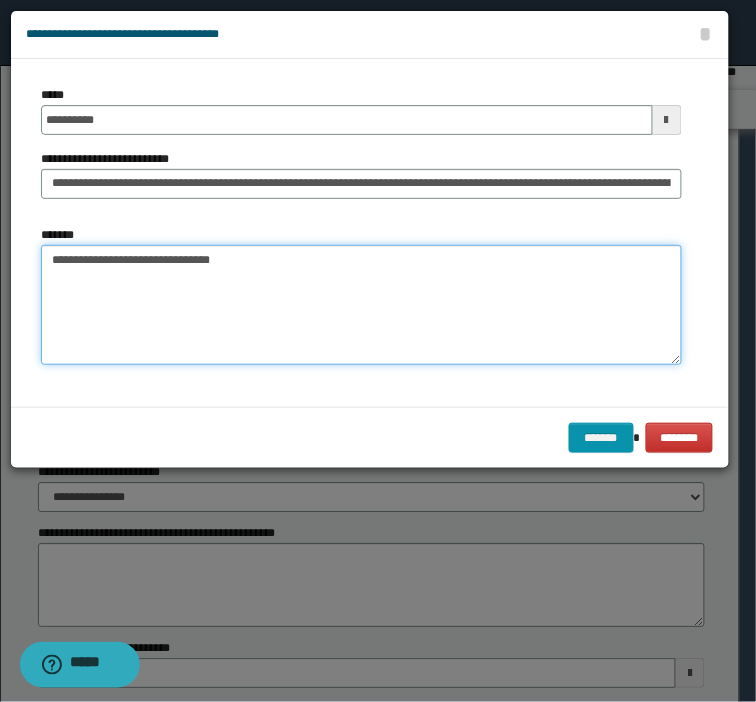 click on "**********" at bounding box center (361, 305) 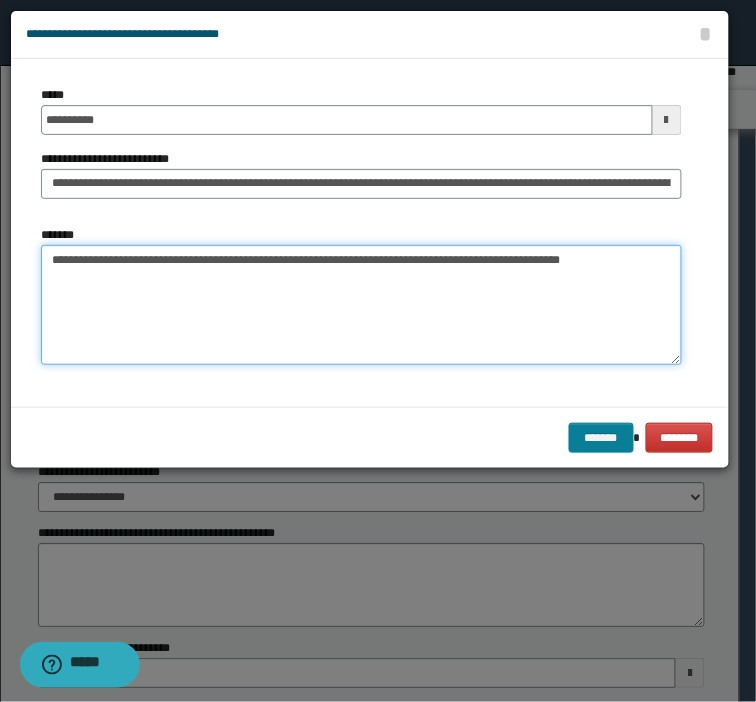 type on "**********" 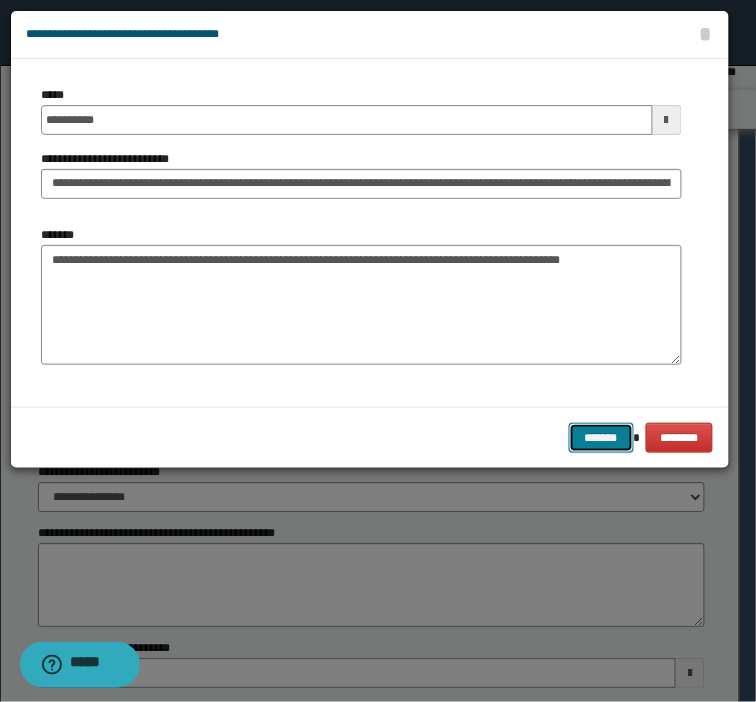 click on "*******" at bounding box center [601, 438] 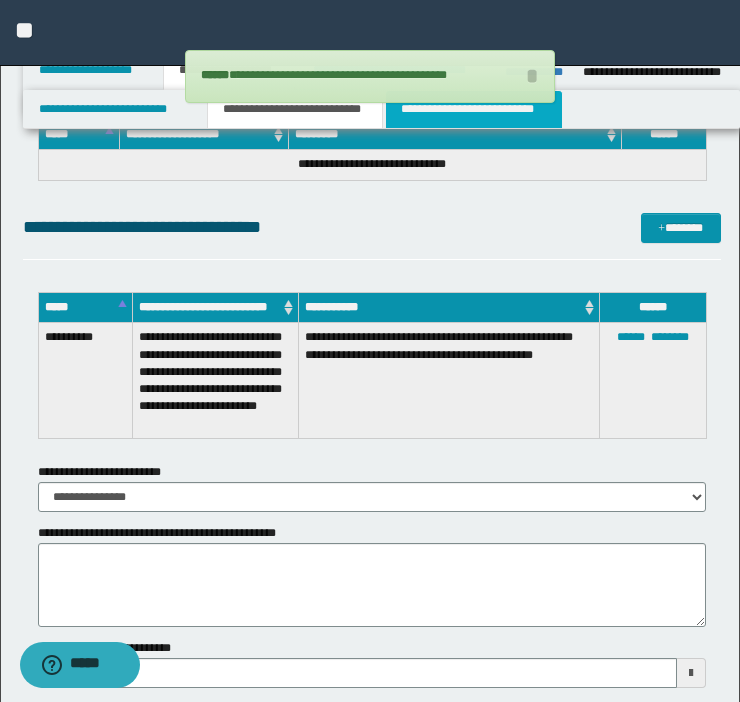click on "**********" at bounding box center [474, 109] 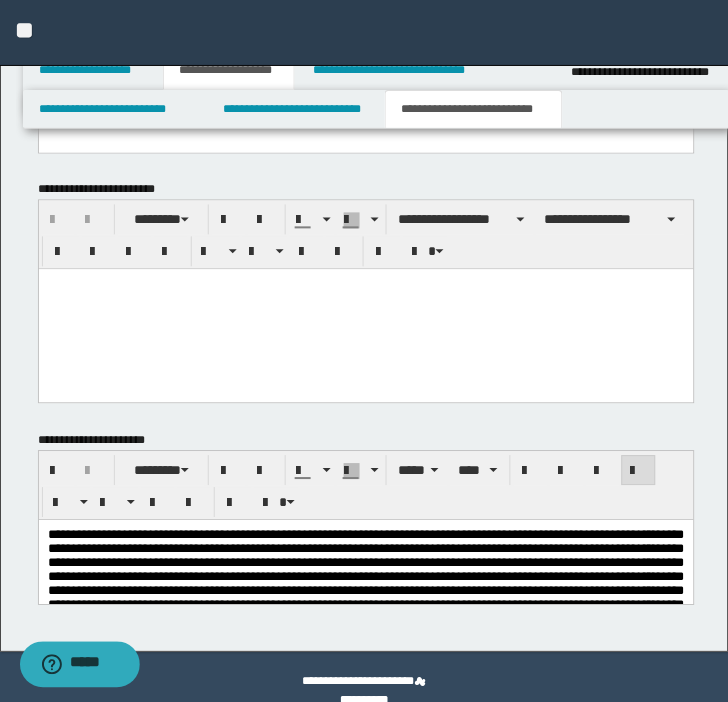 scroll, scrollTop: 563, scrollLeft: 0, axis: vertical 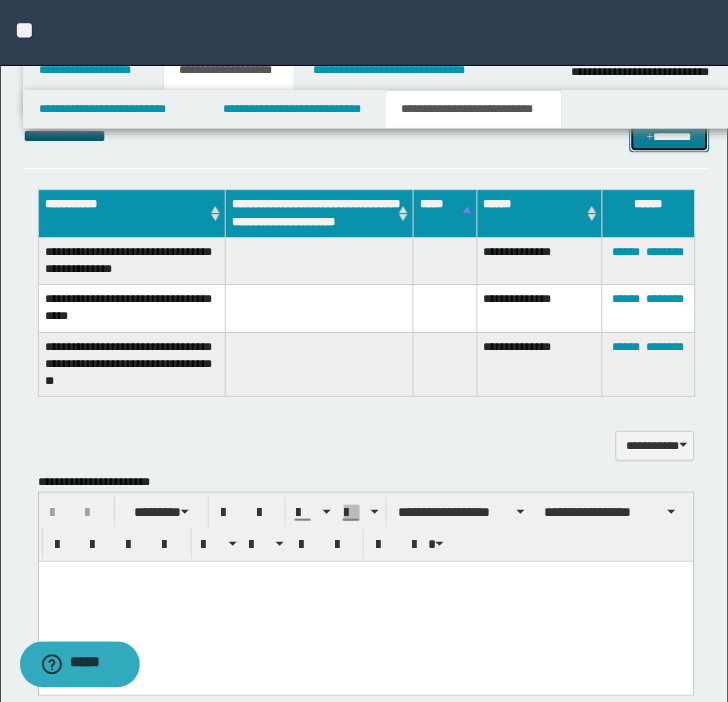 click at bounding box center [650, 138] 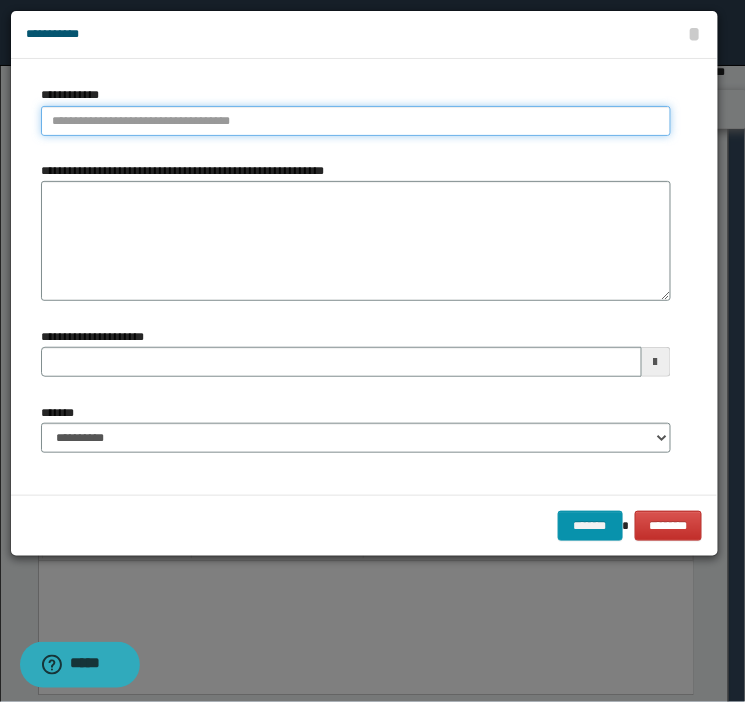 type on "**********" 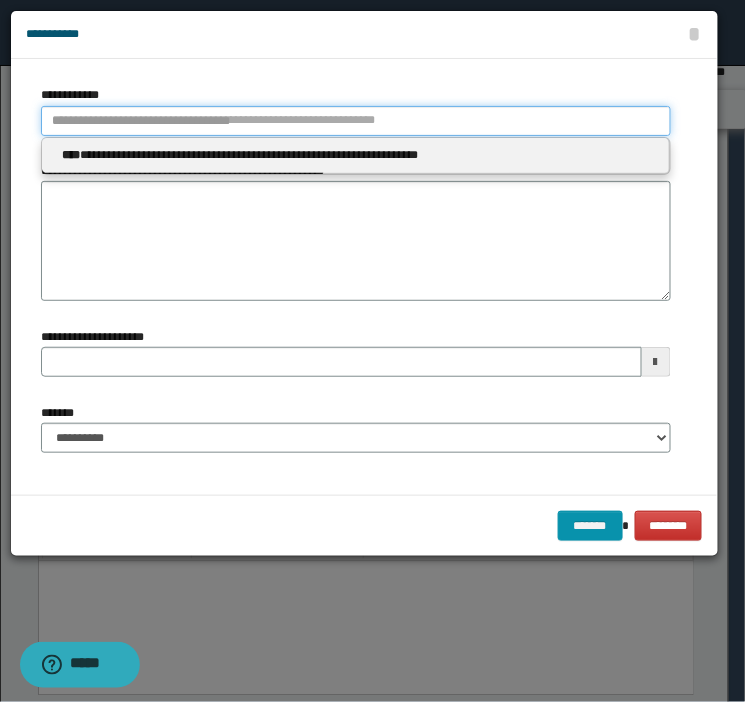 click on "**********" at bounding box center (356, 121) 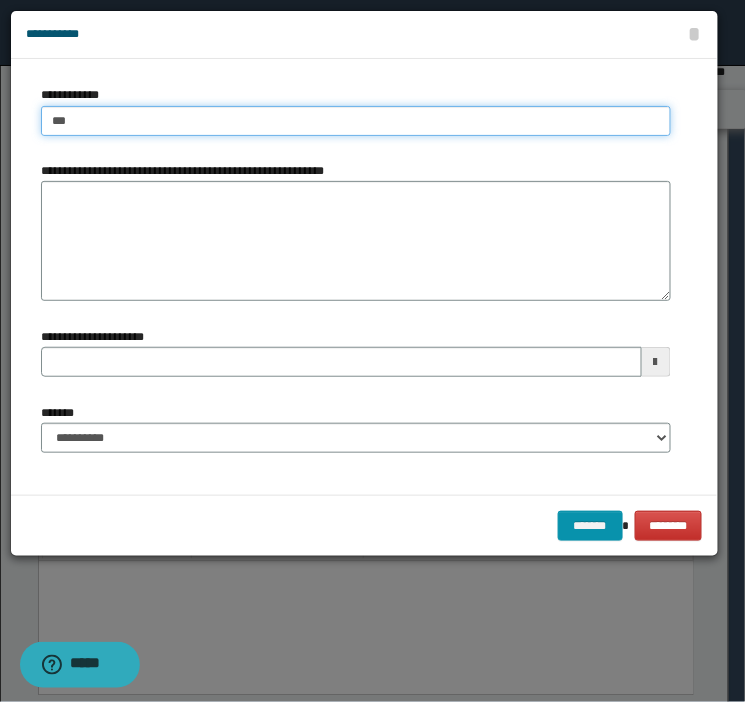 type on "****" 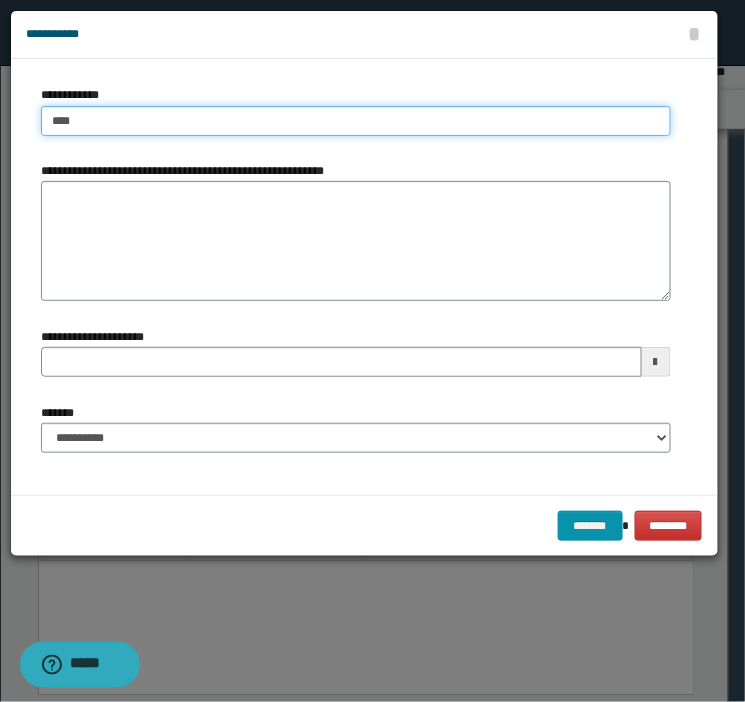 type on "****" 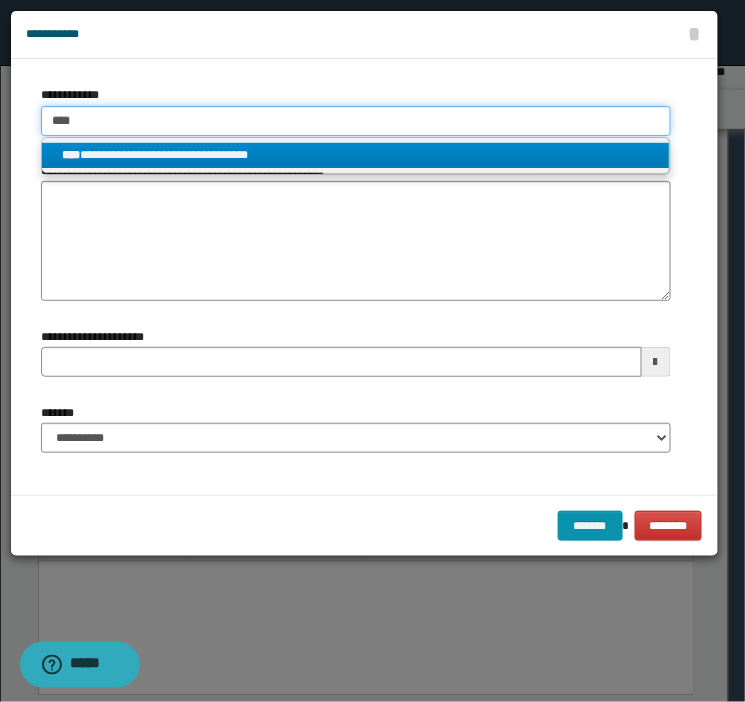 type on "****" 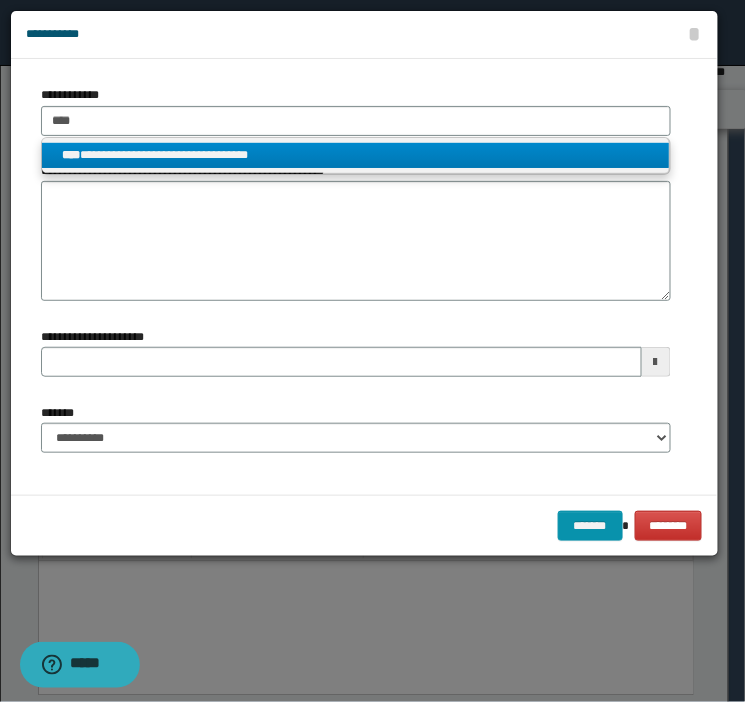 click on "**********" at bounding box center [355, 155] 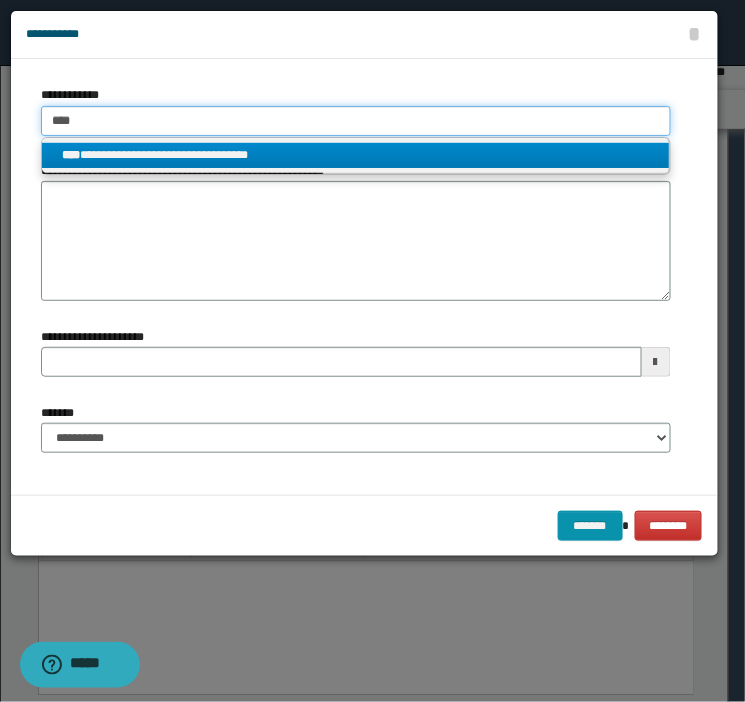 type 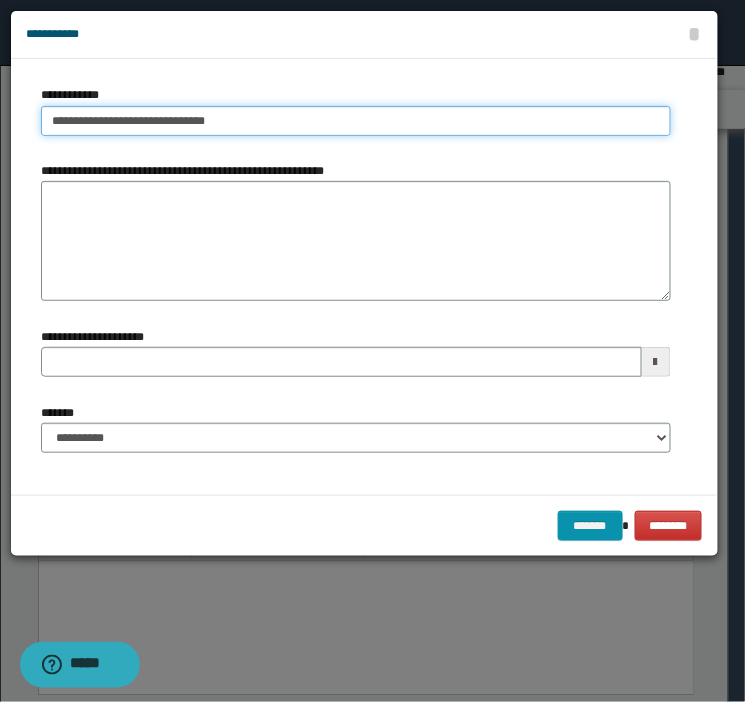 drag, startPoint x: 285, startPoint y: 112, endPoint x: -343, endPoint y: 101, distance: 628.0963 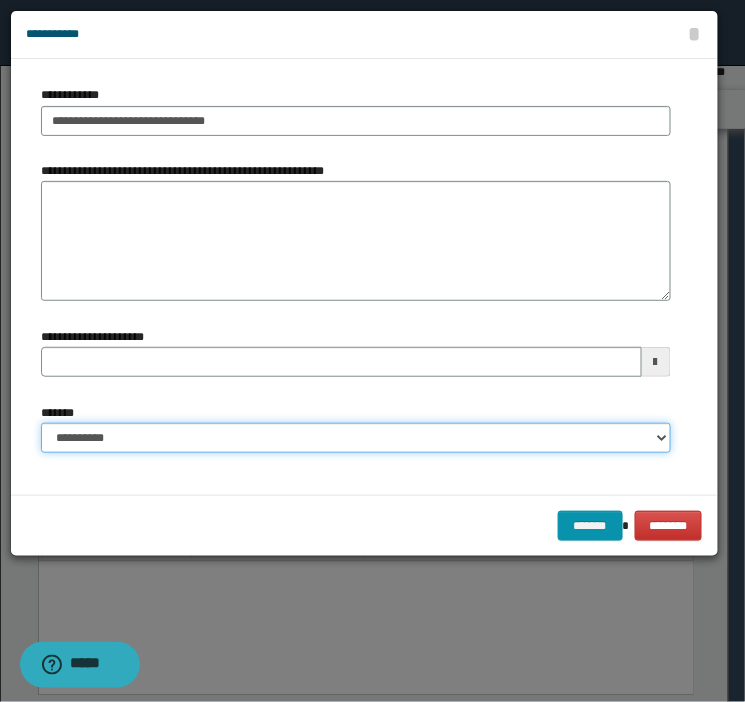 click on "**********" at bounding box center [356, 438] 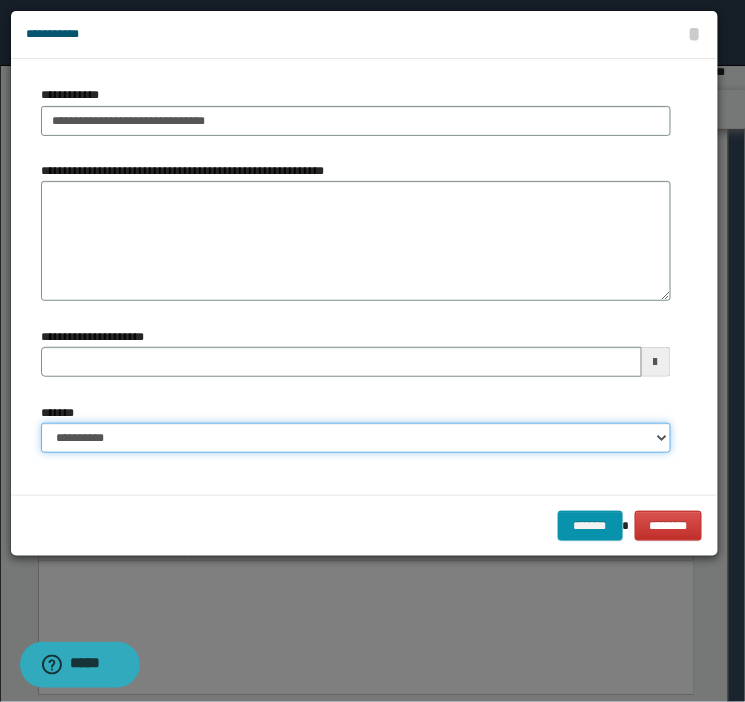 select on "*" 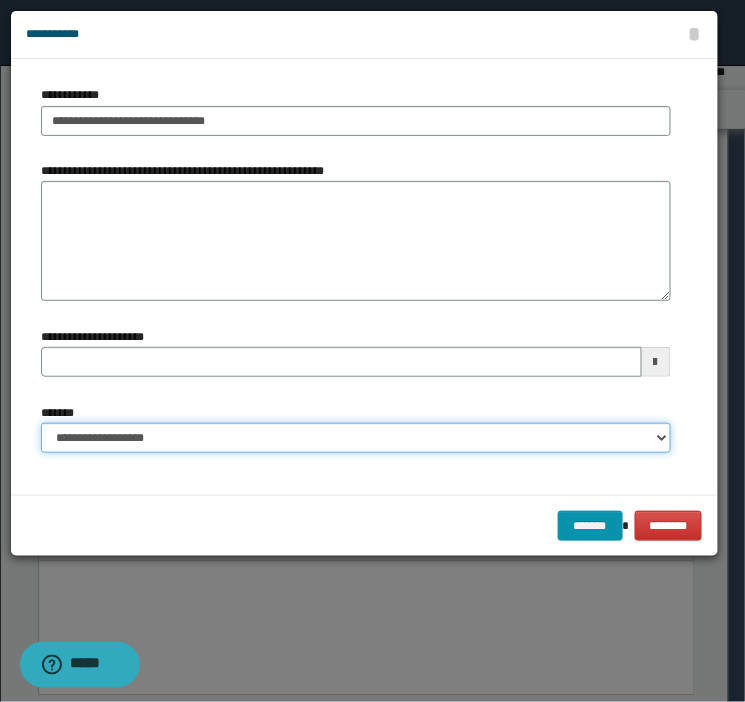 click on "**********" at bounding box center (356, 438) 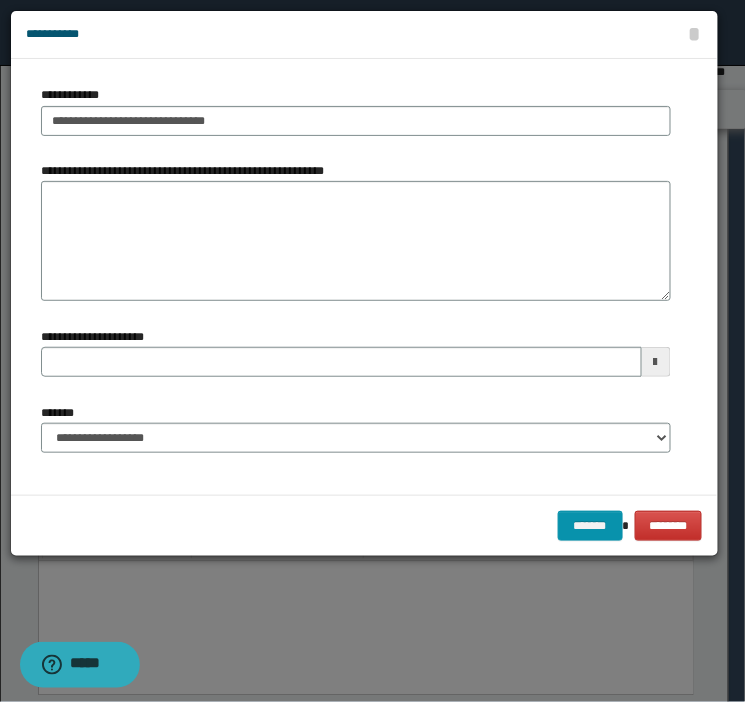 click at bounding box center (373, 351) 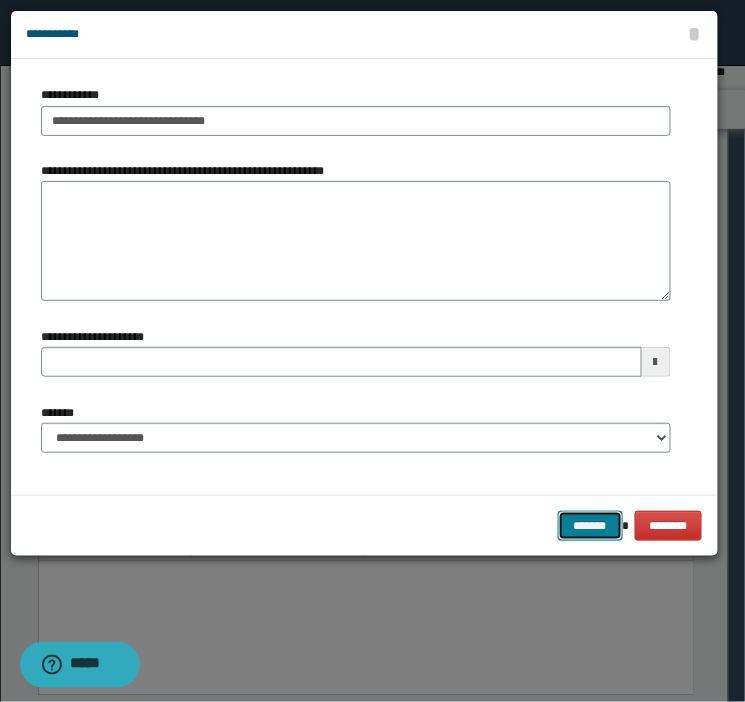 click on "*******" at bounding box center (590, 526) 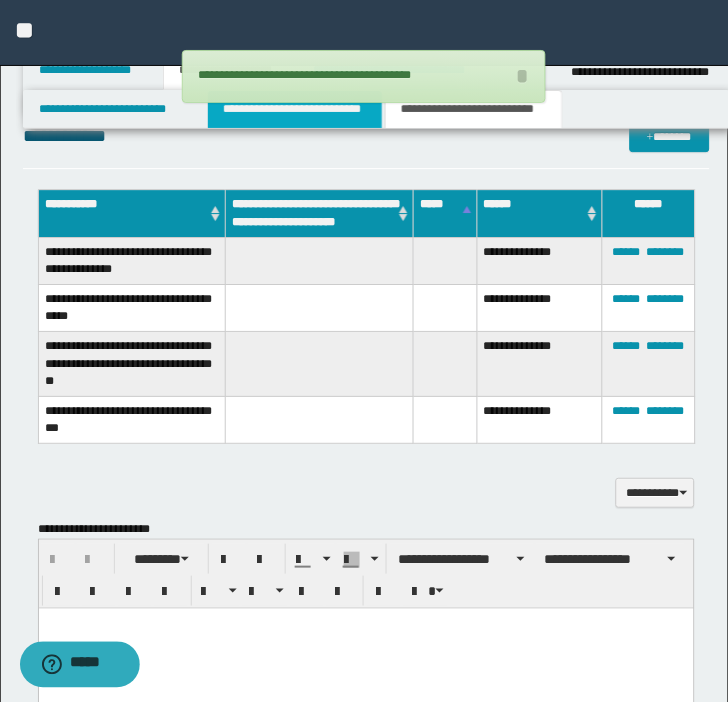 click on "**********" at bounding box center [295, 109] 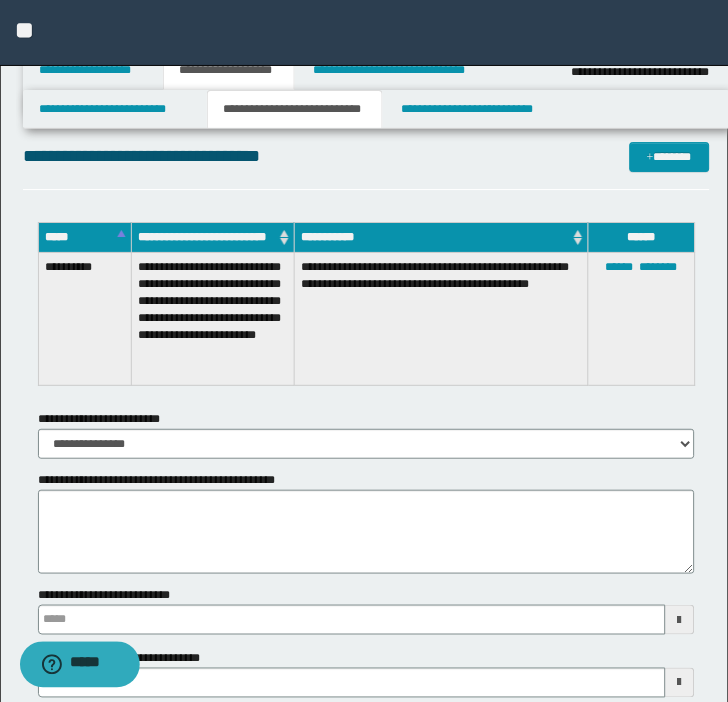 scroll, scrollTop: 3047, scrollLeft: 0, axis: vertical 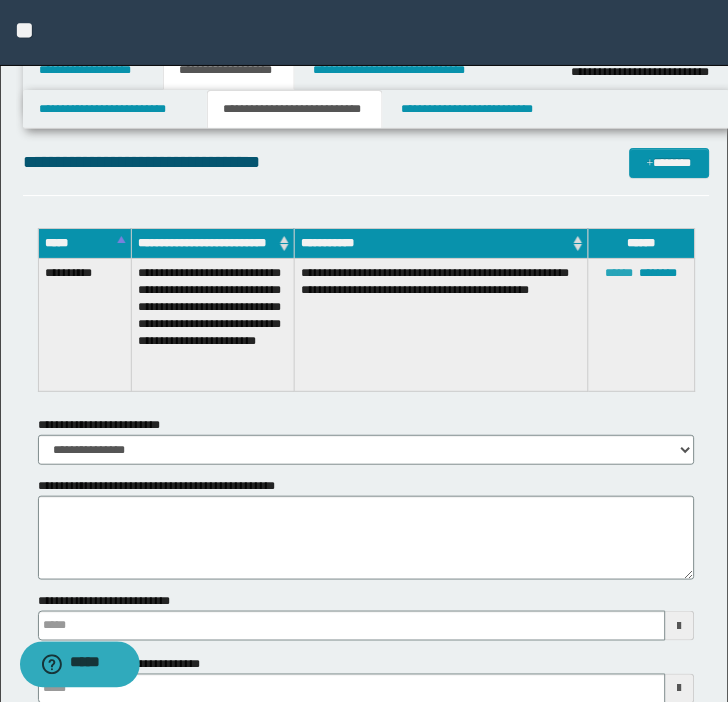 click on "******    ********" at bounding box center (642, 324) 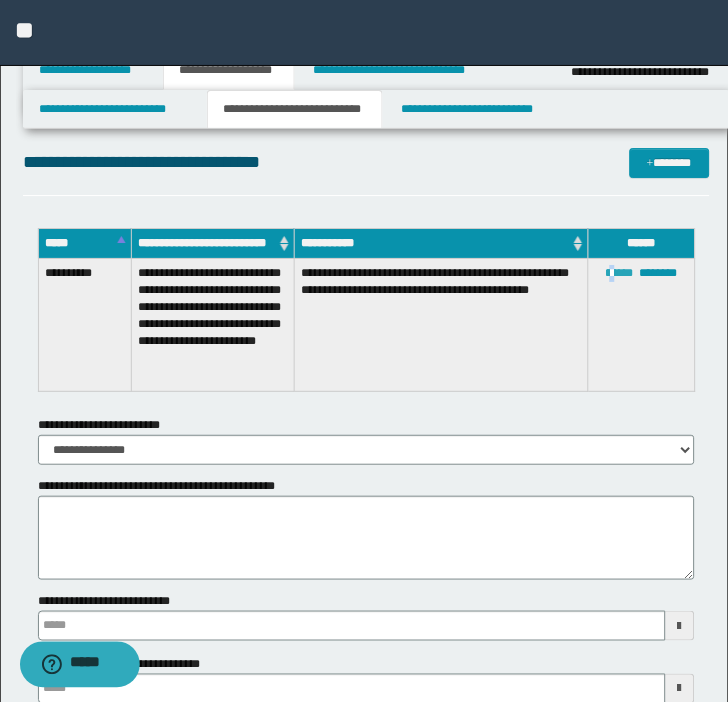 click on "******" at bounding box center (620, 273) 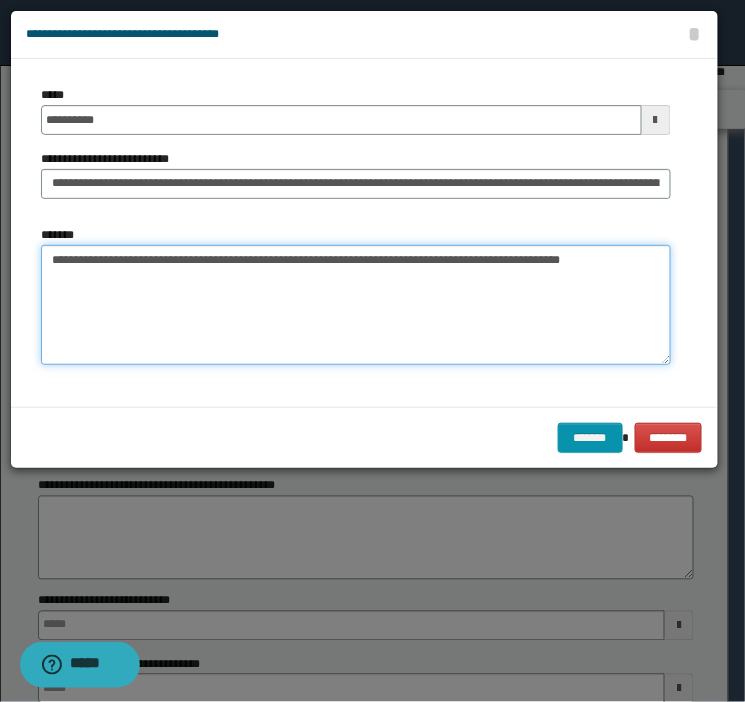 click on "**********" at bounding box center (356, 305) 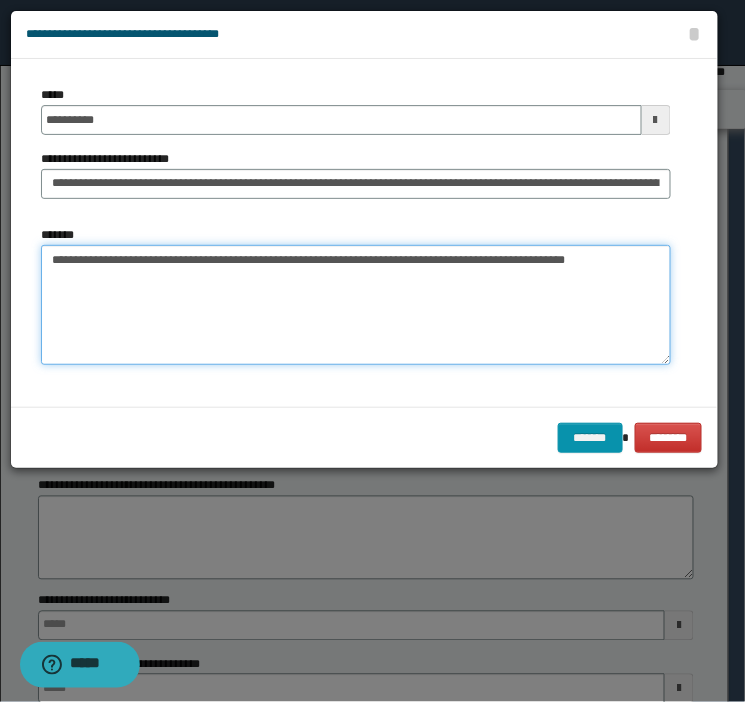 paste on "**********" 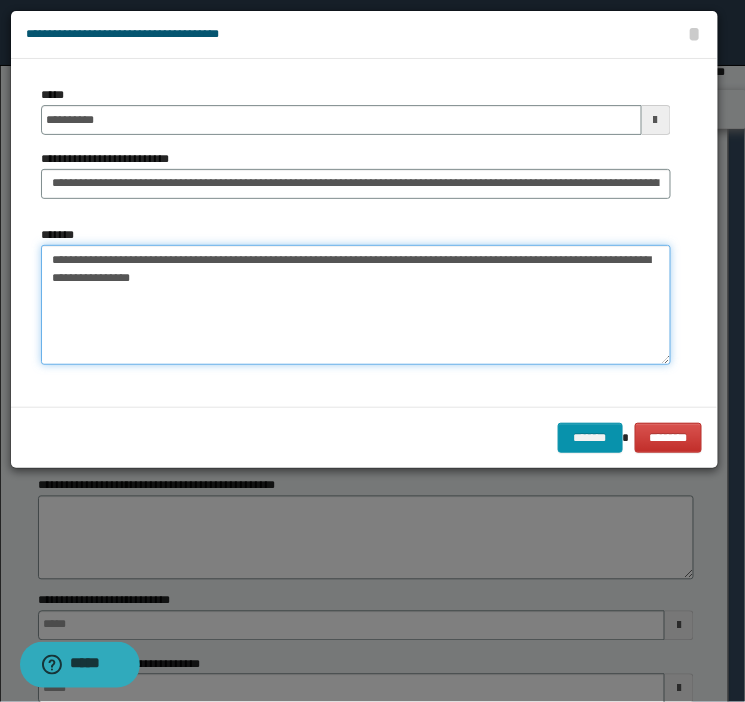 drag, startPoint x: 33, startPoint y: 252, endPoint x: -103, endPoint y: 215, distance: 140.94325 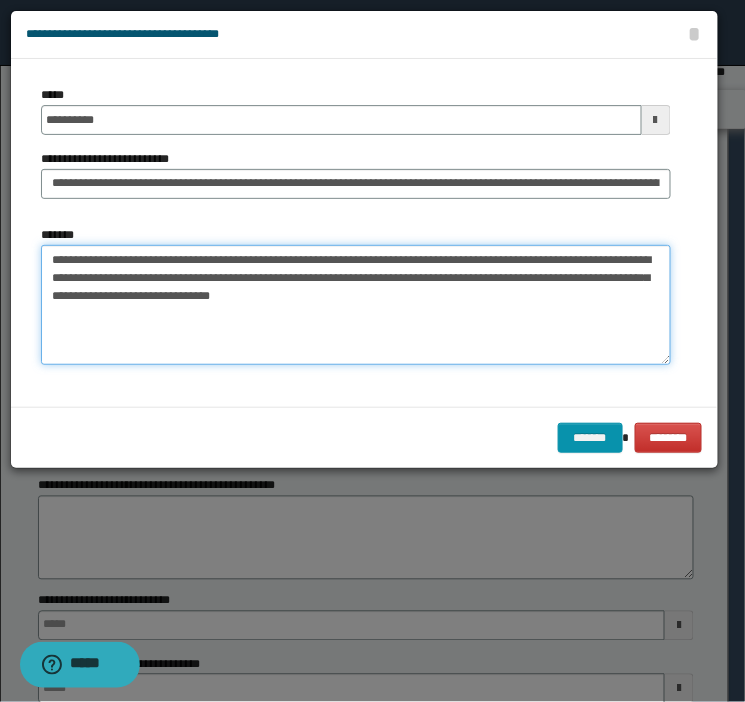 drag, startPoint x: 197, startPoint y: 294, endPoint x: 56, endPoint y: 327, distance: 144.81023 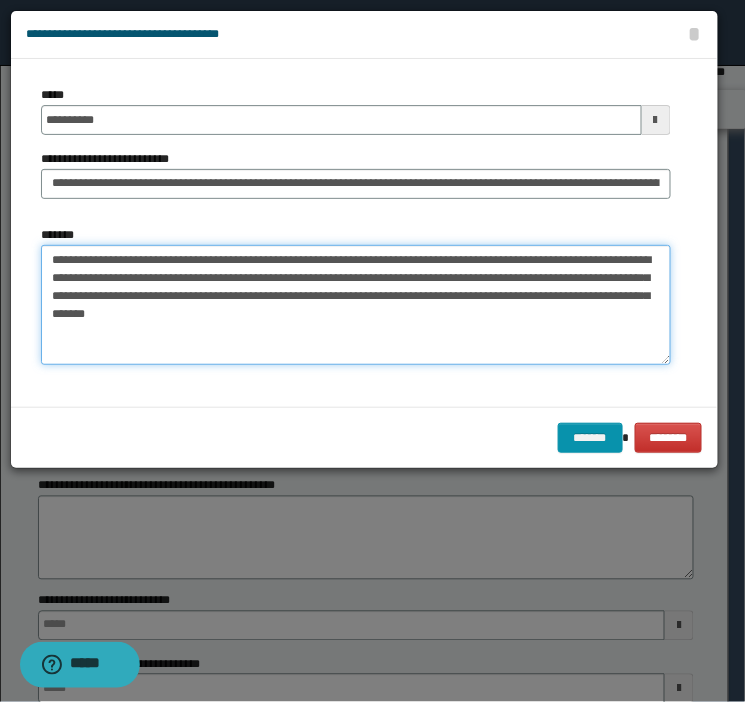 paste 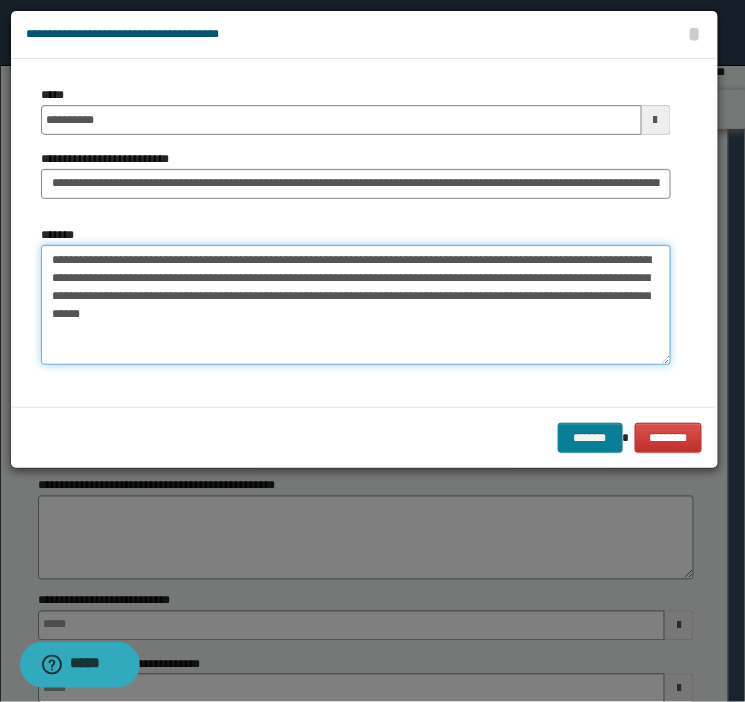 type on "**********" 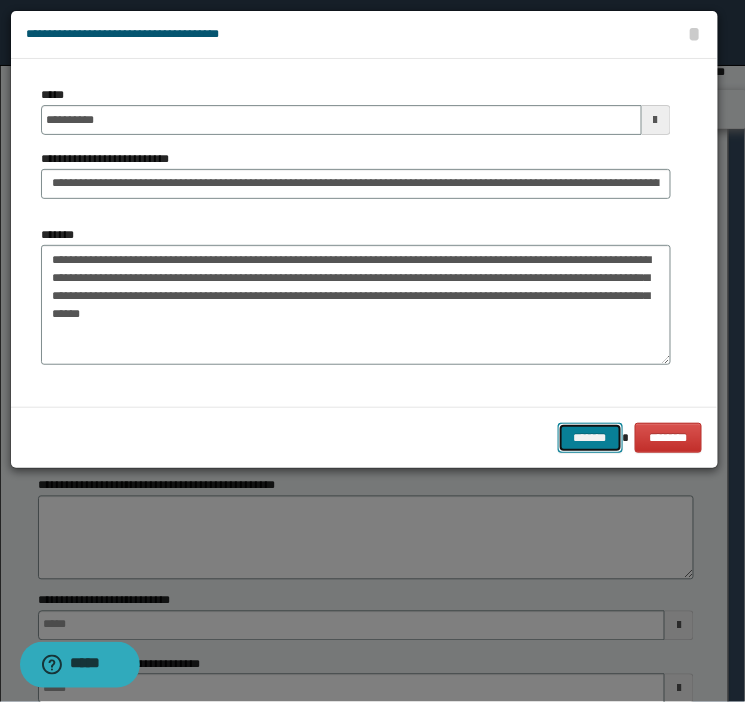 click on "*******" at bounding box center (590, 438) 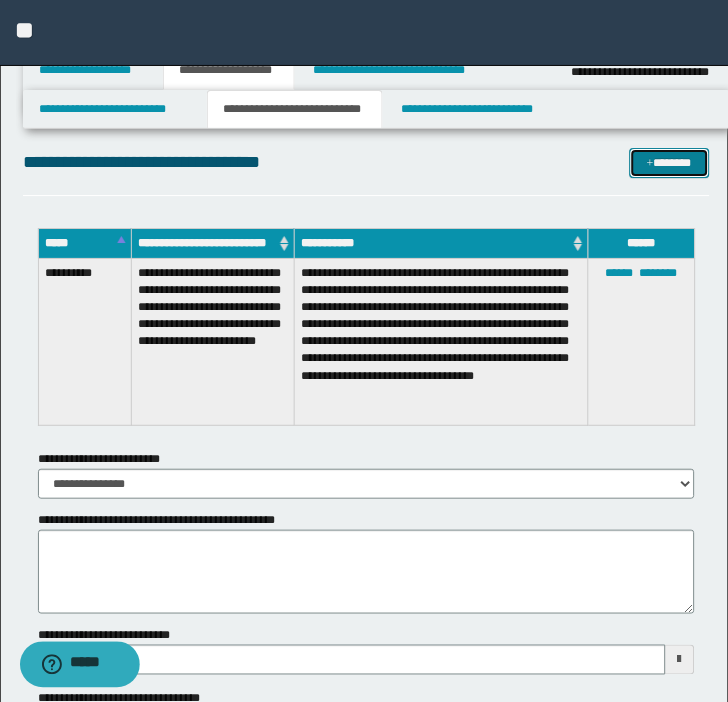 click on "*******" at bounding box center [670, 163] 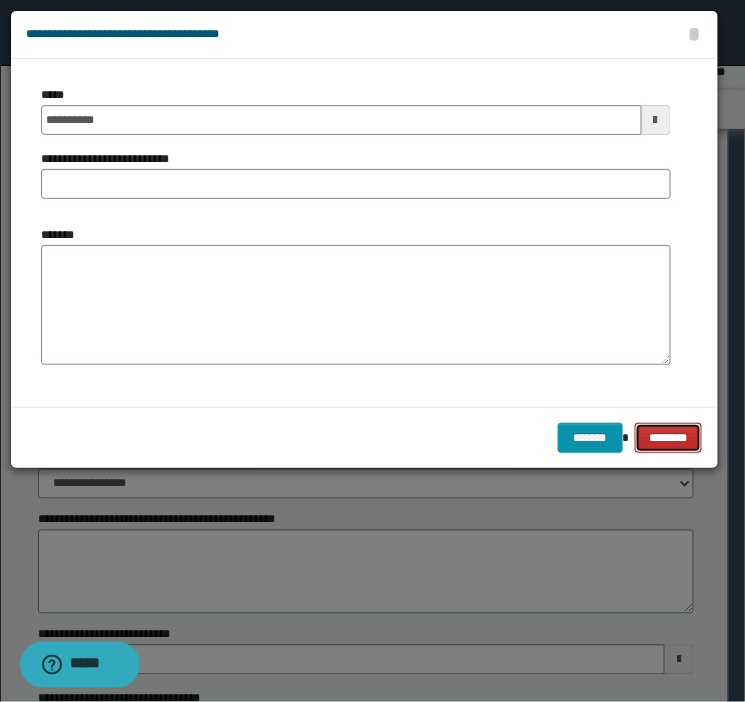 click on "********" at bounding box center (669, 438) 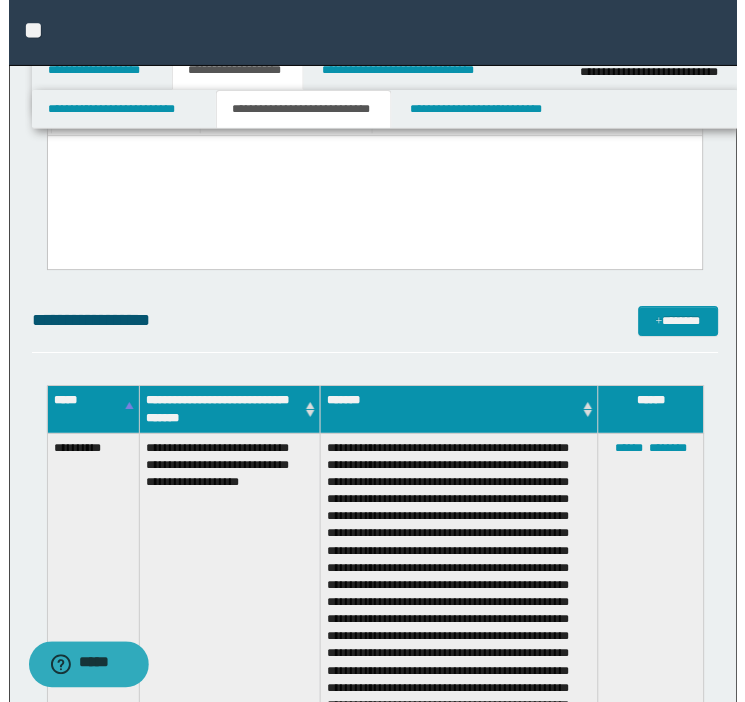 scroll, scrollTop: 408, scrollLeft: 0, axis: vertical 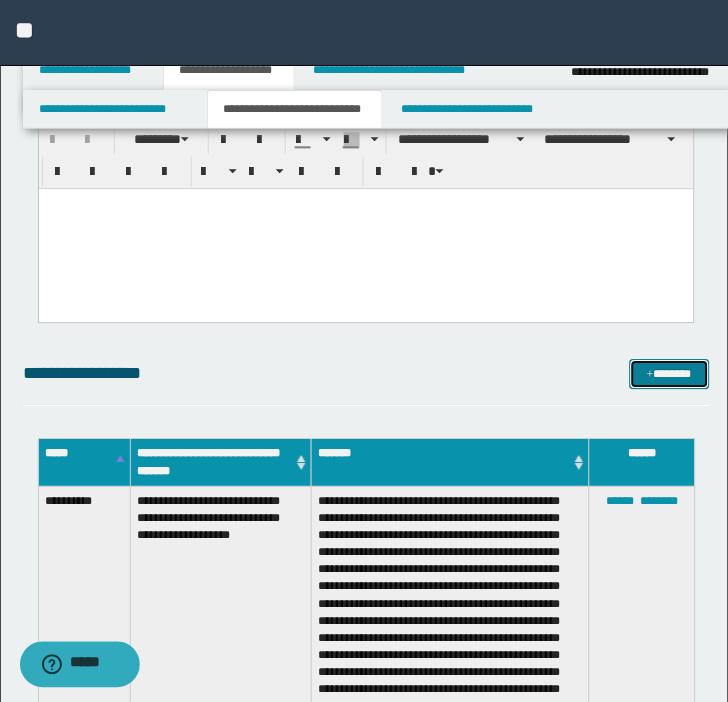 click on "*******" at bounding box center [670, 375] 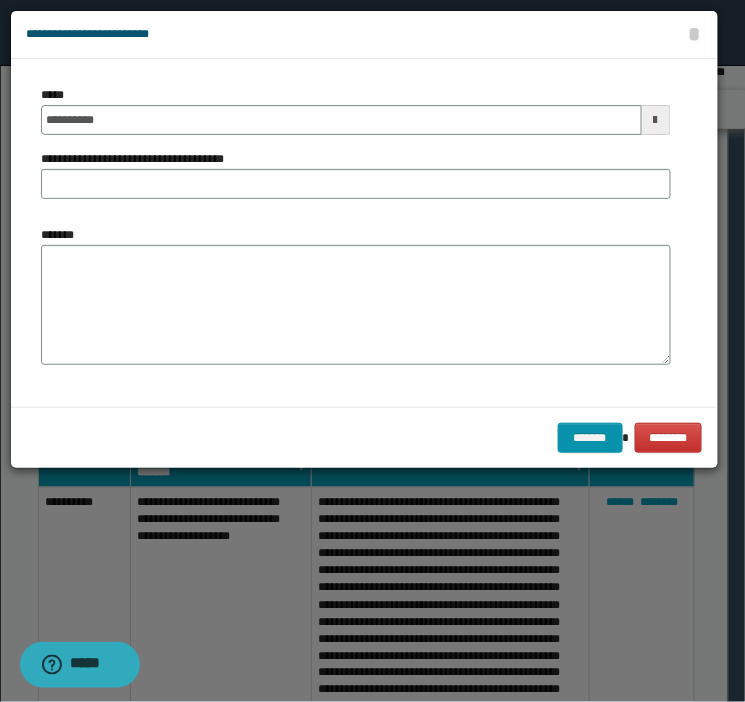 scroll, scrollTop: 0, scrollLeft: 0, axis: both 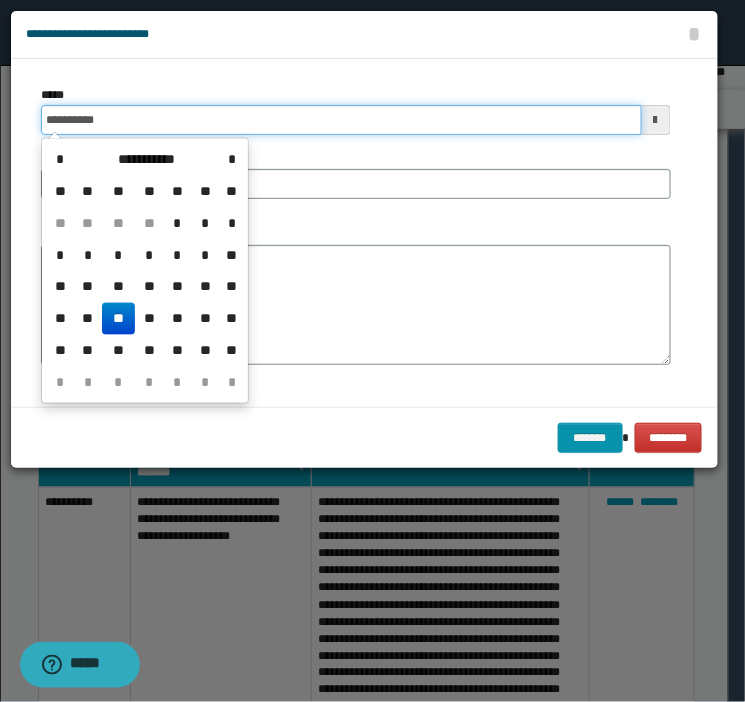 click on "**********" at bounding box center (341, 120) 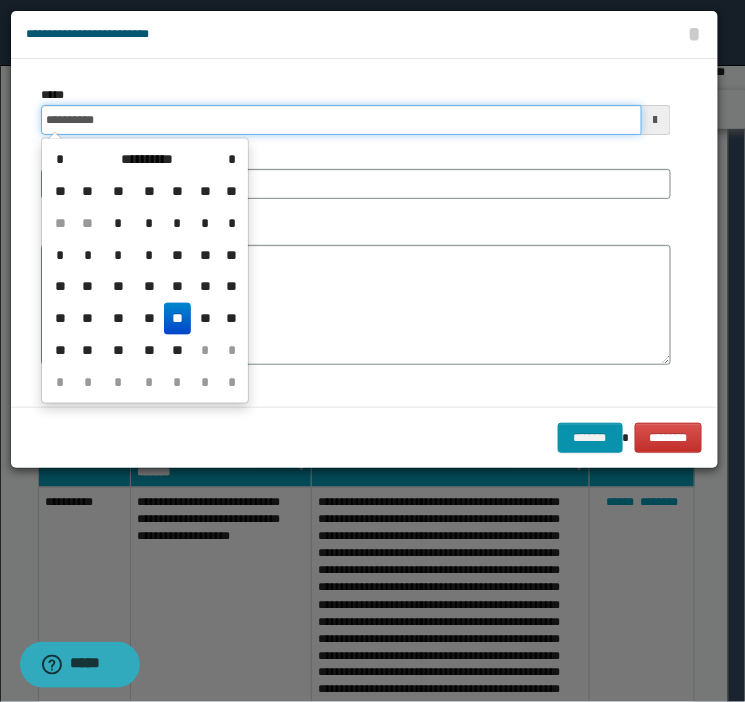 type on "**********" 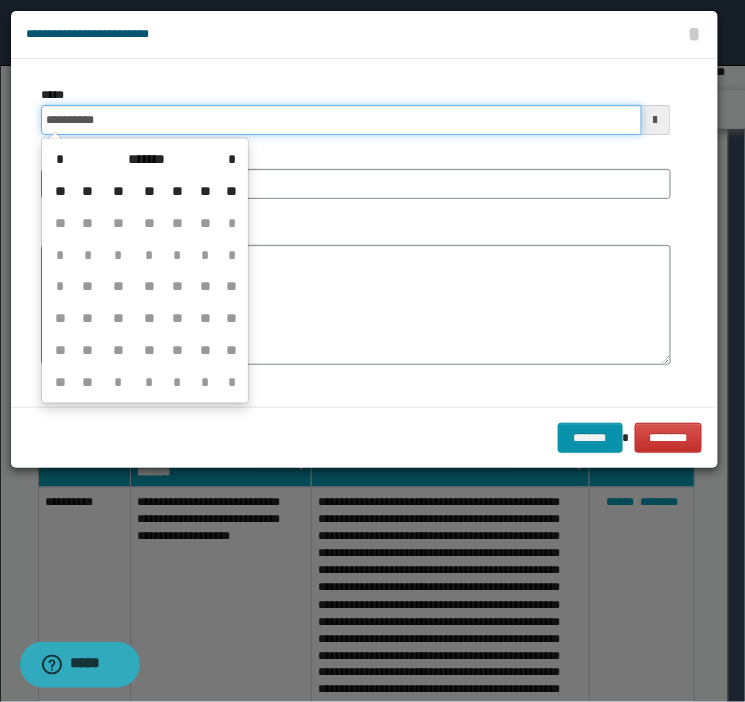 type on "**********" 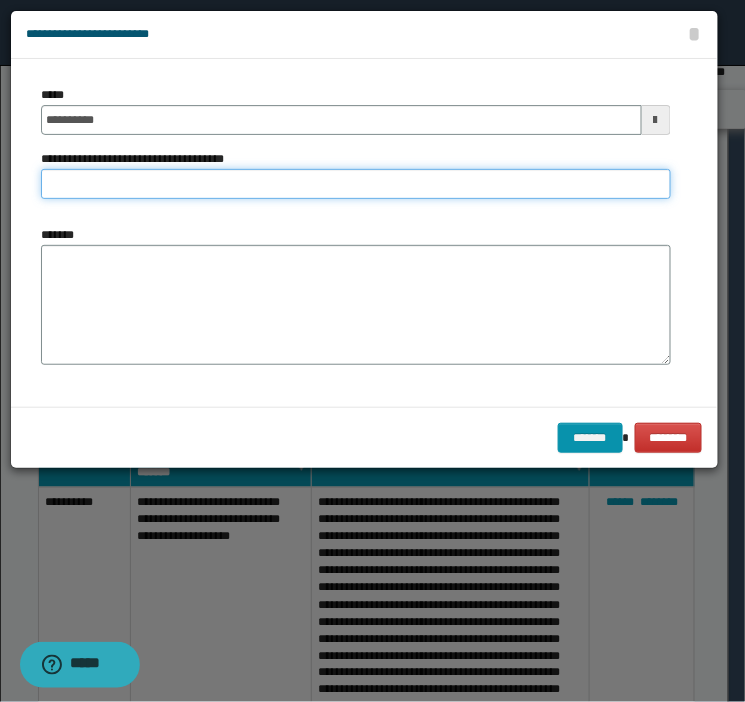 click on "**********" at bounding box center (356, 184) 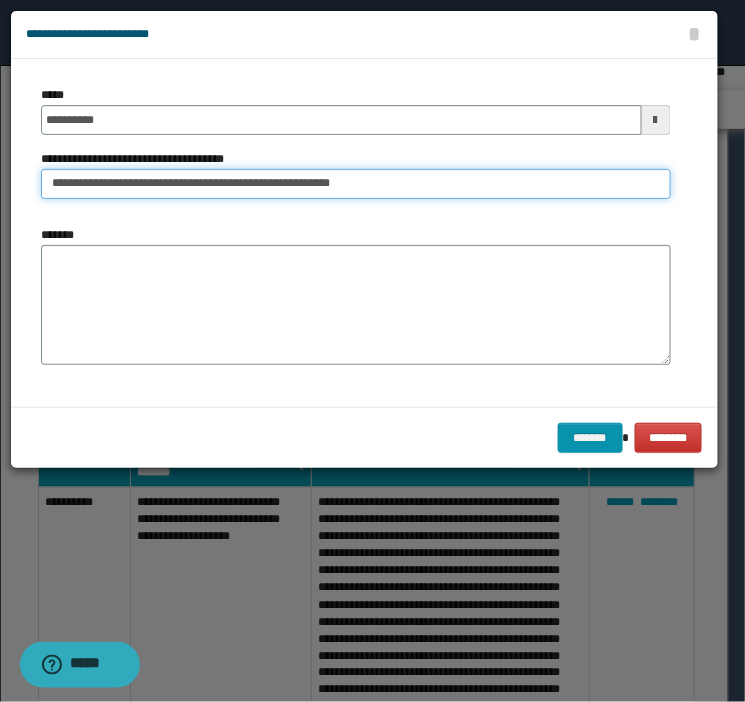 type on "**********" 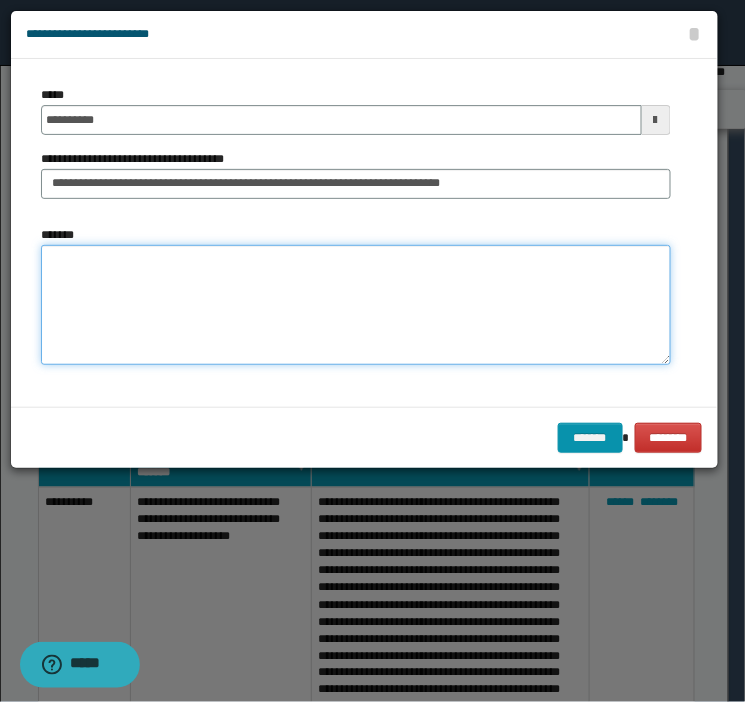 click on "*******" at bounding box center [356, 305] 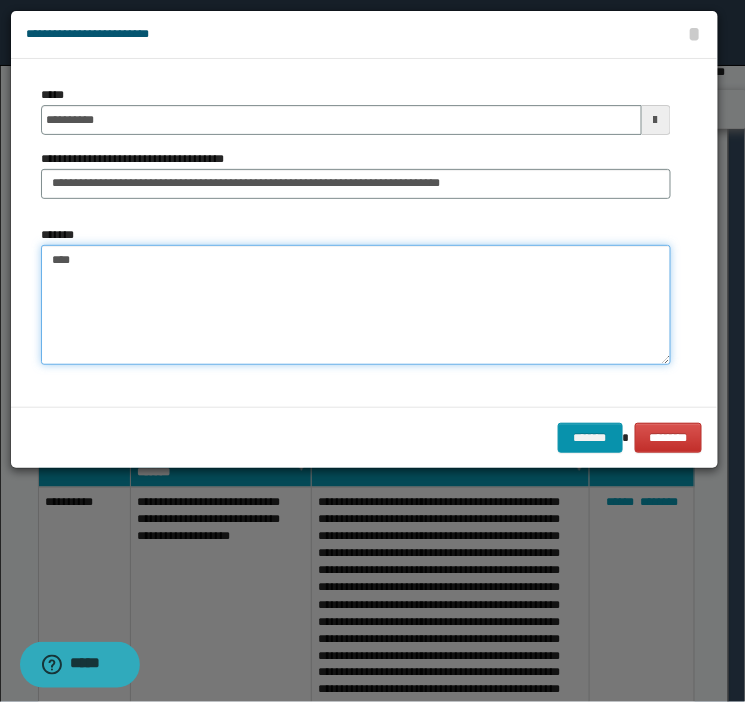 click on "***" at bounding box center [356, 305] 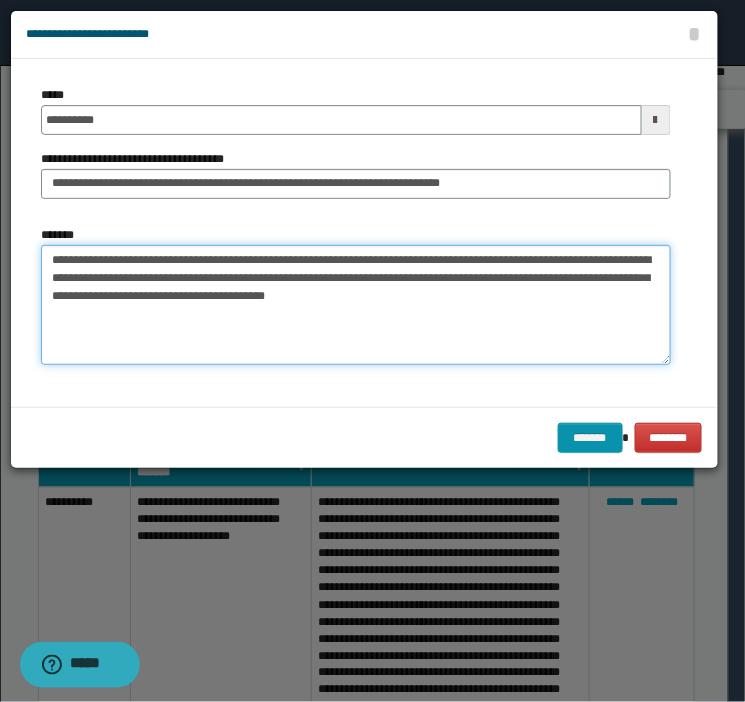 click on "**********" at bounding box center [356, 305] 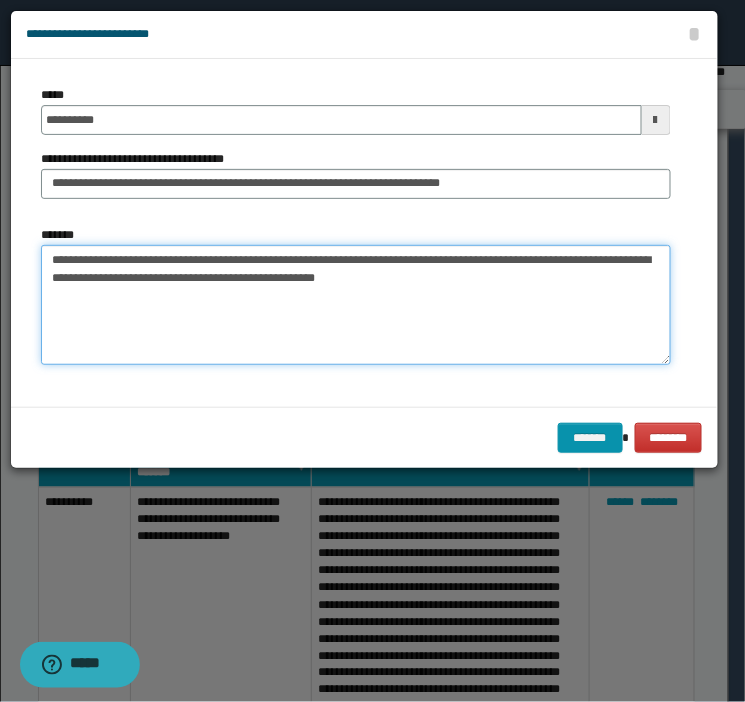click on "**********" at bounding box center [356, 305] 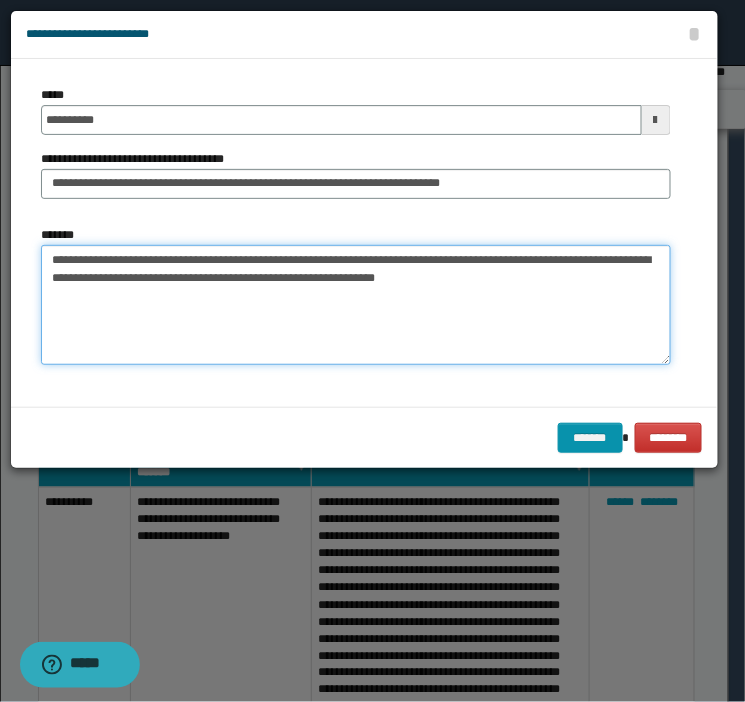 click on "**********" at bounding box center (356, 305) 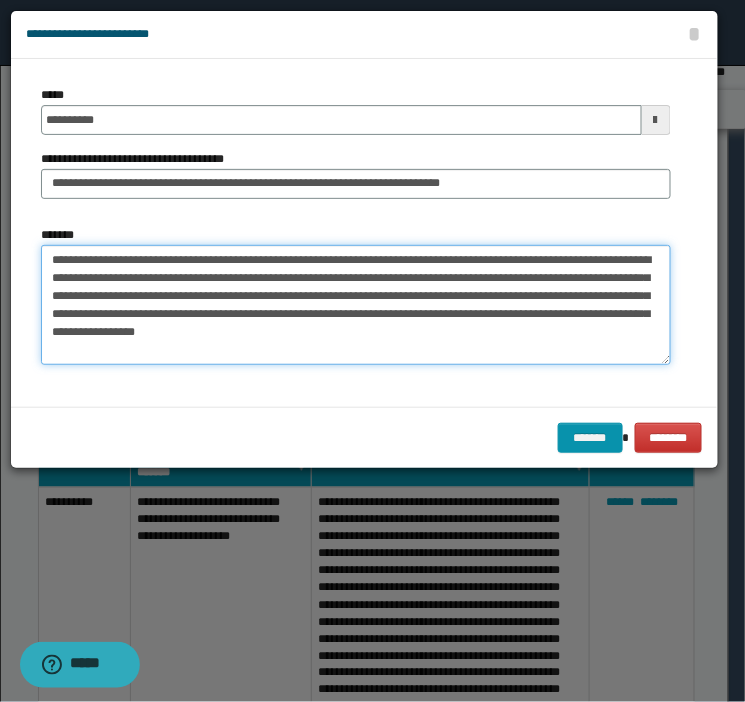 click on "**********" at bounding box center [356, 305] 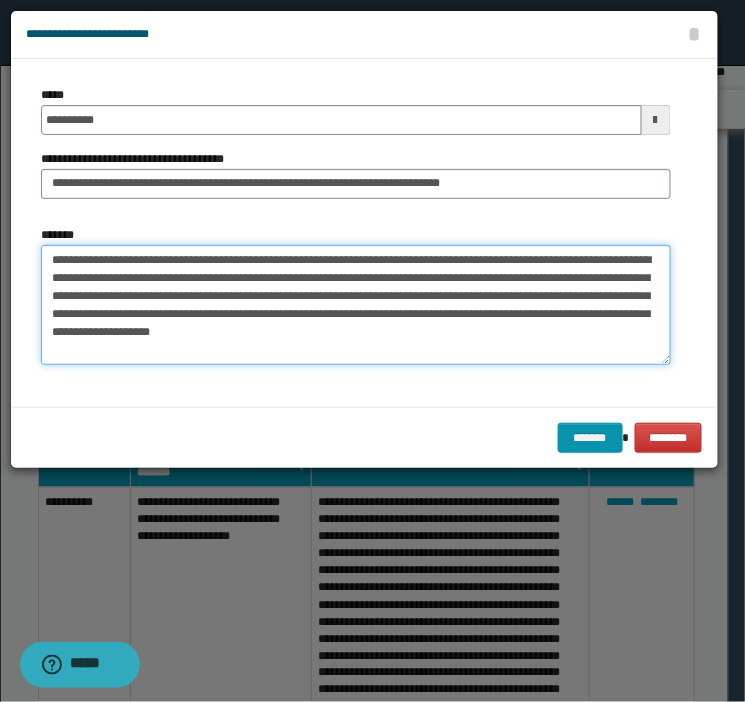 click on "**********" at bounding box center (356, 305) 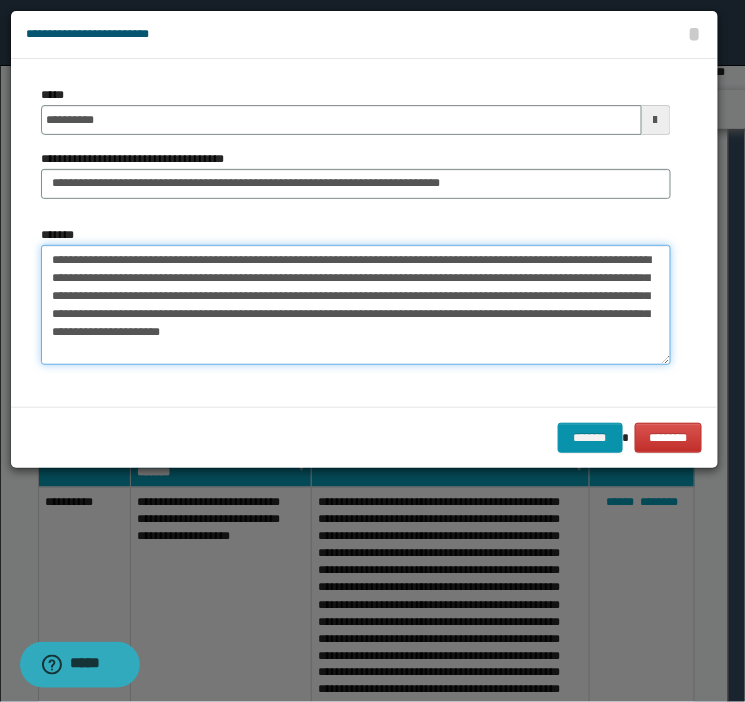 click on "**********" at bounding box center (356, 305) 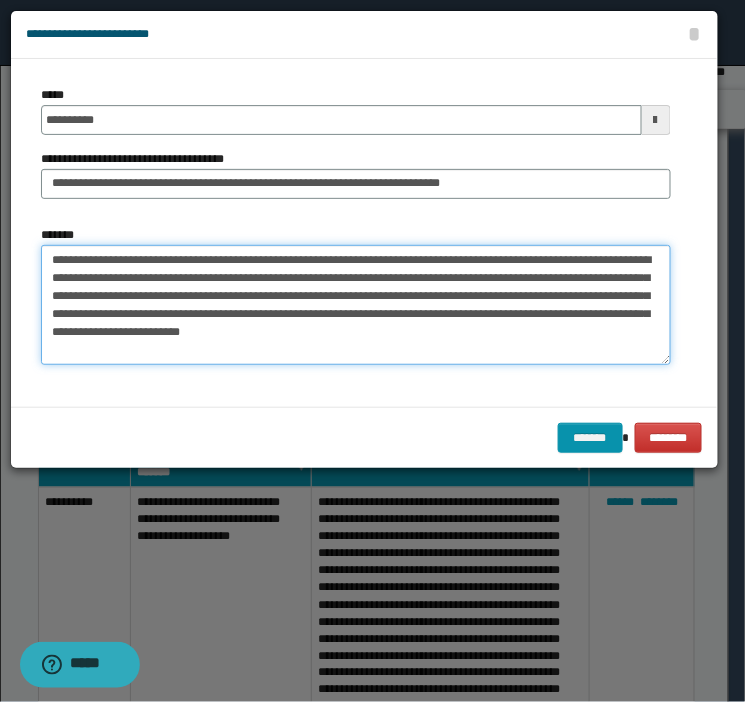 paste on "**********" 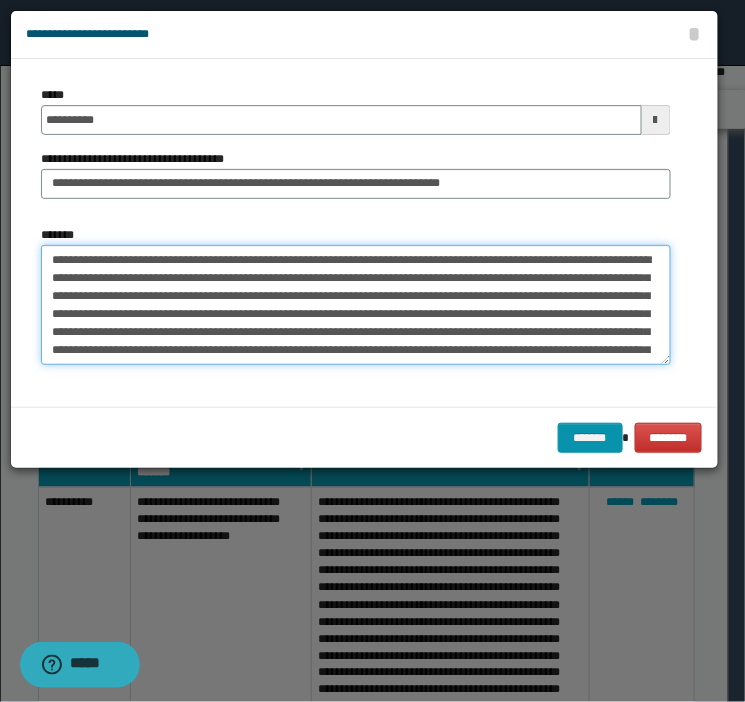 scroll, scrollTop: 84, scrollLeft: 0, axis: vertical 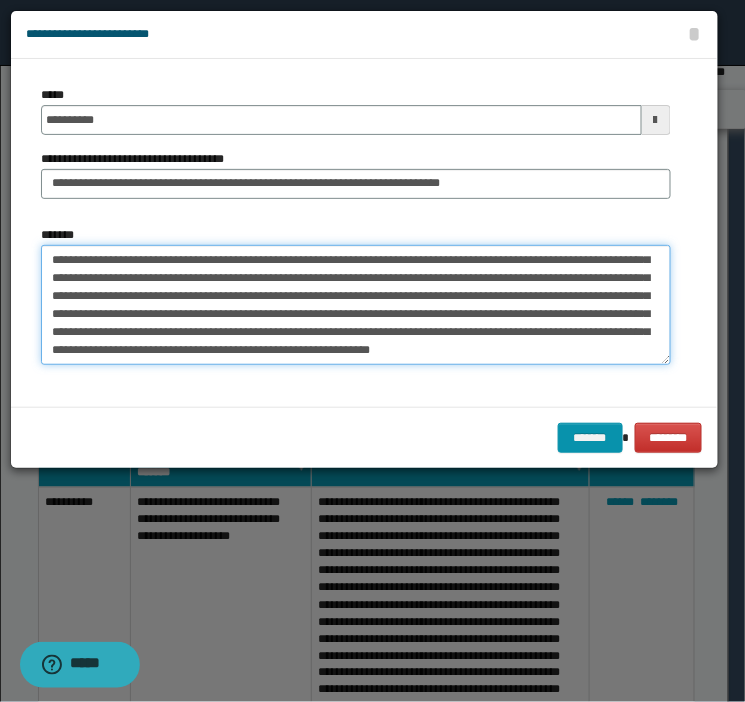 drag, startPoint x: 221, startPoint y: 275, endPoint x: 217, endPoint y: 265, distance: 10.770329 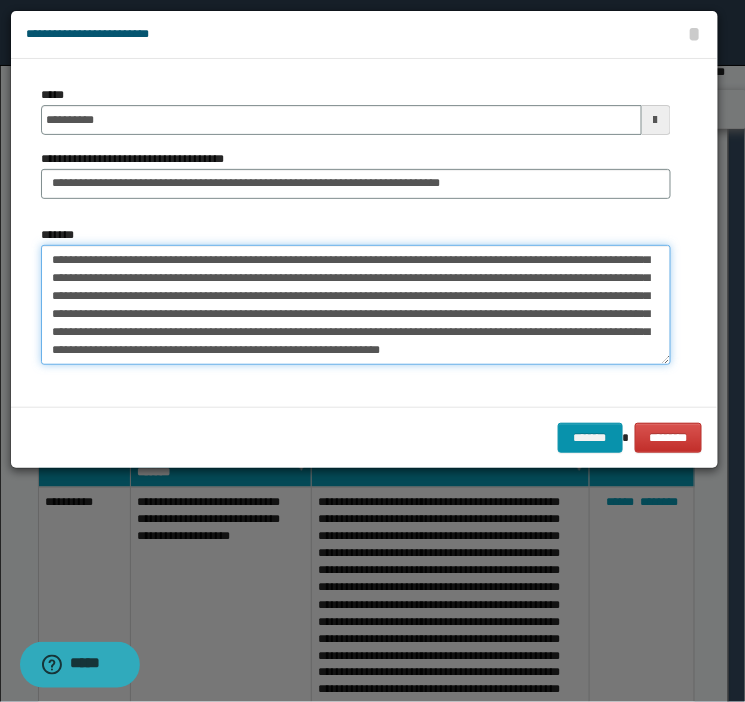 click on "*******" at bounding box center (356, 305) 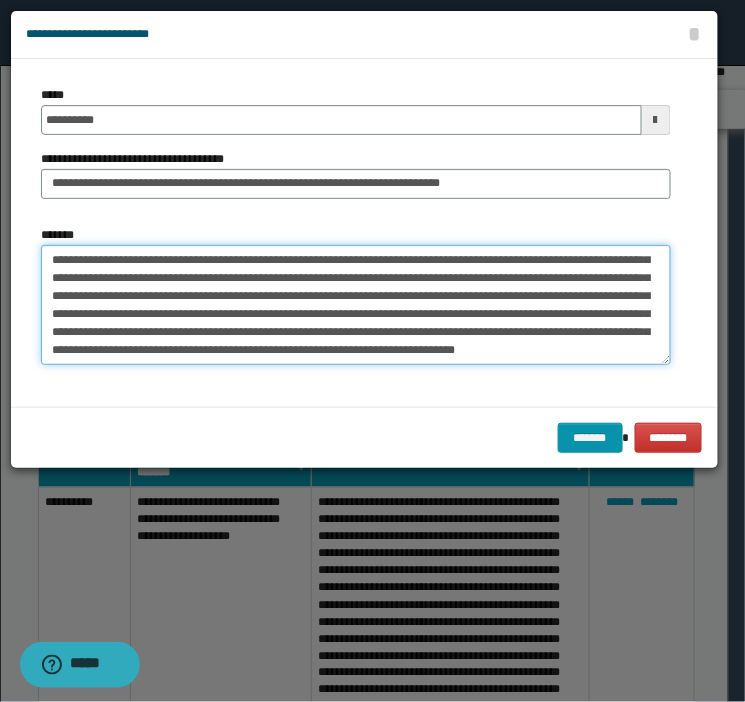 click on "*******" at bounding box center (356, 305) 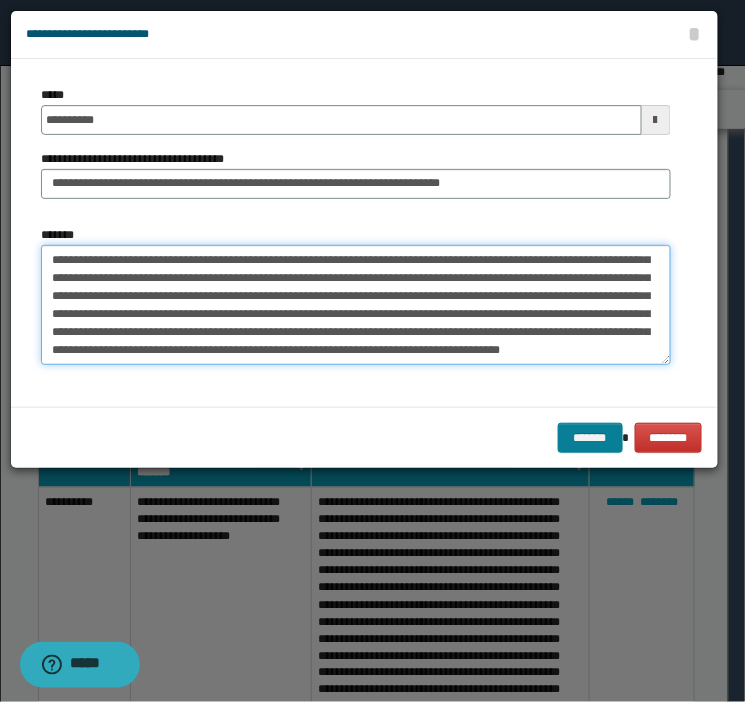 type on "**********" 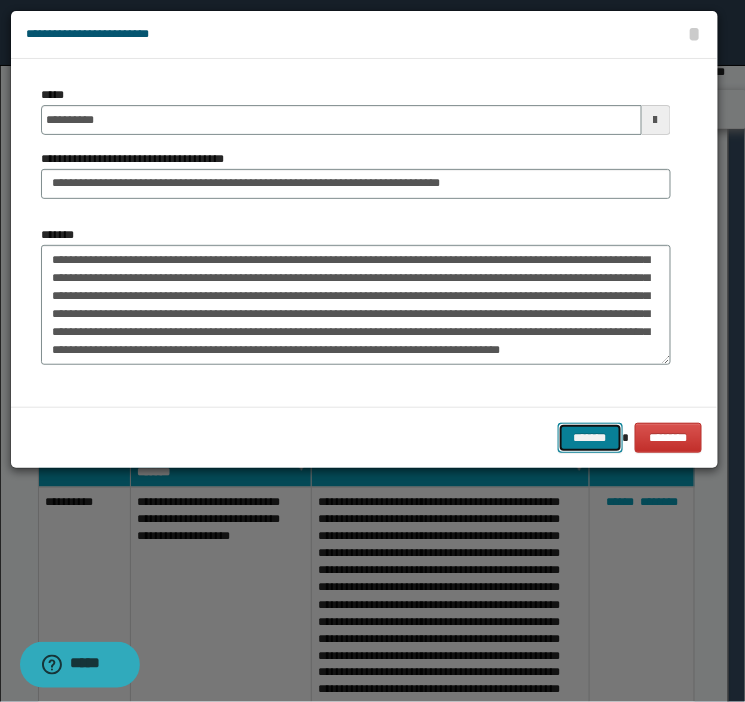 click on "*******" at bounding box center [590, 438] 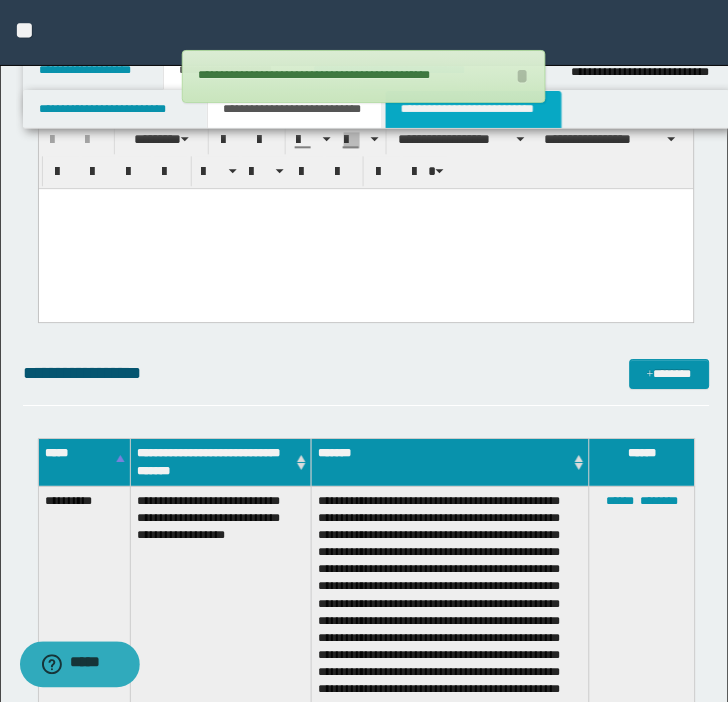 click on "**********" at bounding box center [474, 109] 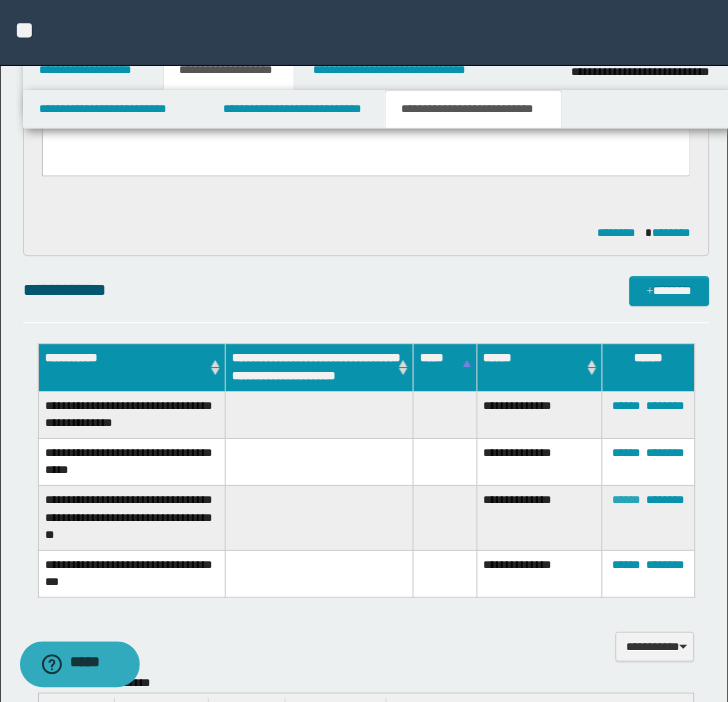 click on "******" at bounding box center [627, 501] 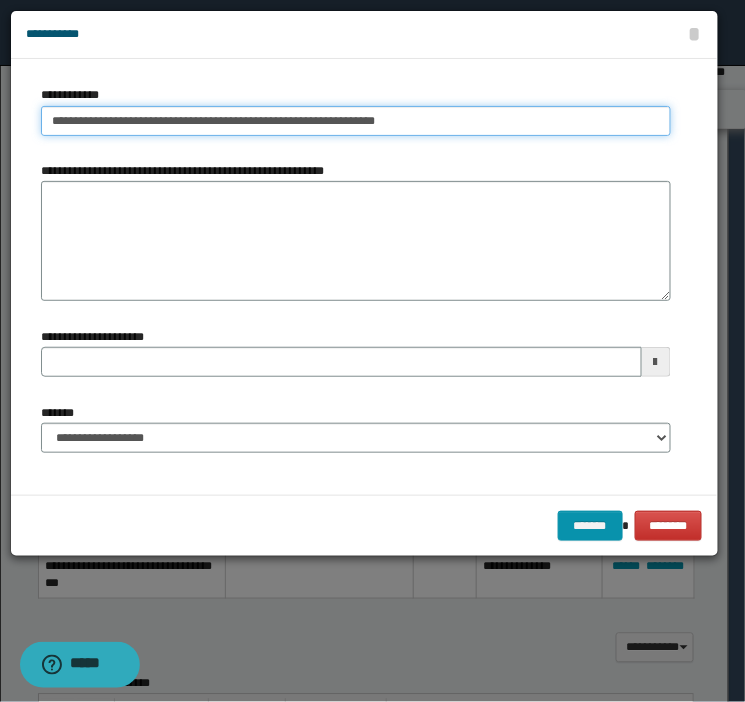 type on "**********" 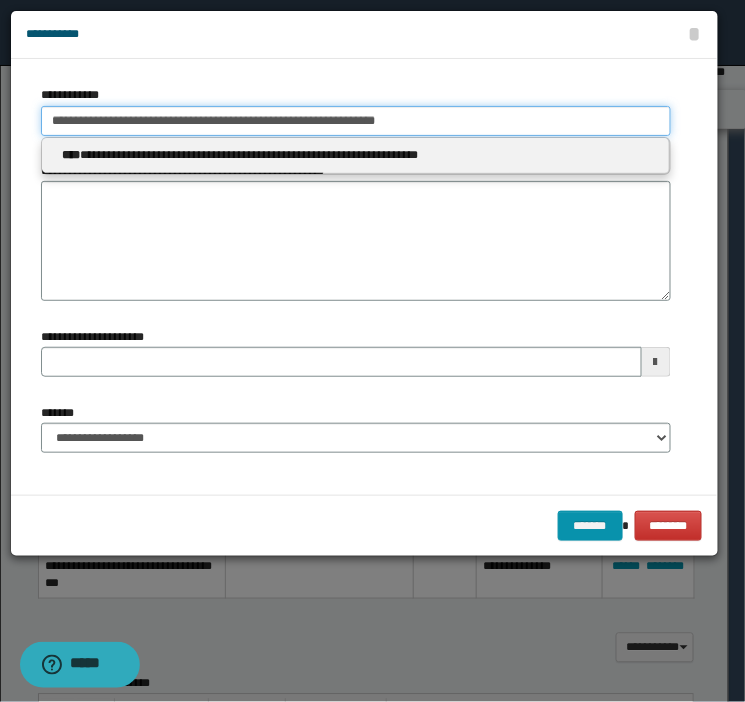 drag, startPoint x: -94, startPoint y: 152, endPoint x: -173, endPoint y: 163, distance: 79.762146 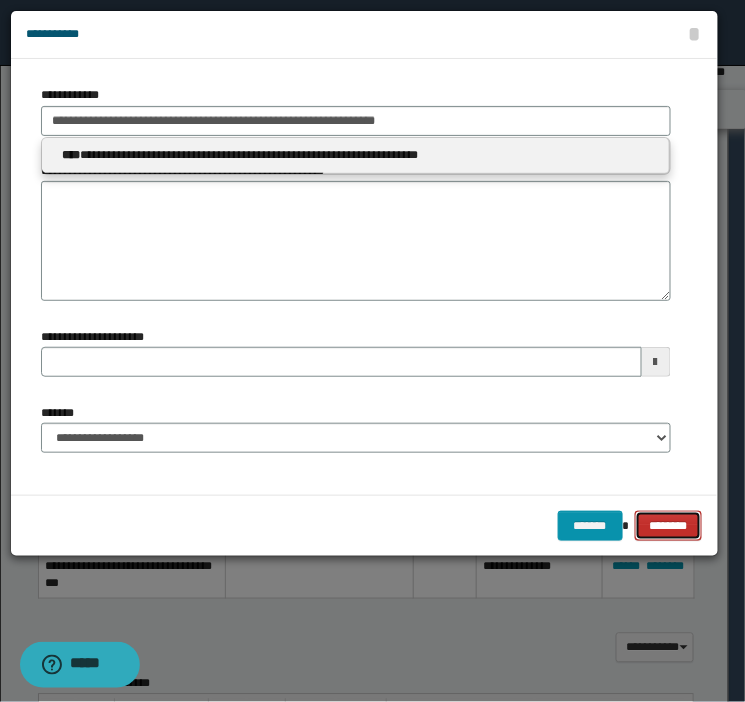 type 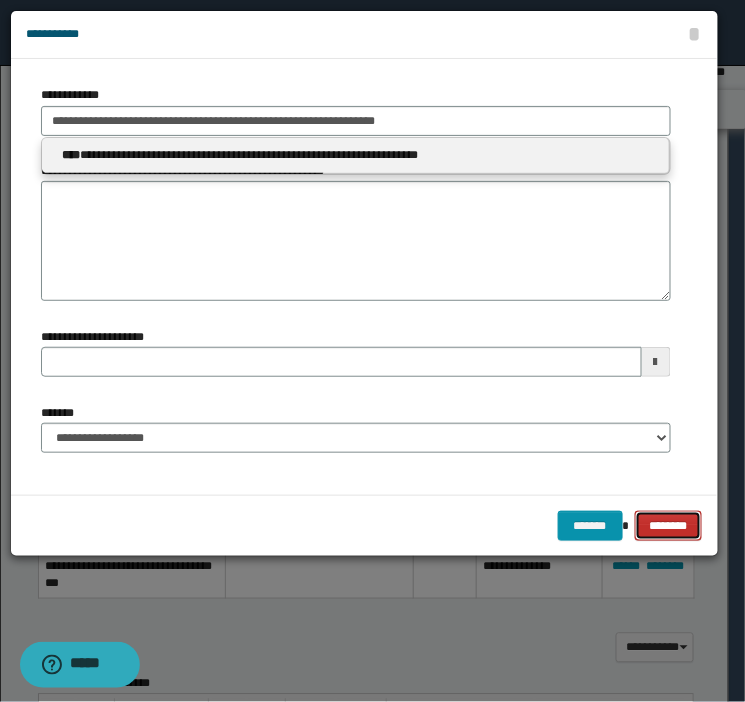 click on "********" at bounding box center (669, 526) 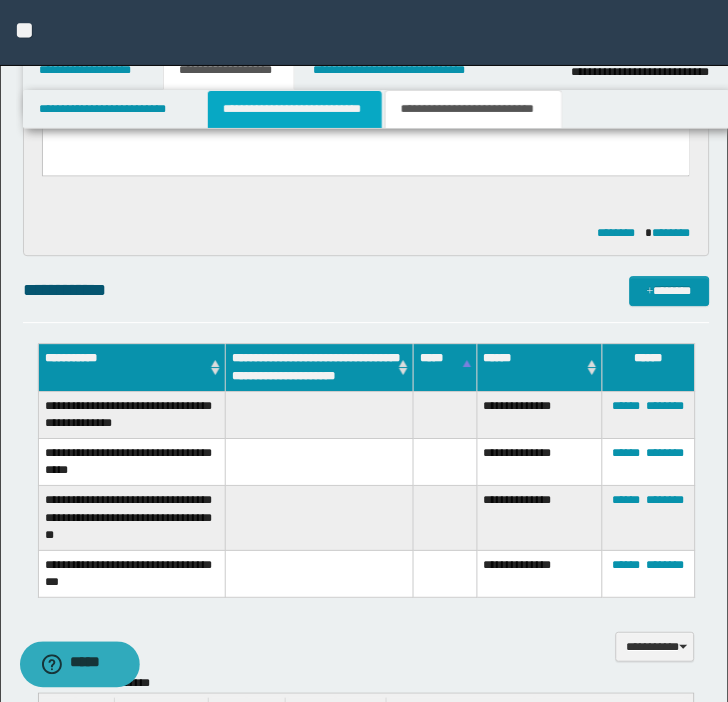 click on "**********" at bounding box center (295, 109) 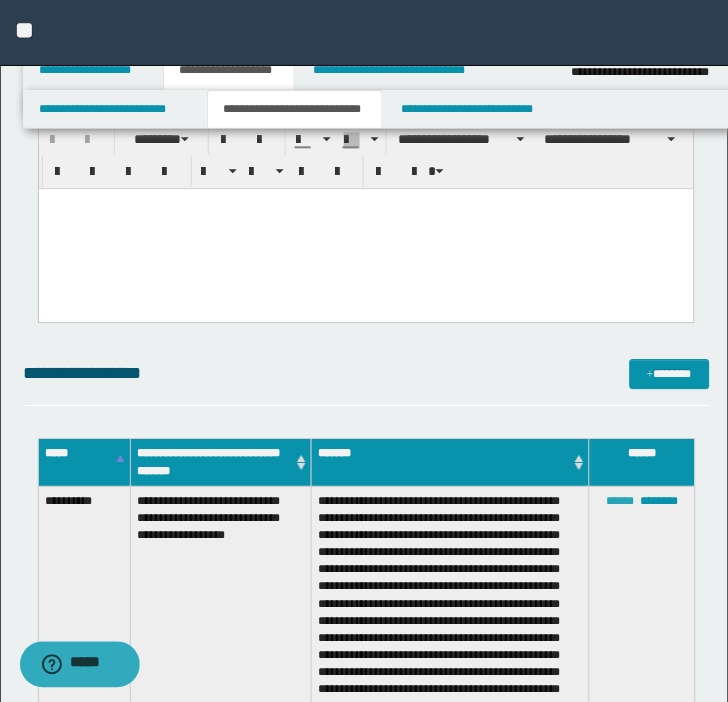click on "******" at bounding box center (620, 502) 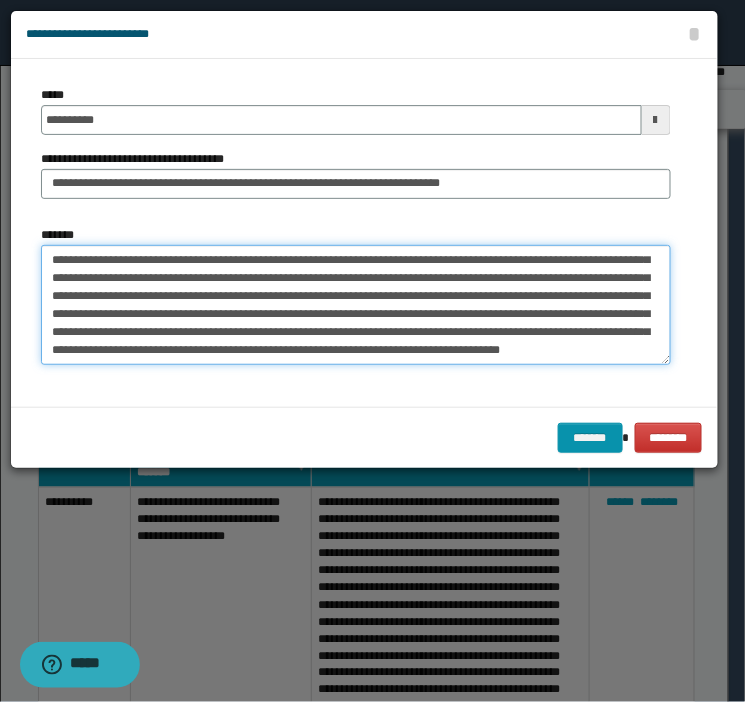click on "*******" at bounding box center [356, 305] 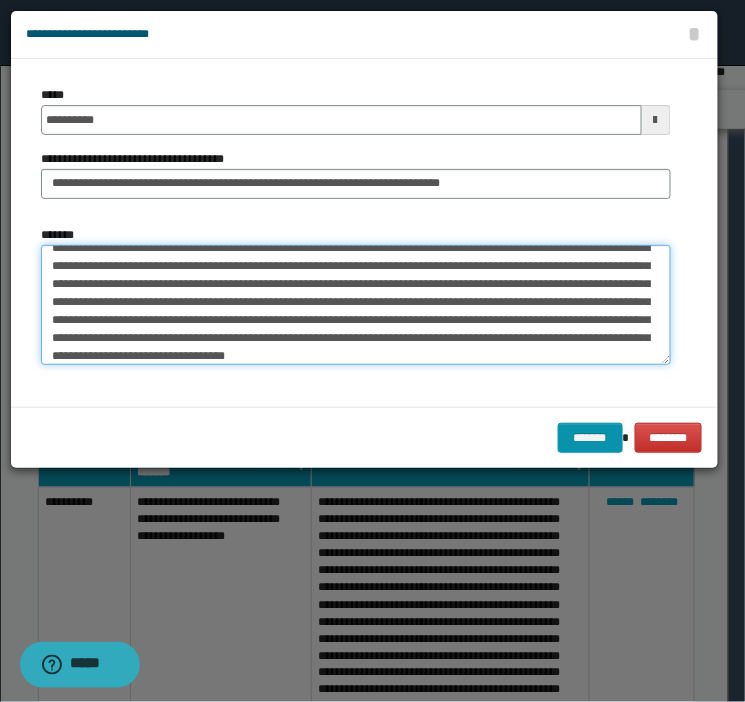 scroll, scrollTop: 102, scrollLeft: 0, axis: vertical 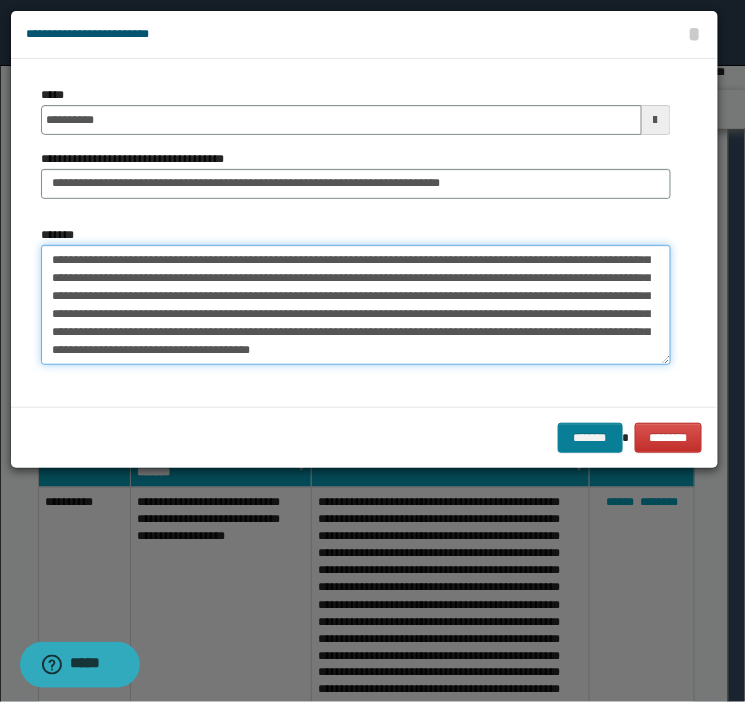 type on "**********" 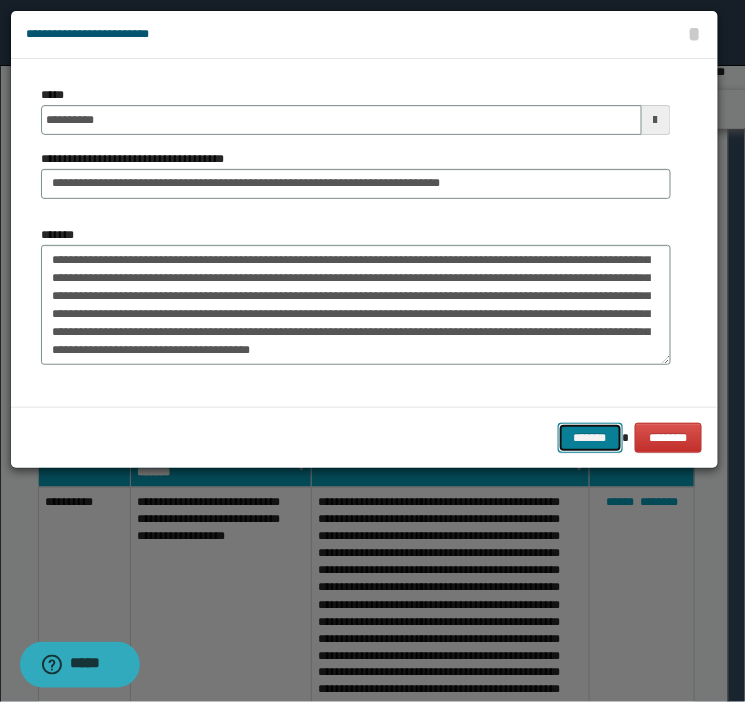 click on "*******" at bounding box center (590, 438) 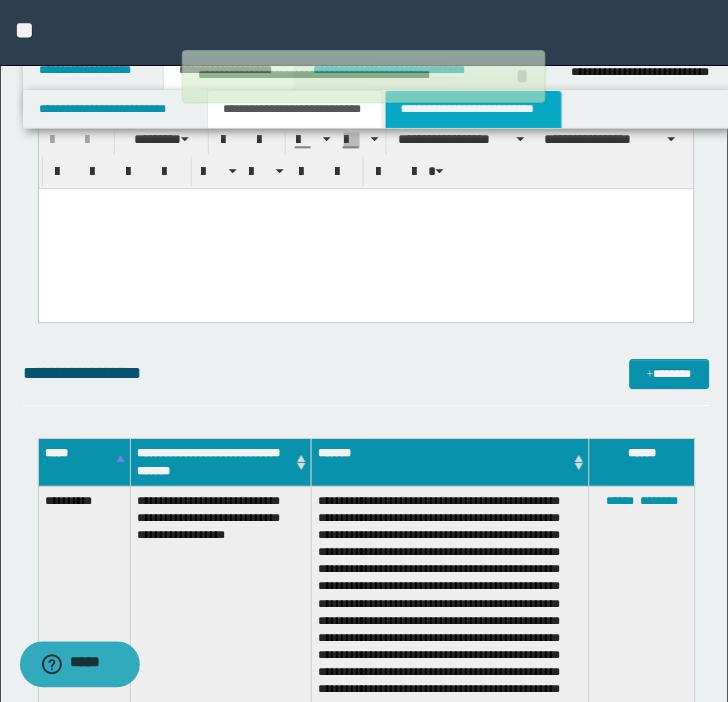 click on "**********" at bounding box center (474, 109) 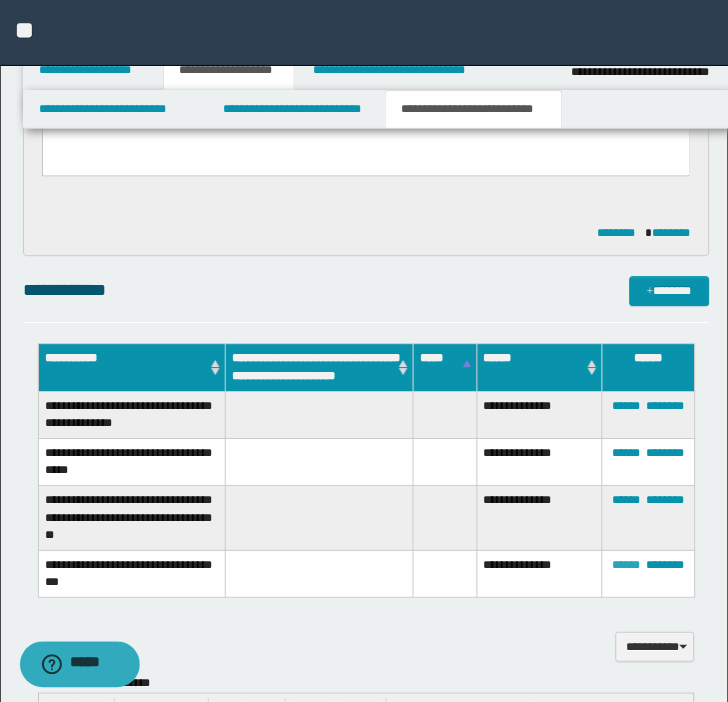 click on "******" at bounding box center (627, 566) 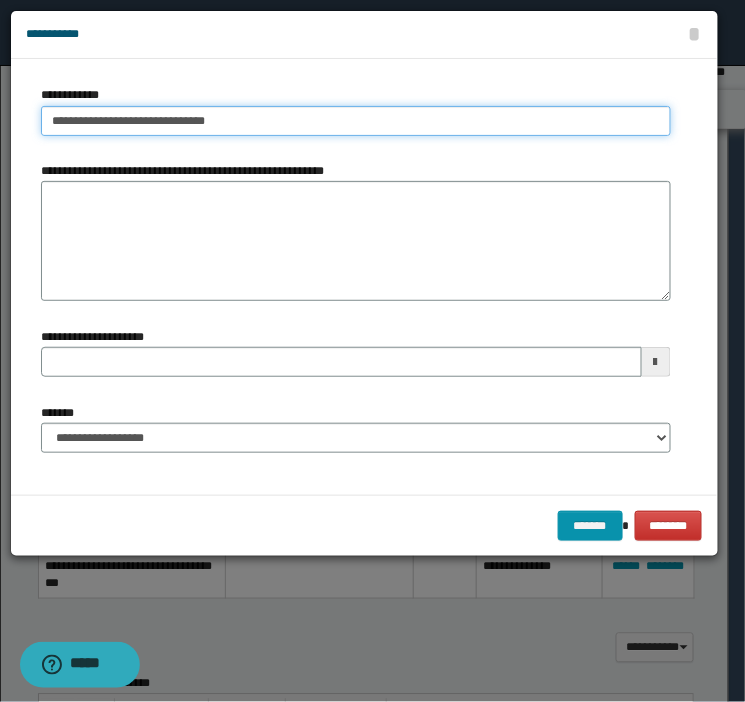type on "**********" 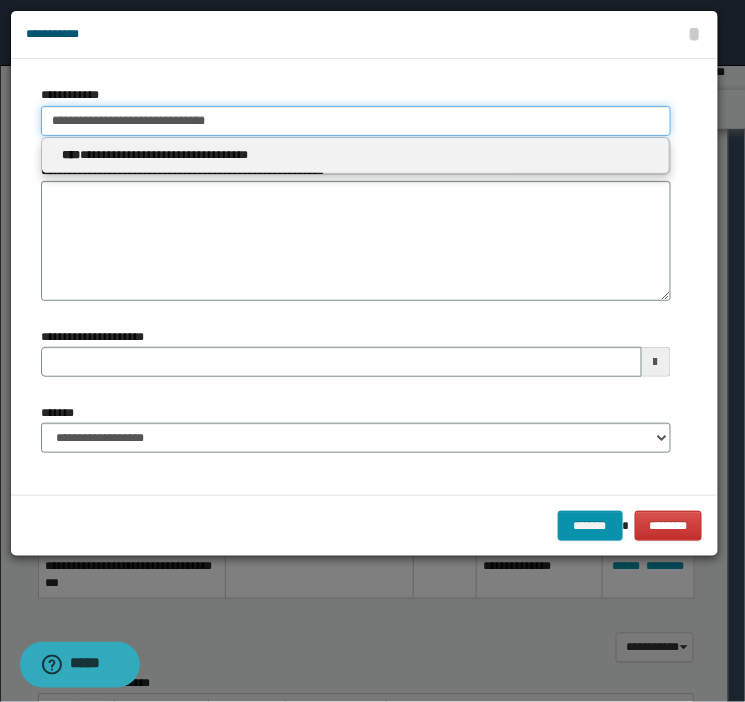 drag, startPoint x: 357, startPoint y: 121, endPoint x: -125, endPoint y: 56, distance: 486.36304 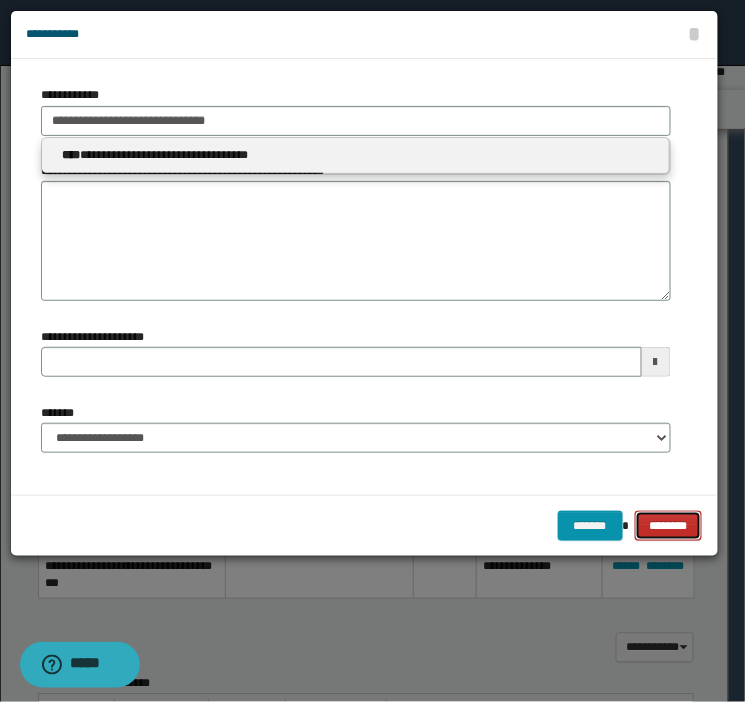 type 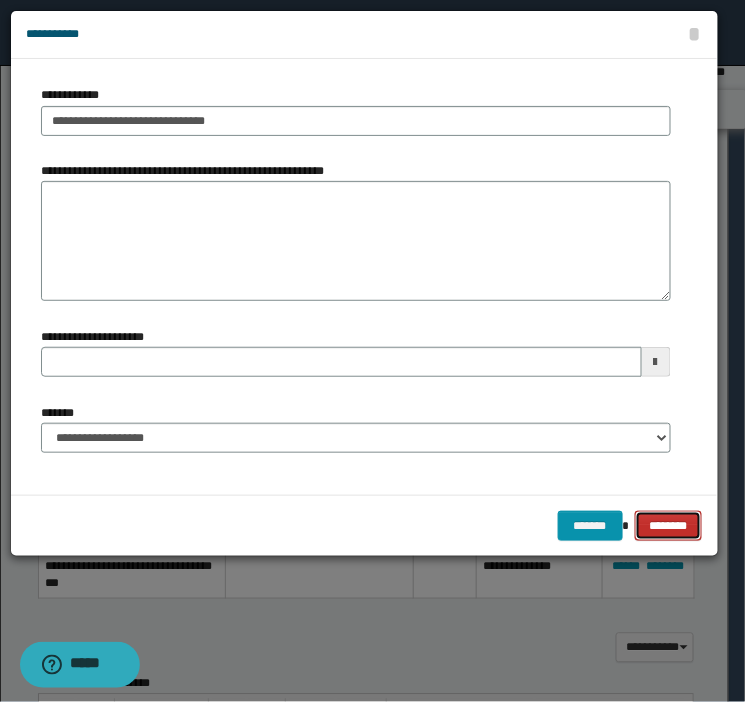 click on "********" at bounding box center [669, 526] 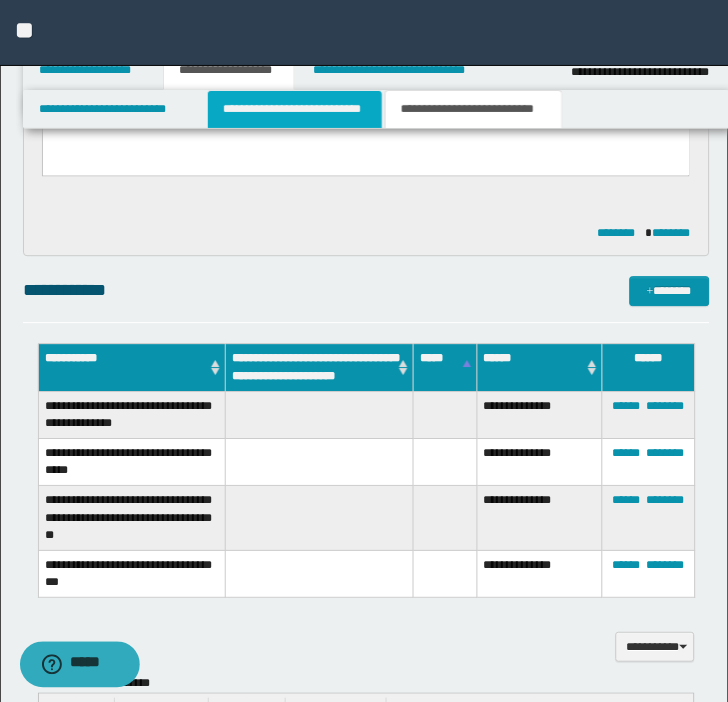 click on "**********" at bounding box center (295, 109) 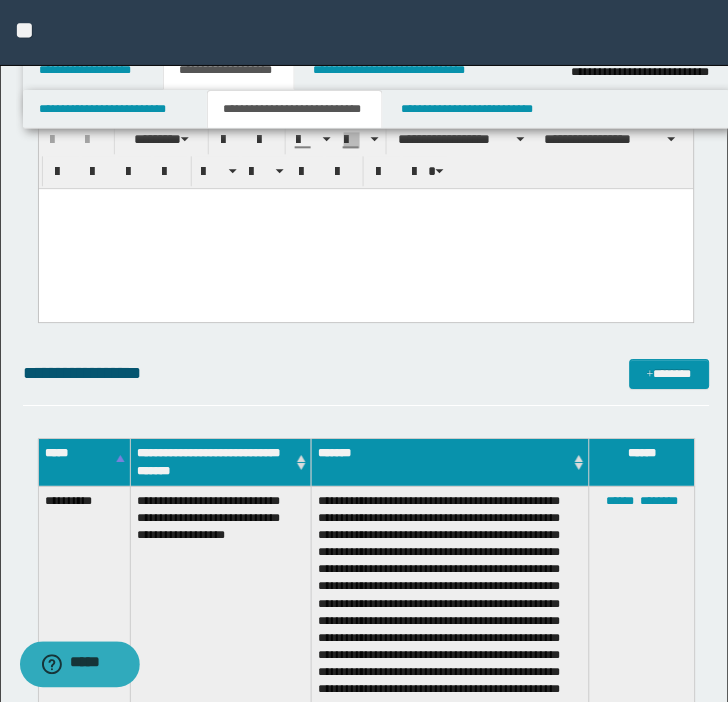click on "******    ********" at bounding box center (642, 720) 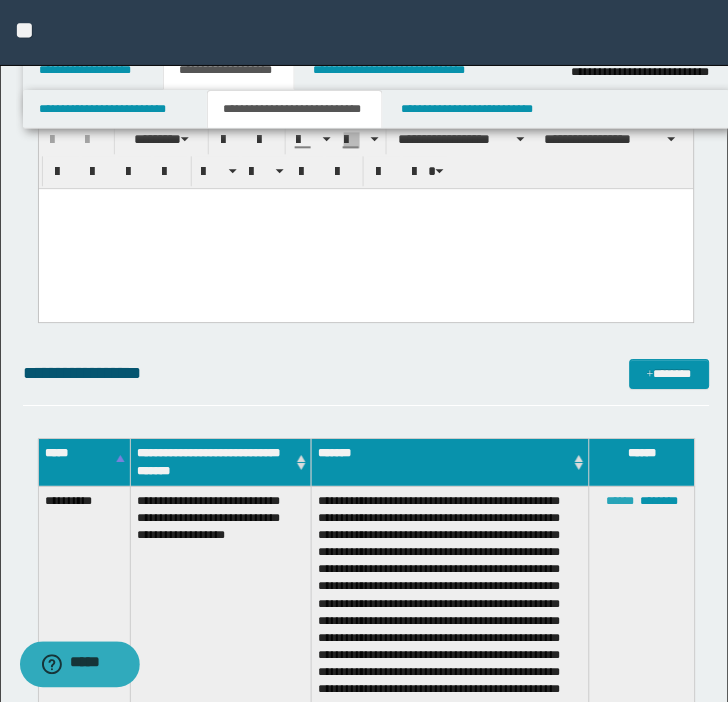 click on "******" at bounding box center [620, 502] 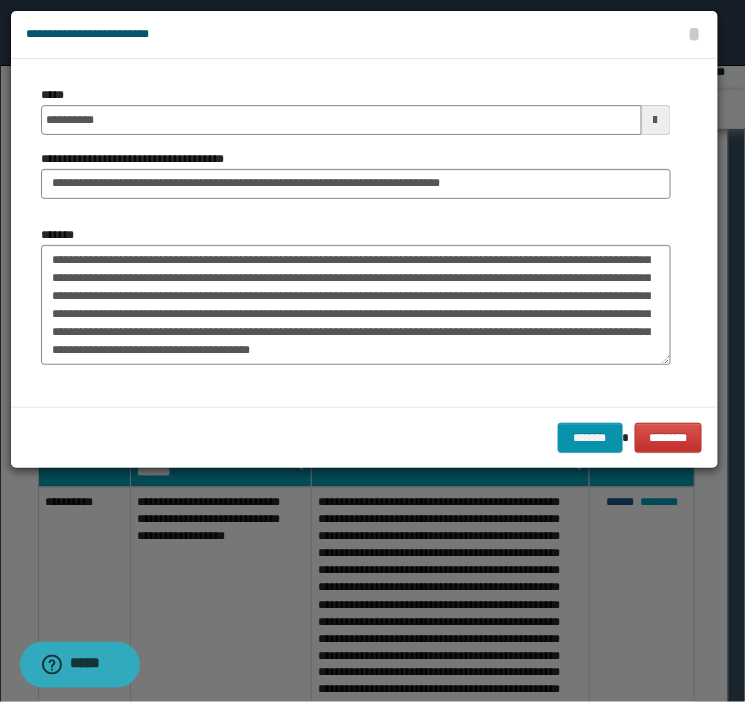 scroll, scrollTop: 90, scrollLeft: 0, axis: vertical 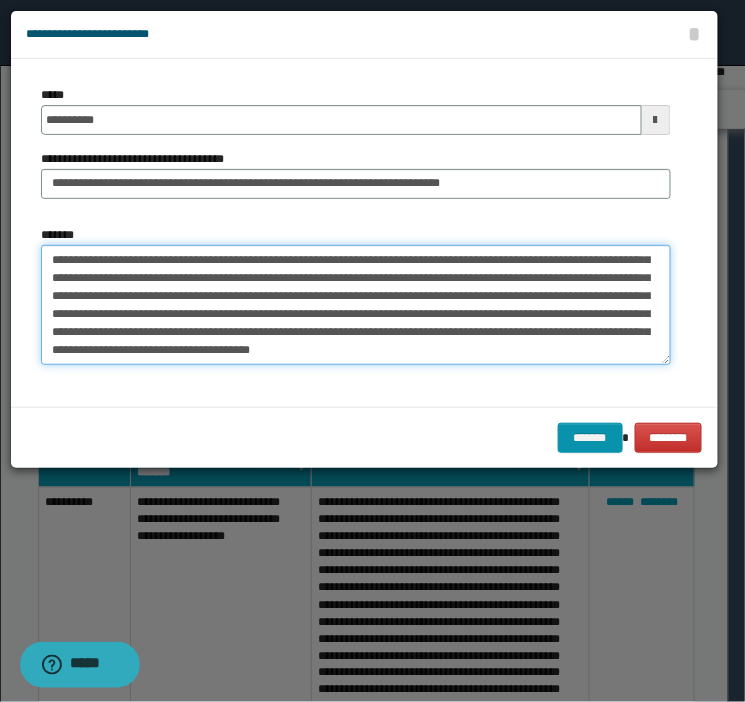 click on "*******" at bounding box center (356, 305) 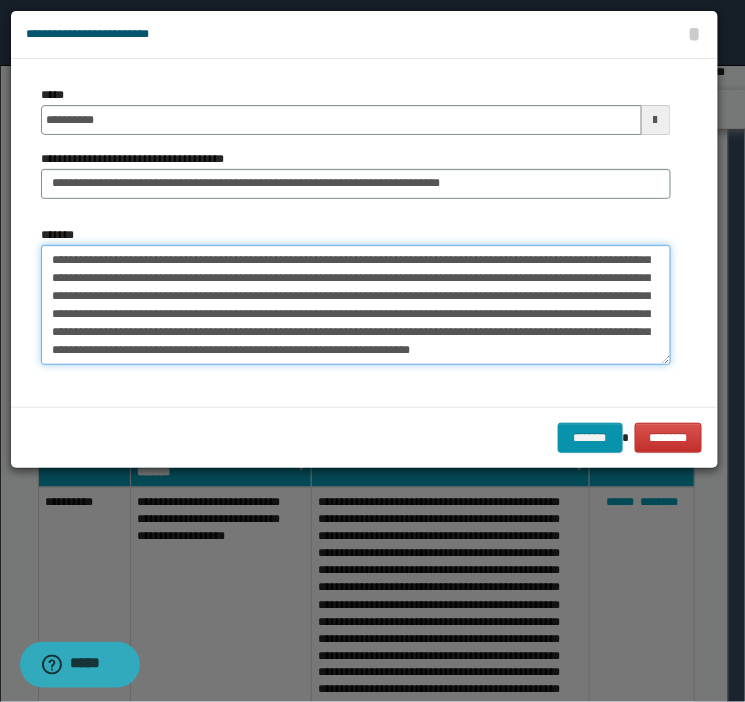 click on "*******" at bounding box center [356, 305] 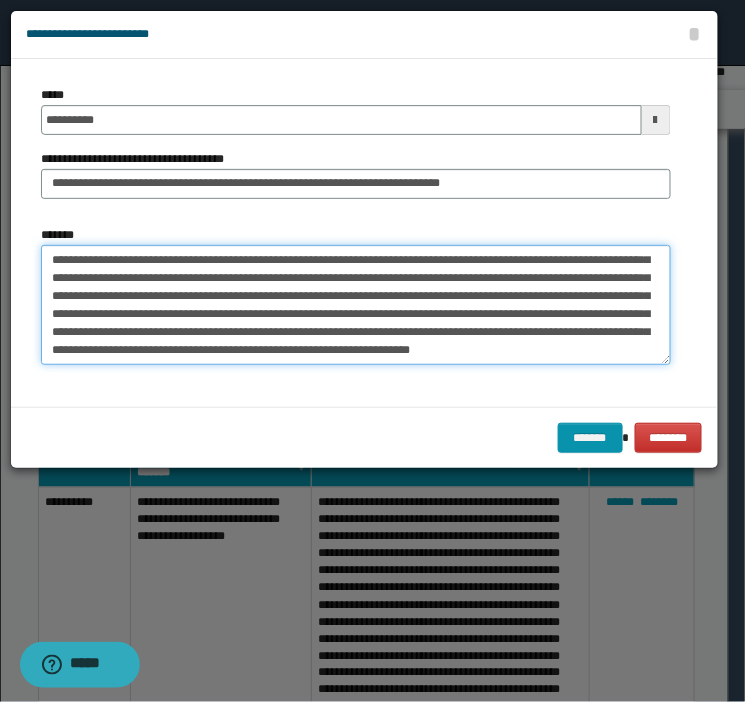 paste on "**********" 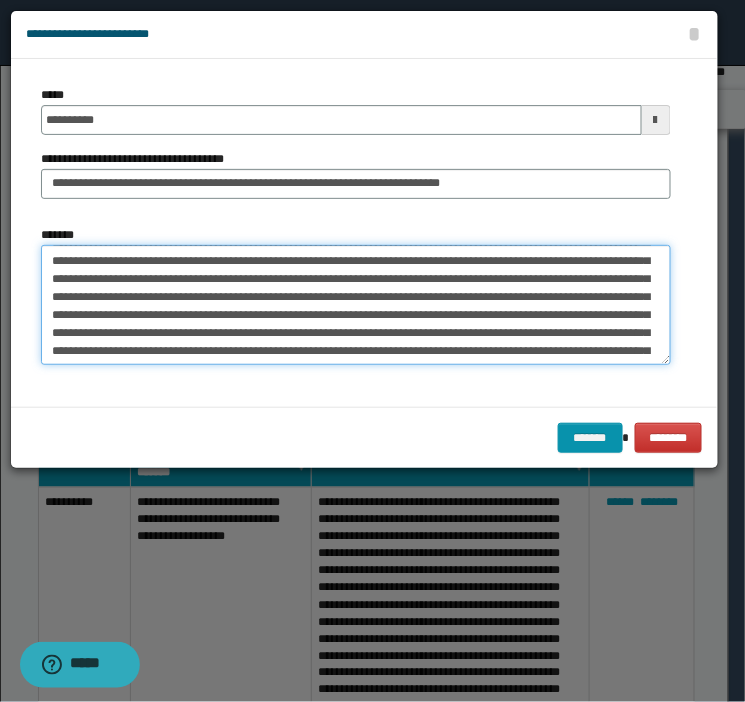 scroll, scrollTop: 174, scrollLeft: 0, axis: vertical 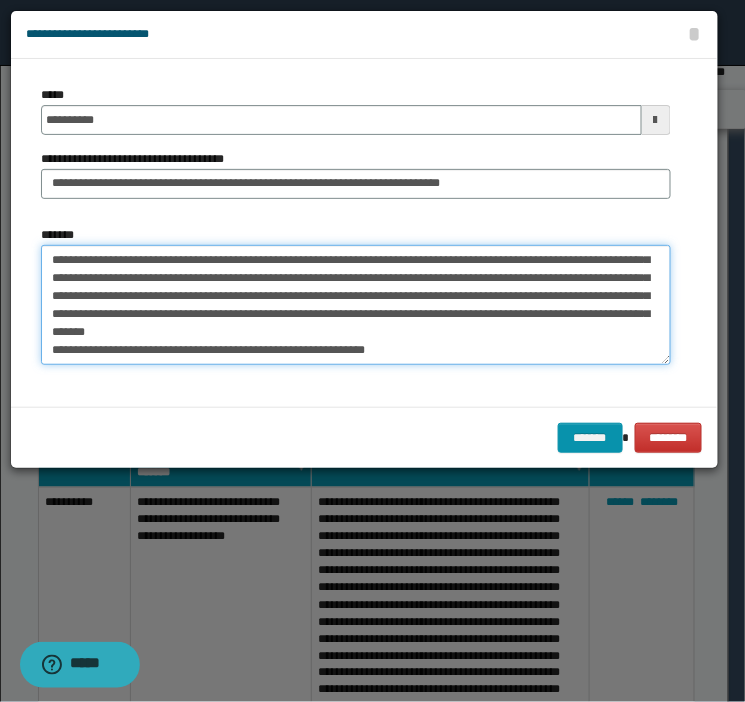 click on "*******" at bounding box center [356, 305] 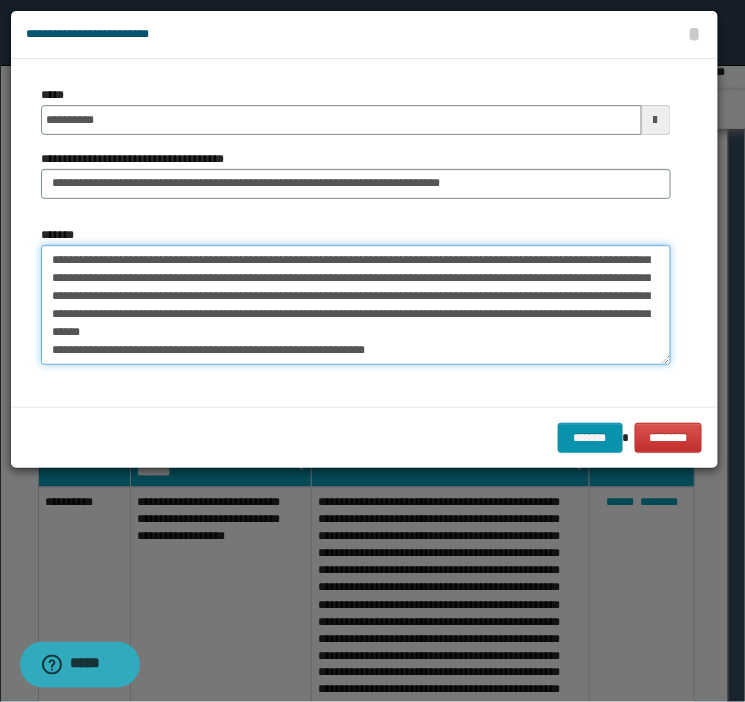 click on "*******" at bounding box center (356, 305) 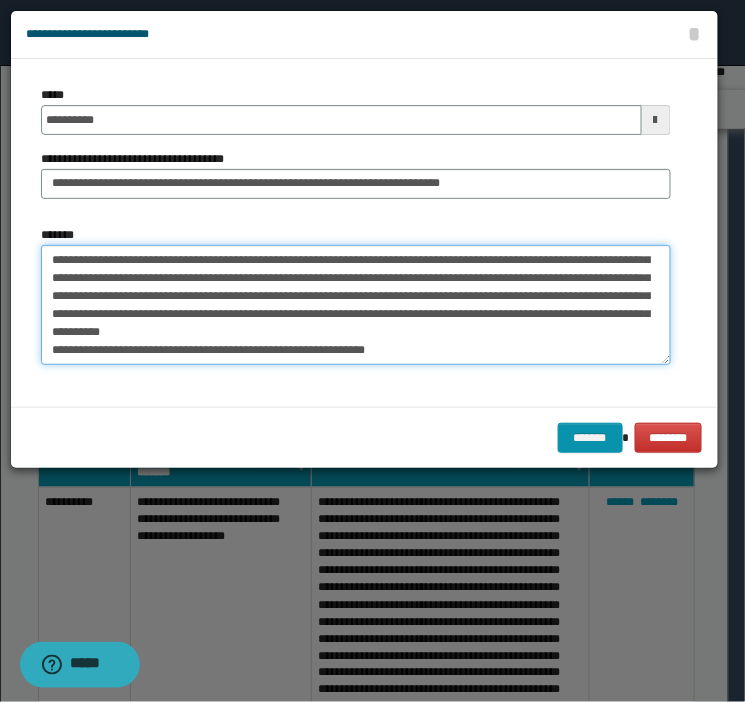 click on "*******" at bounding box center (356, 305) 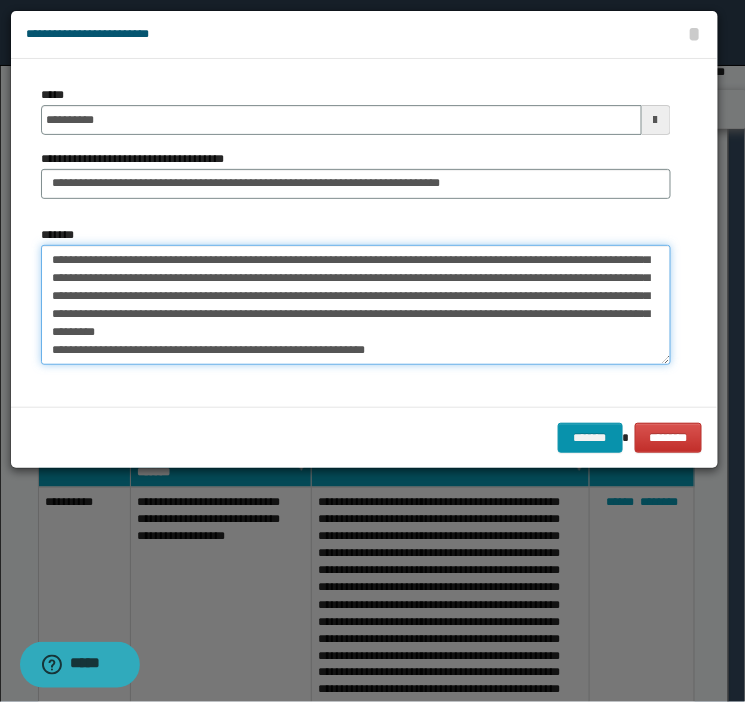 click on "*******" at bounding box center [356, 305] 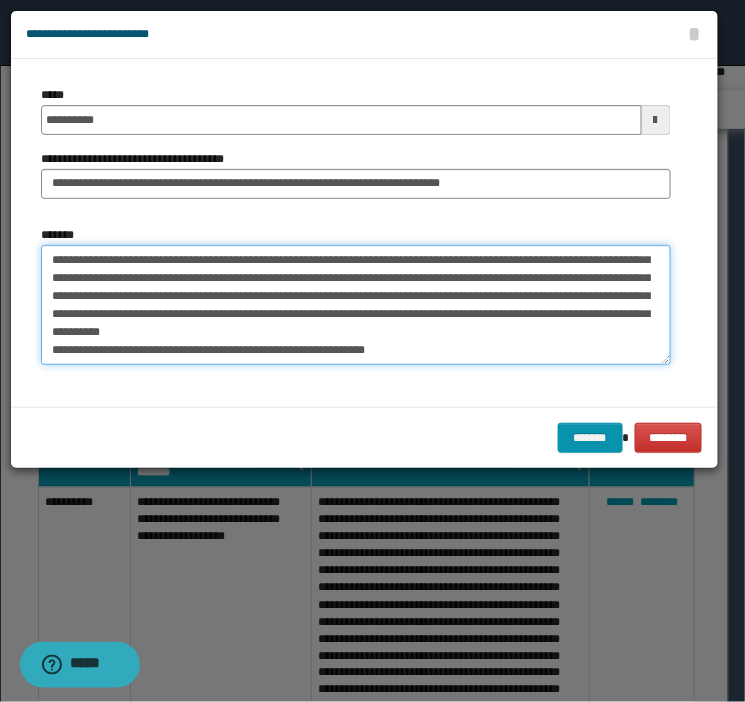 click on "*******" at bounding box center [356, 305] 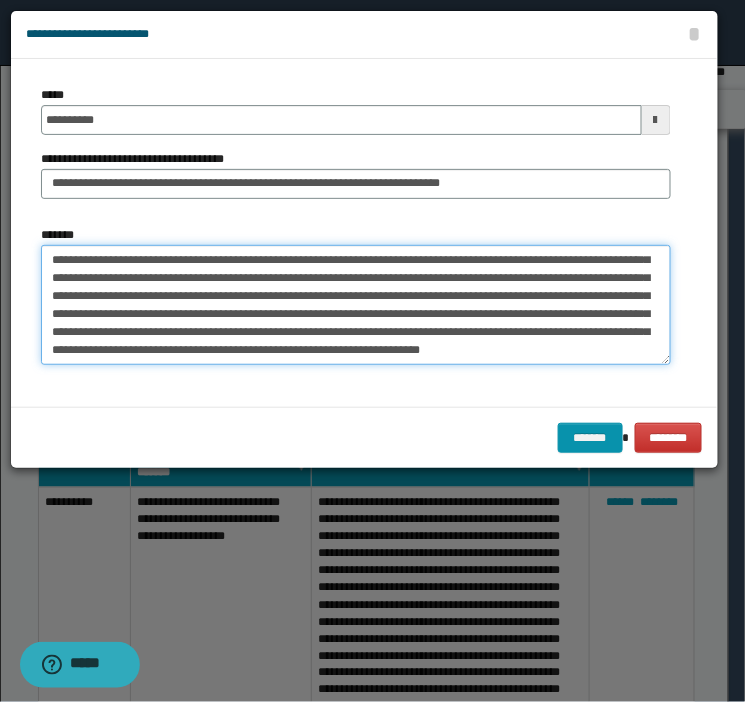 scroll, scrollTop: 156, scrollLeft: 0, axis: vertical 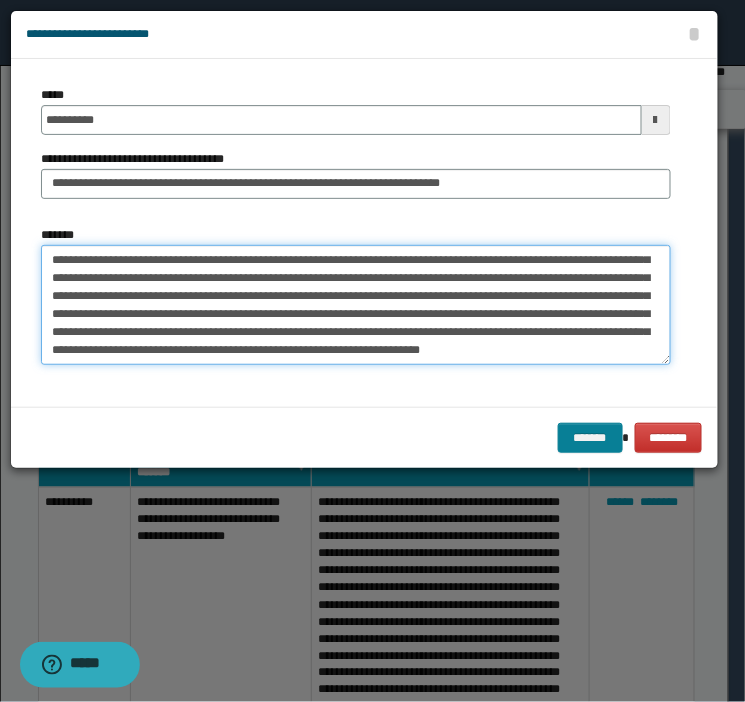 type on "**********" 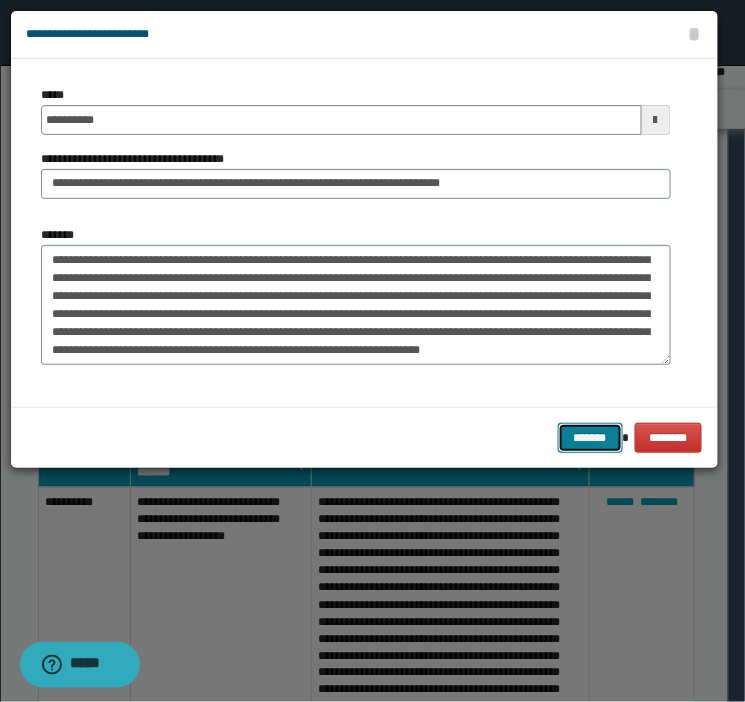 click on "*******" at bounding box center (590, 438) 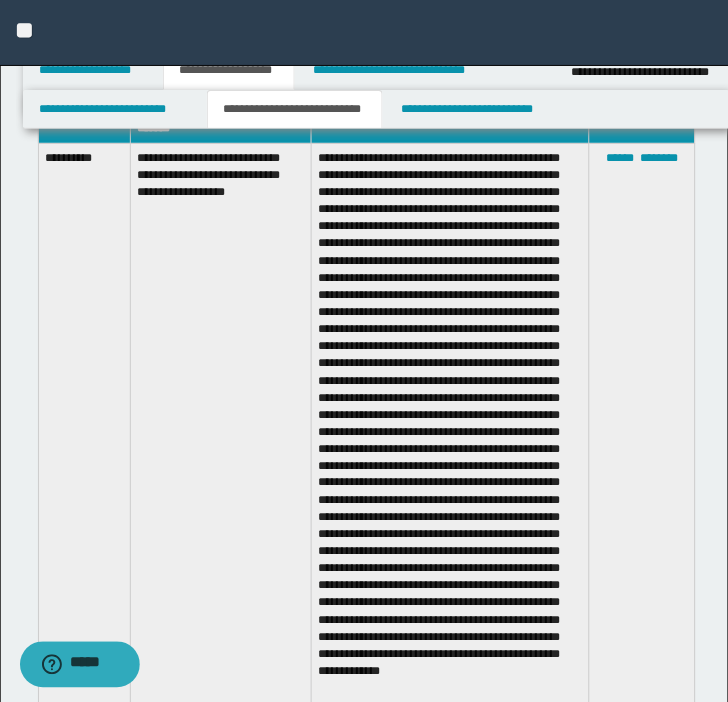 scroll, scrollTop: 745, scrollLeft: 0, axis: vertical 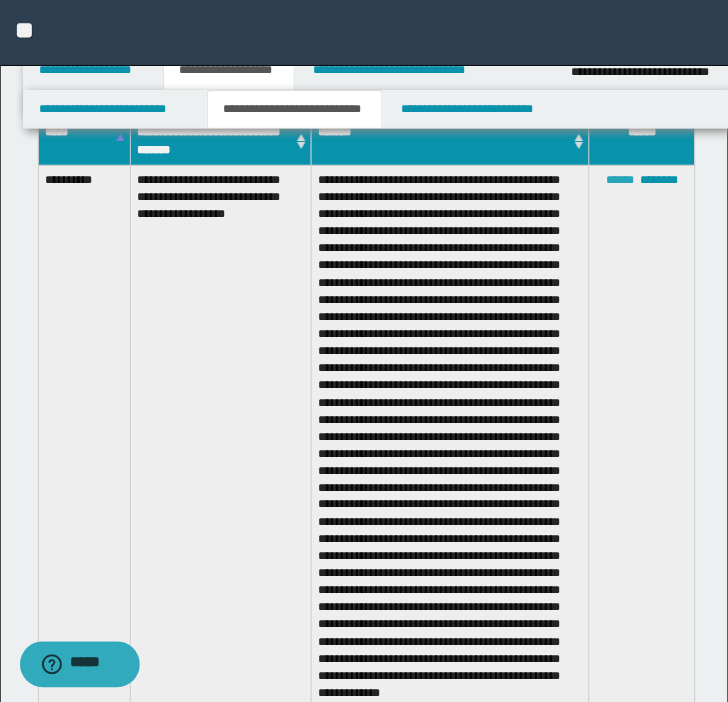 click on "******" at bounding box center [620, 180] 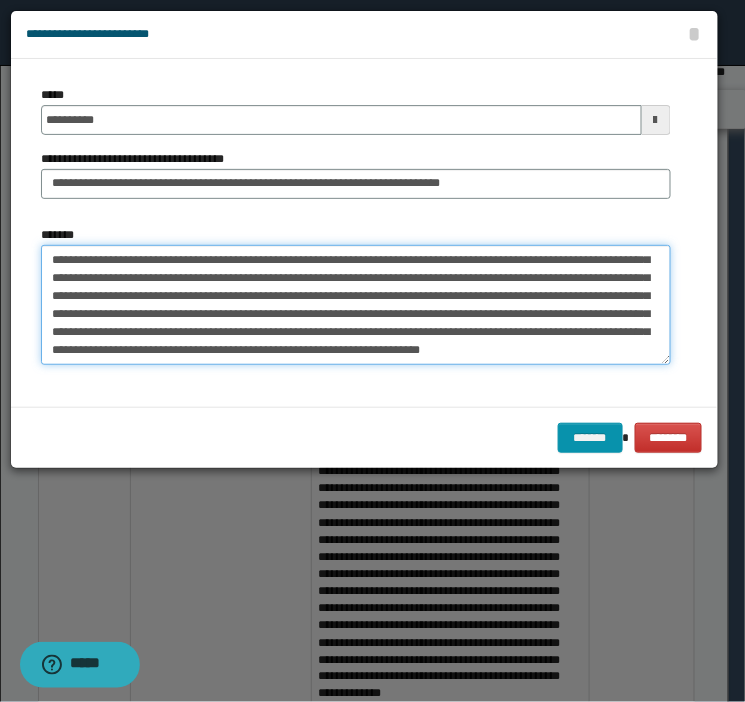 click on "*******" at bounding box center (356, 305) 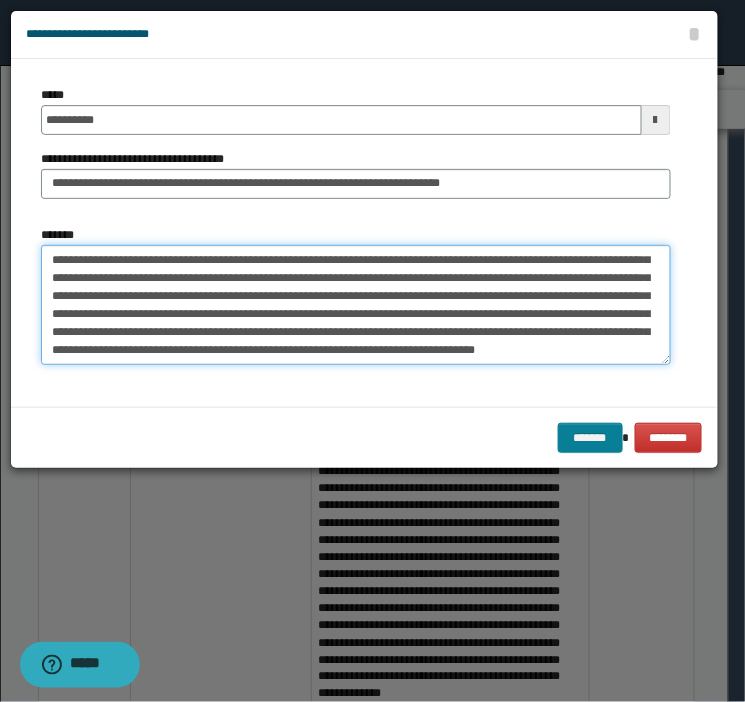 type on "**********" 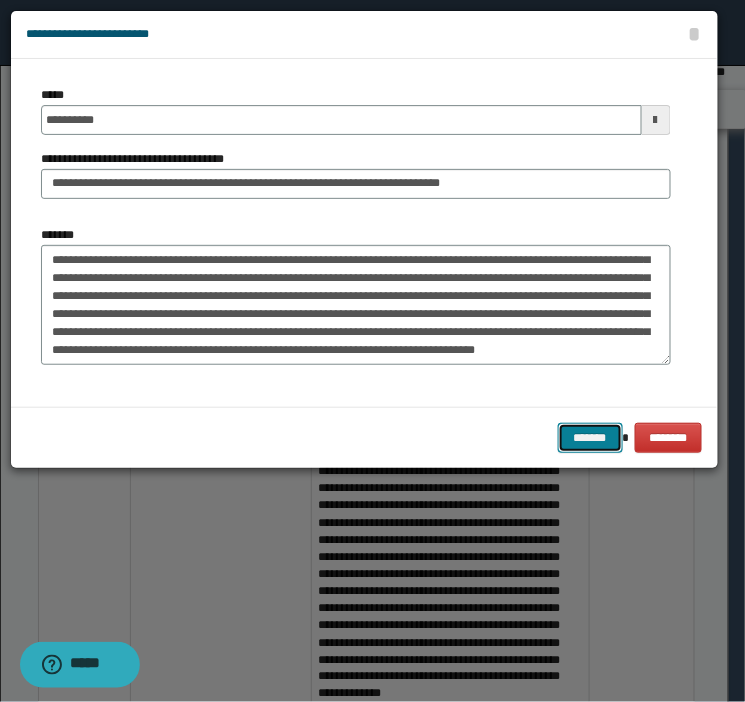 click on "*******" at bounding box center [590, 438] 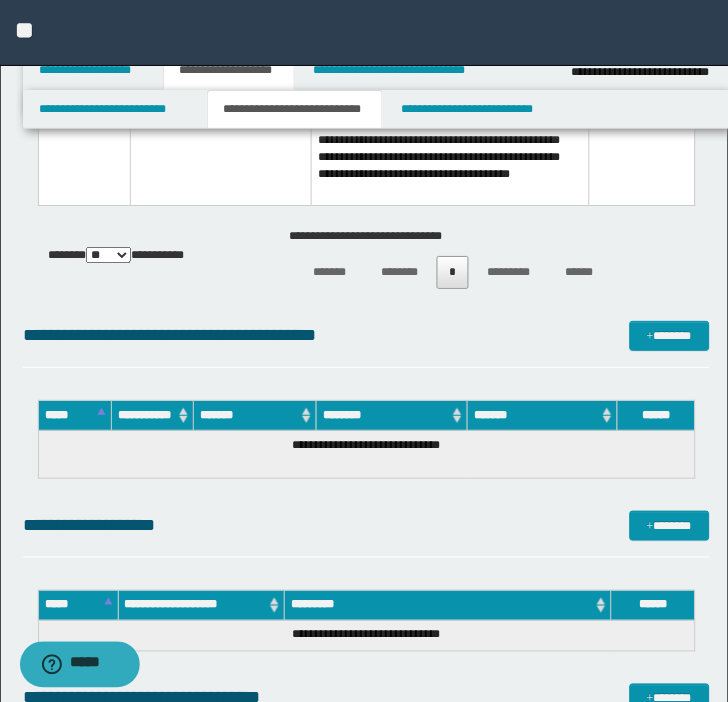 scroll, scrollTop: 3113, scrollLeft: 0, axis: vertical 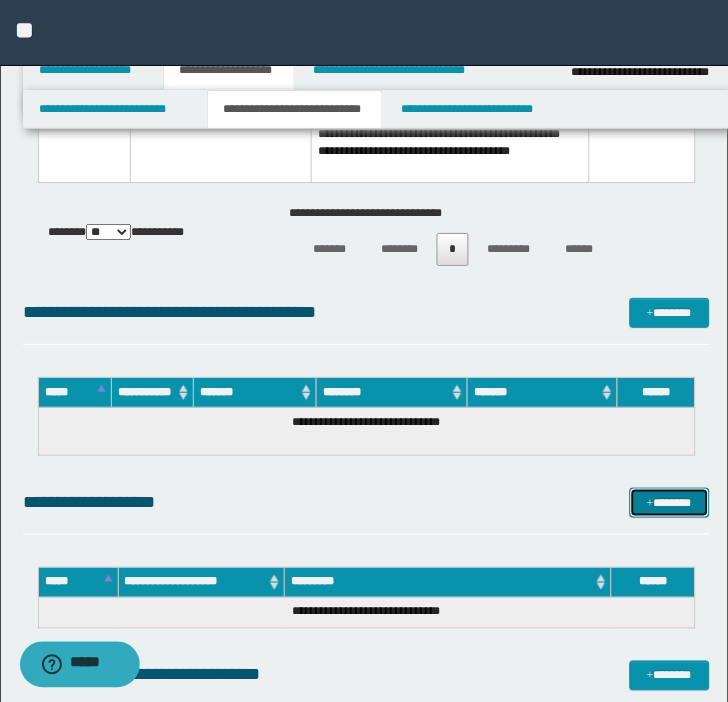 click on "*******" at bounding box center (670, 503) 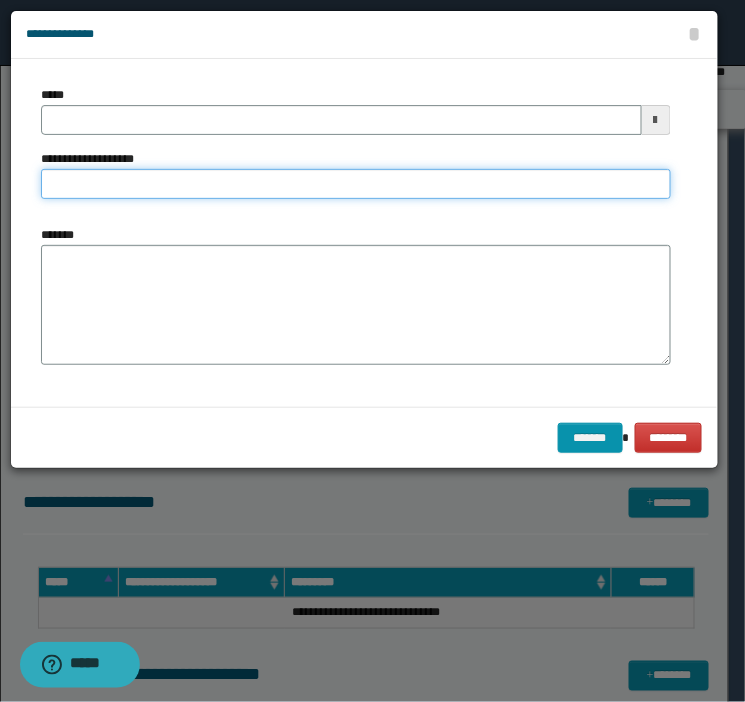 click on "**********" at bounding box center (356, 184) 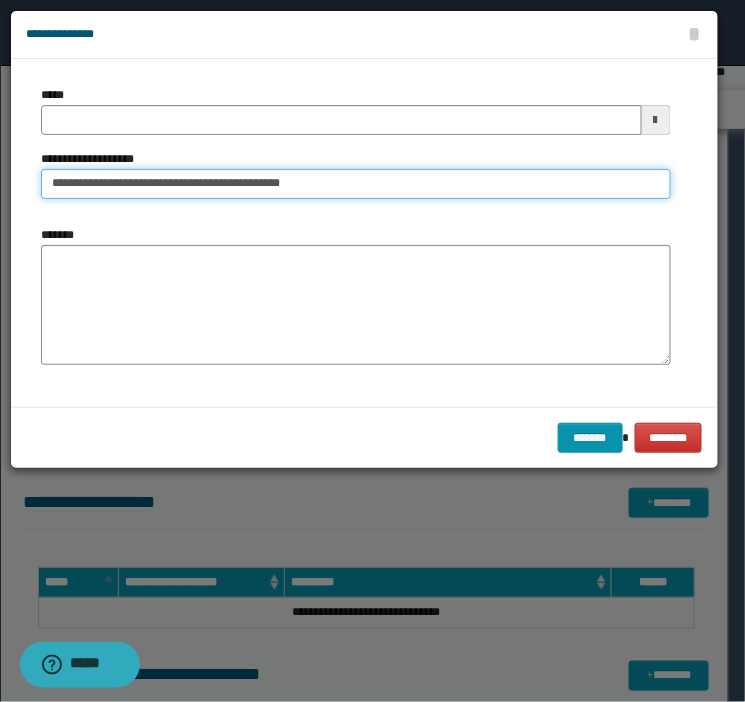 type on "**********" 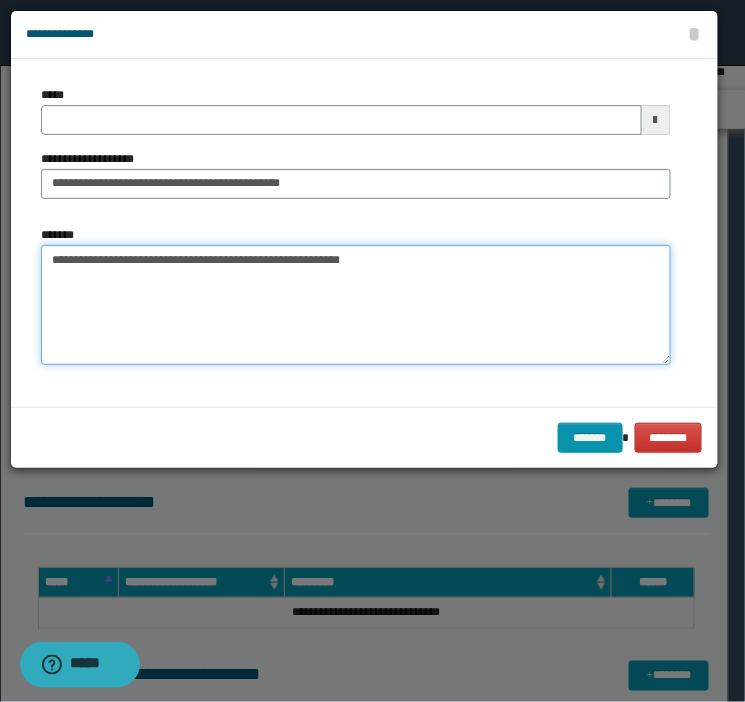 type on "**********" 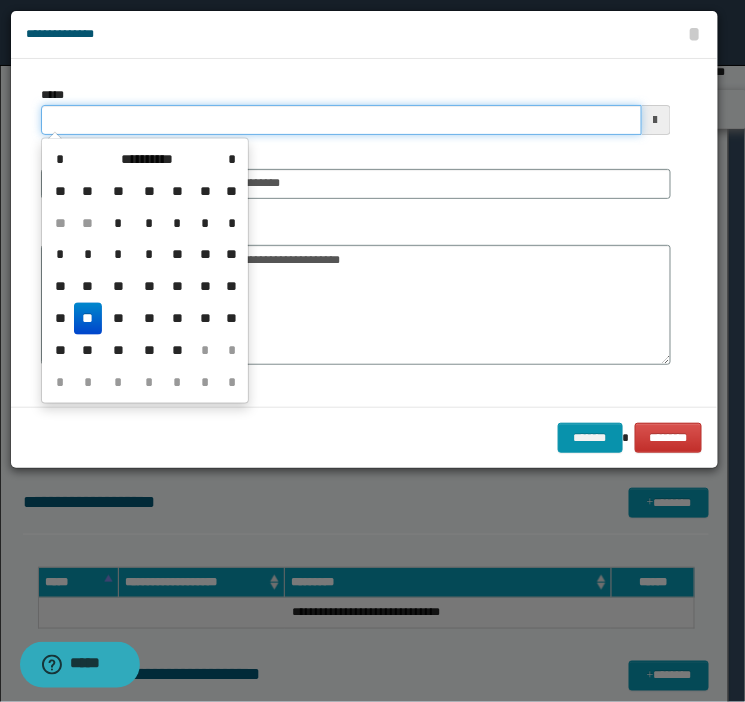 click on "*****" at bounding box center [341, 120] 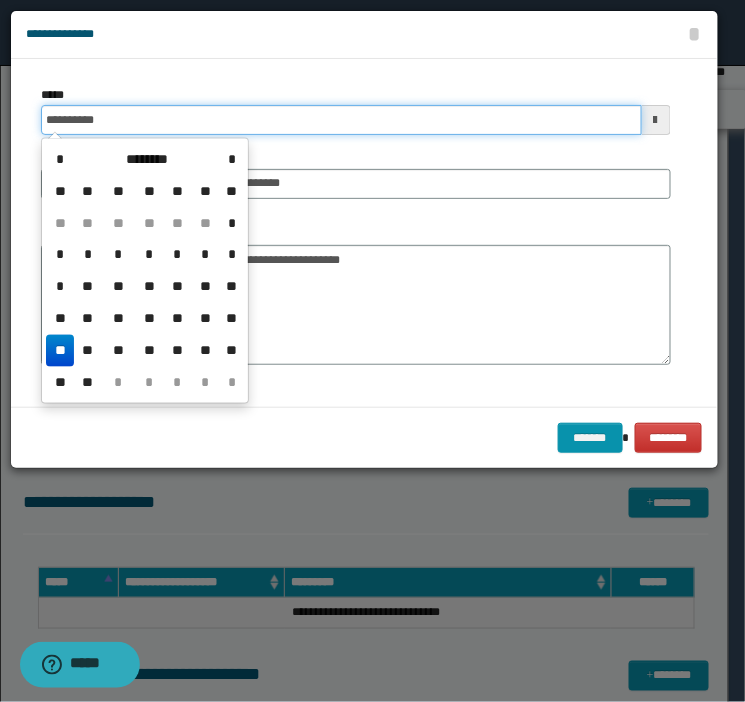 type on "**********" 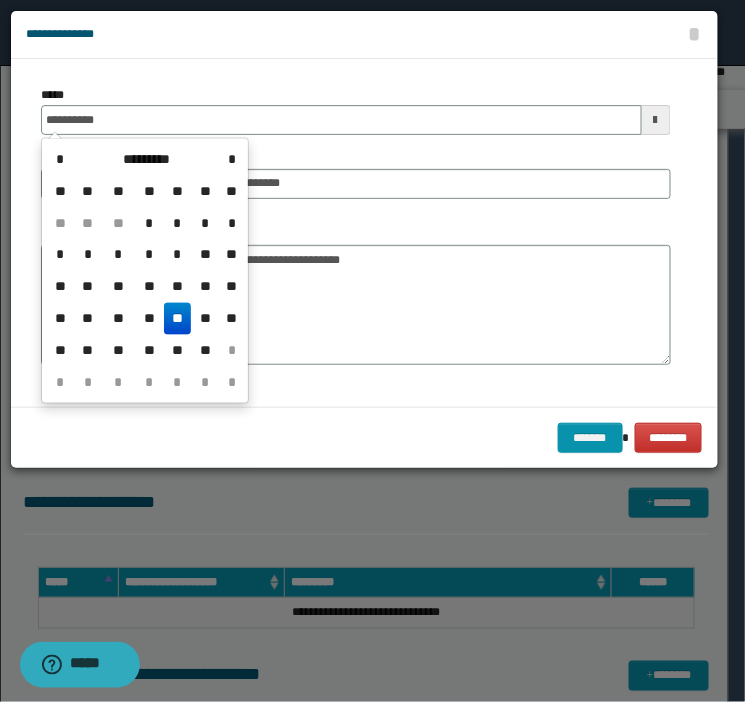 click on "**" at bounding box center [178, 319] 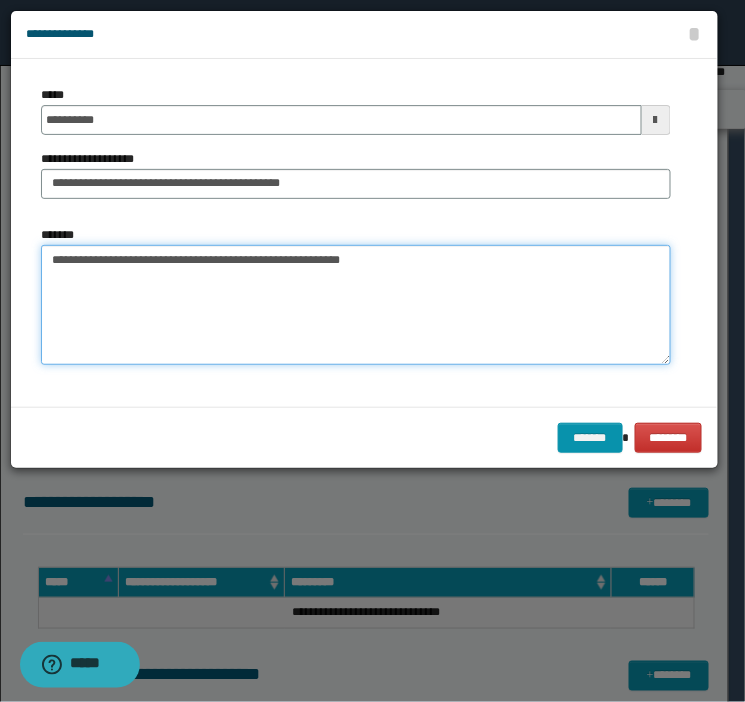 click on "**********" at bounding box center [356, 305] 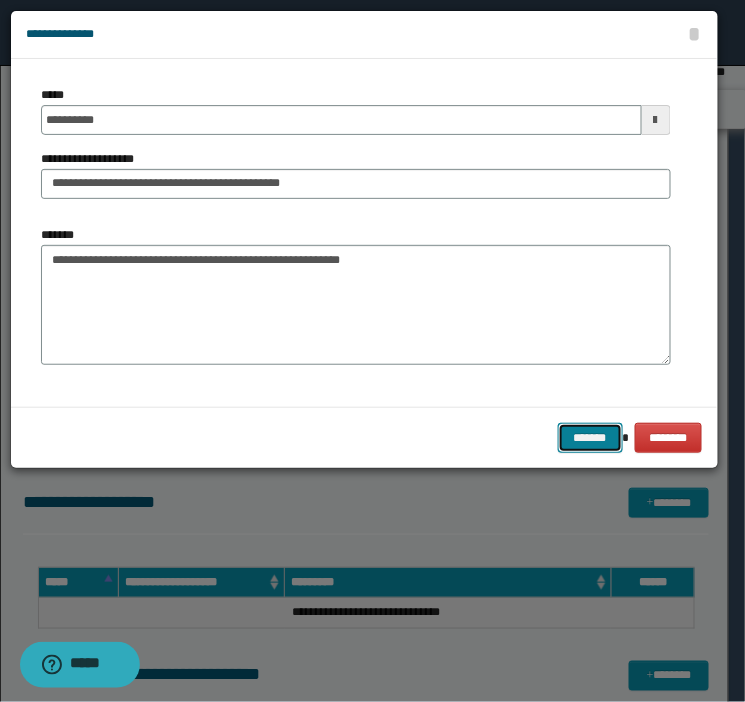 click on "*******" at bounding box center [590, 438] 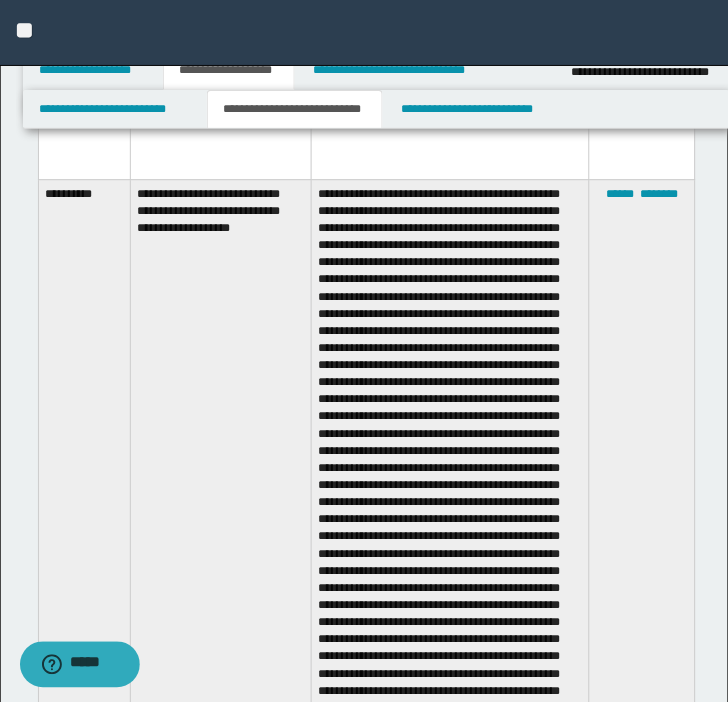 scroll, scrollTop: 2062, scrollLeft: 0, axis: vertical 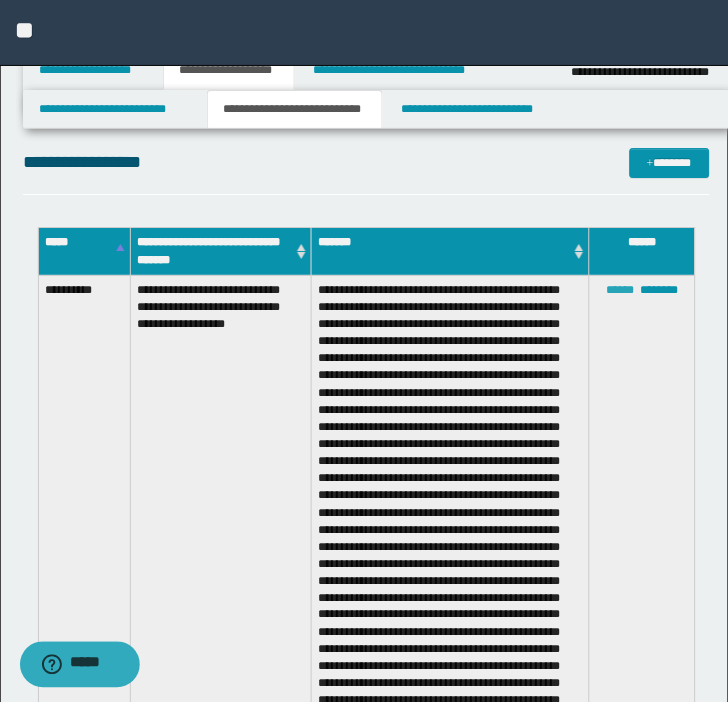 click on "******" at bounding box center (620, 290) 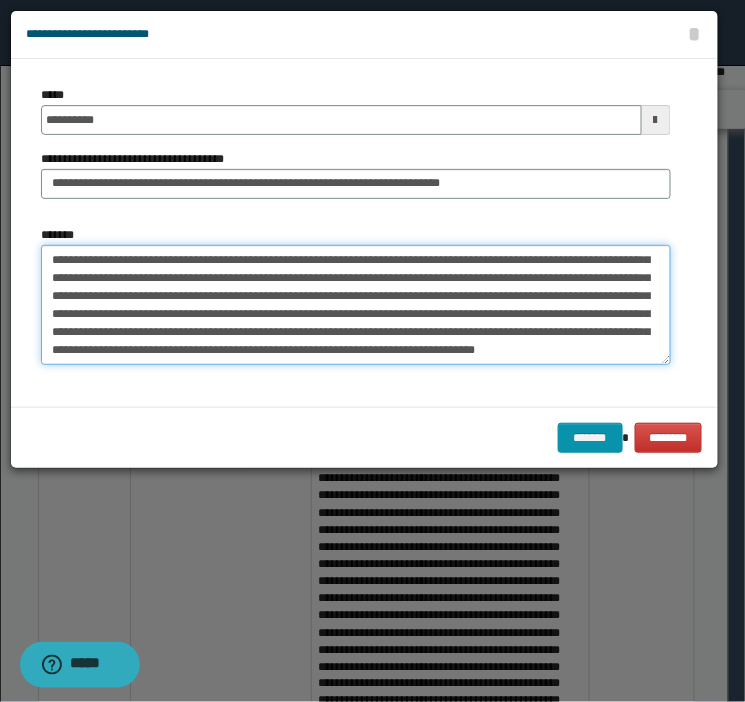 click on "*******" at bounding box center [356, 305] 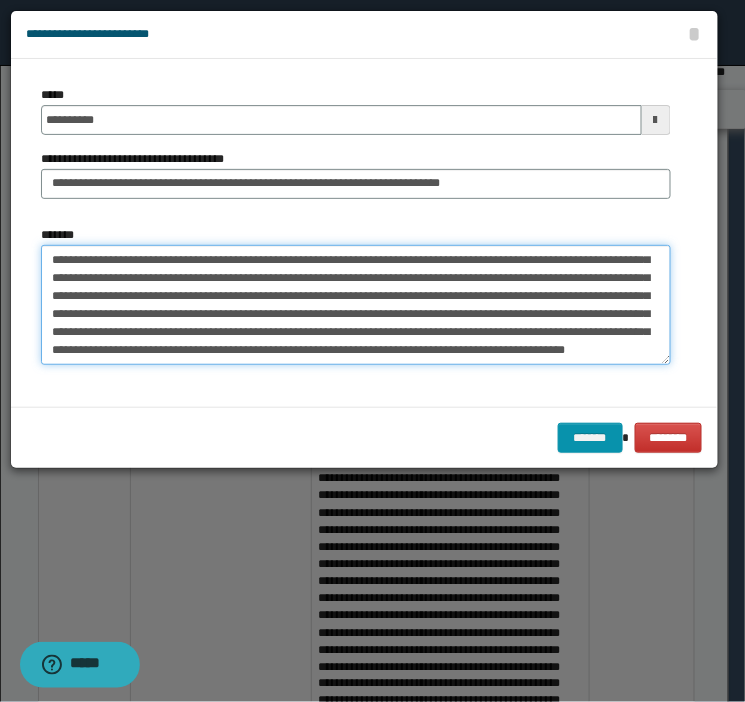 scroll, scrollTop: 156, scrollLeft: 0, axis: vertical 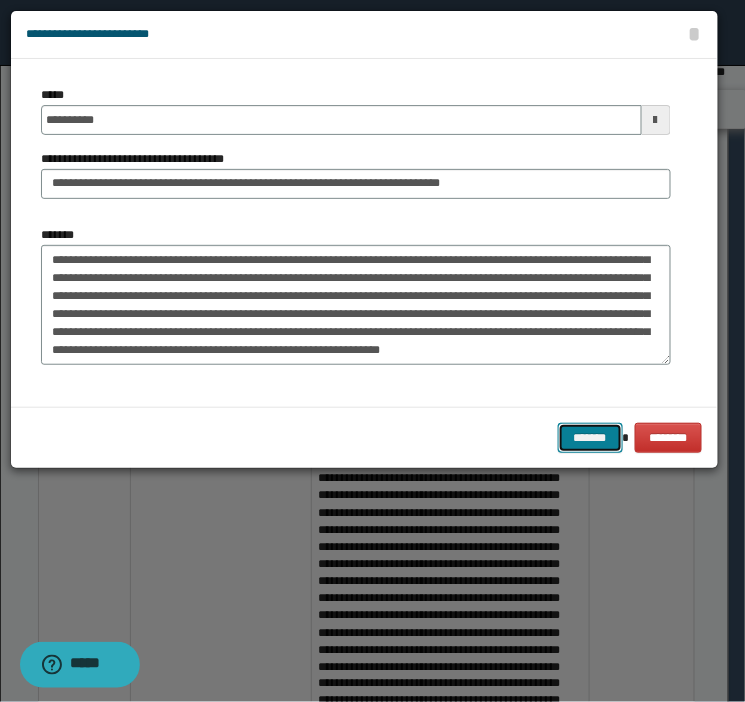 click on "*******" at bounding box center (590, 438) 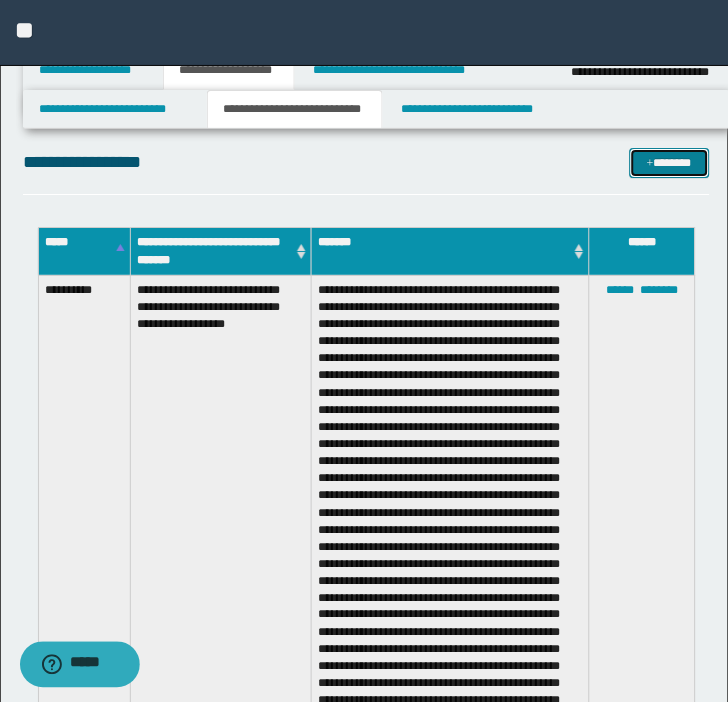 click on "*******" at bounding box center [670, 163] 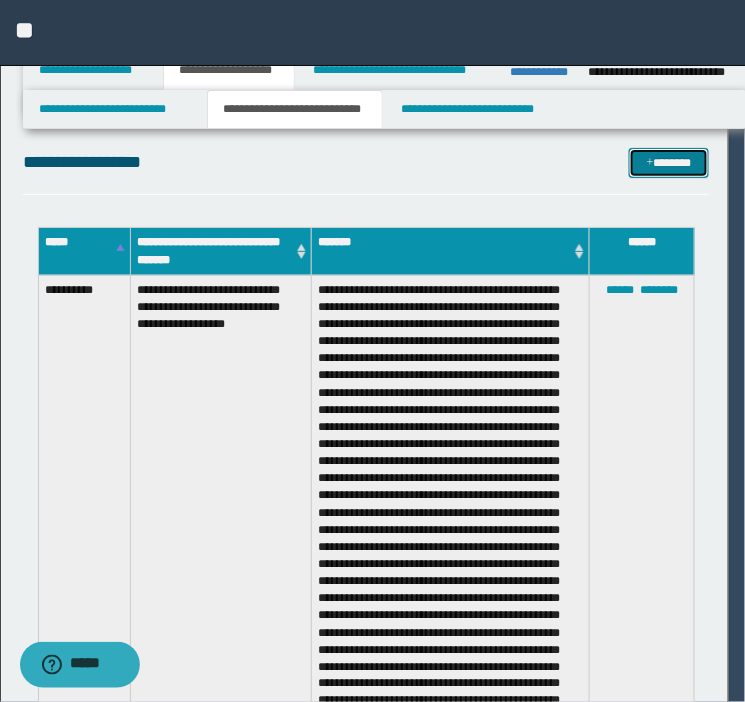 scroll, scrollTop: 0, scrollLeft: 0, axis: both 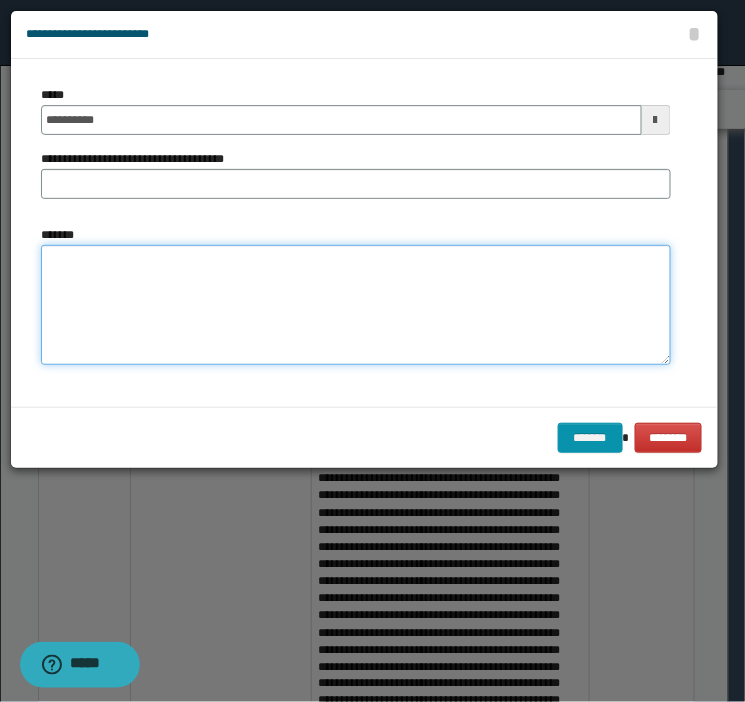 click on "*******" at bounding box center [356, 305] 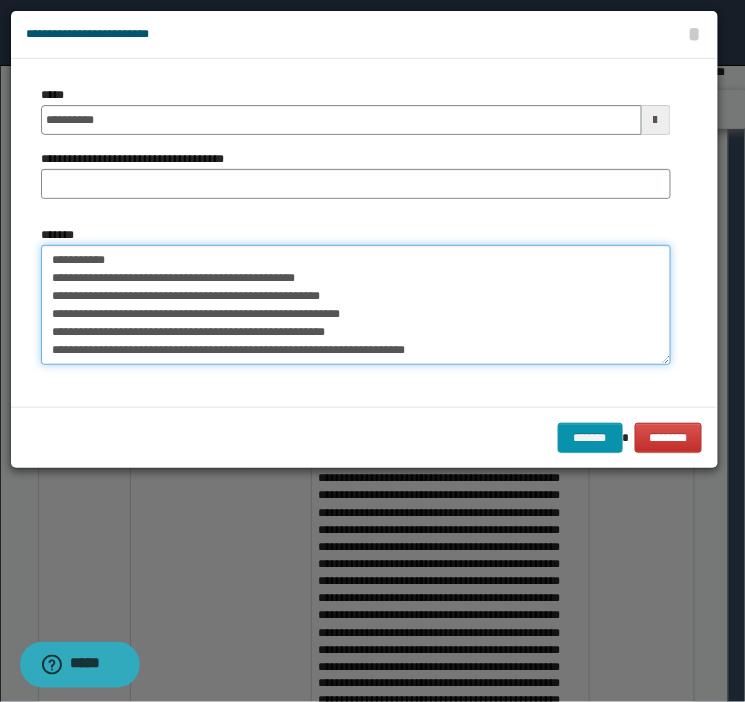 scroll, scrollTop: 84, scrollLeft: 0, axis: vertical 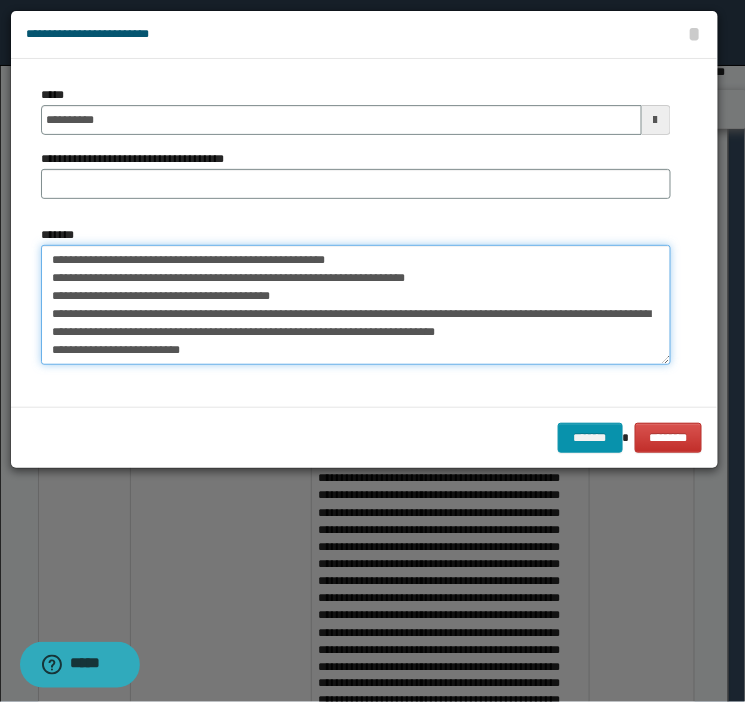 type on "**********" 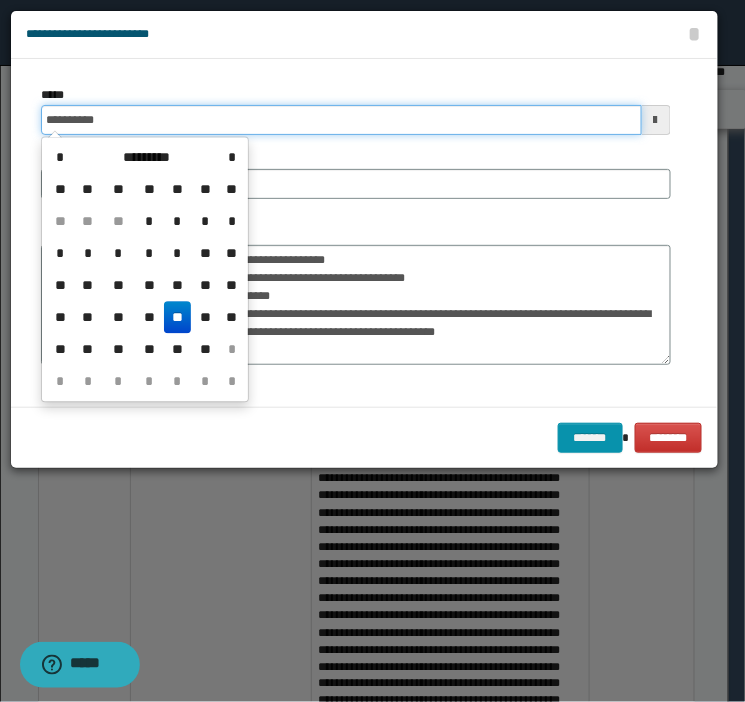click on "**********" at bounding box center [341, 120] 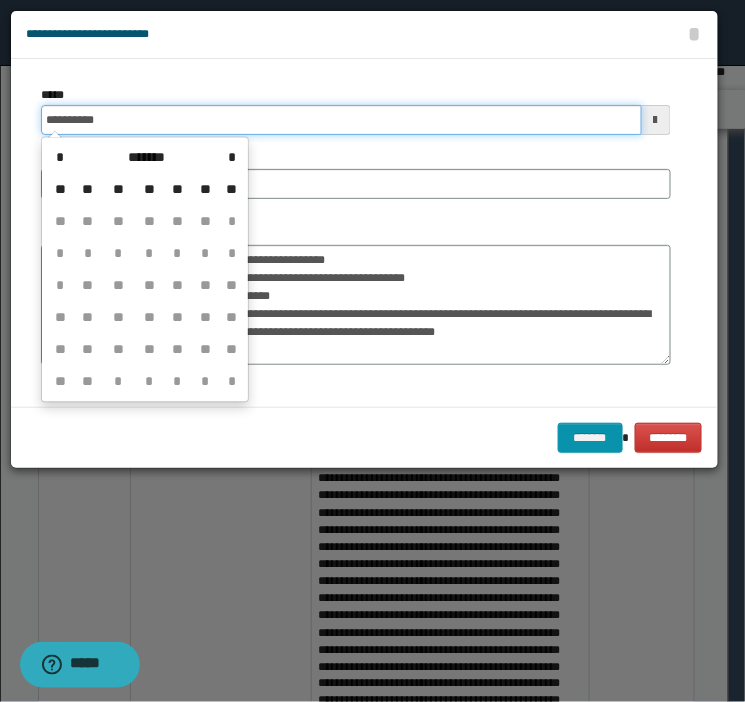 type on "**********" 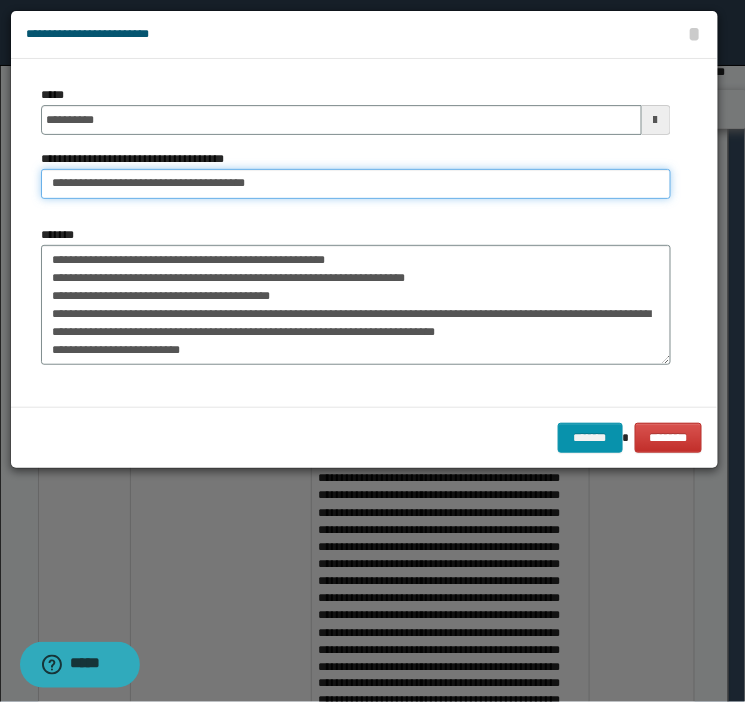 type on "**********" 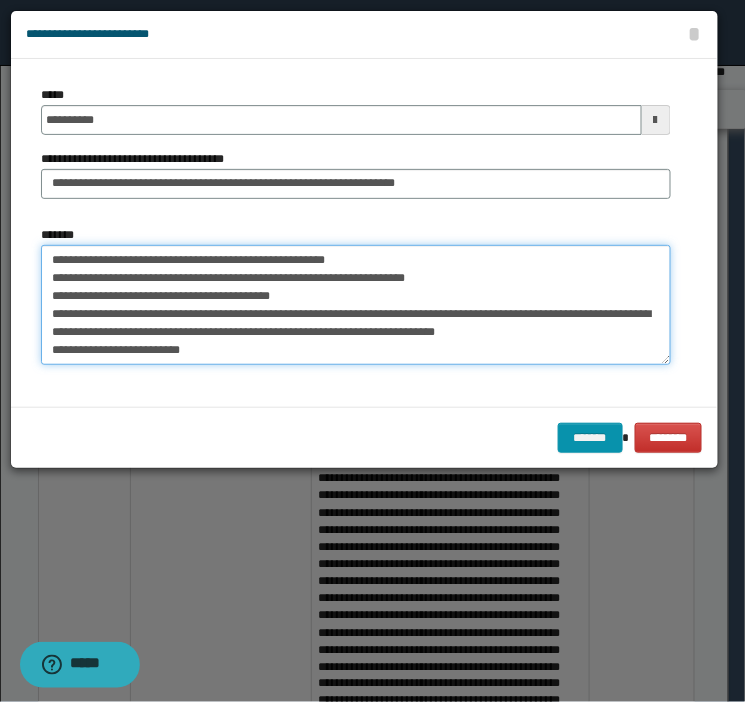 scroll, scrollTop: 0, scrollLeft: 0, axis: both 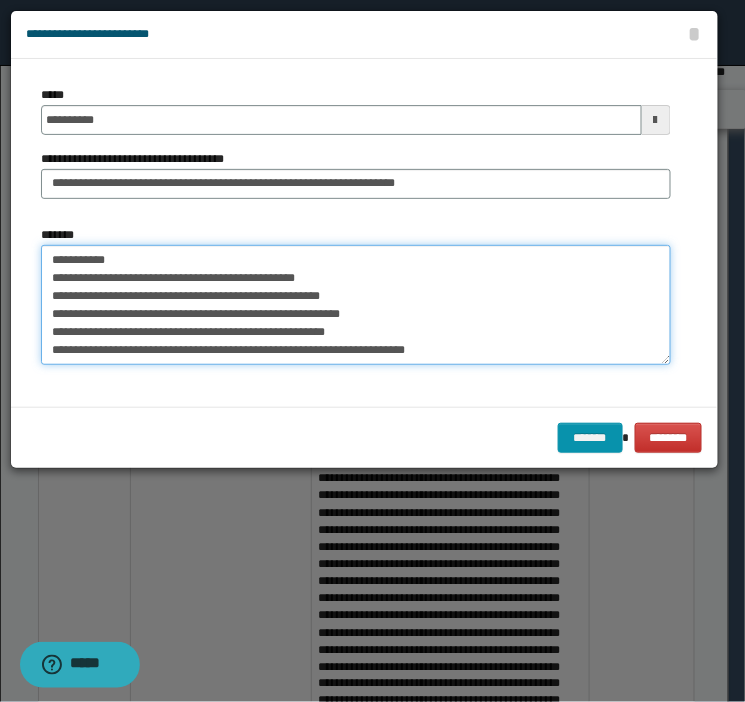 click on "**********" at bounding box center [356, 305] 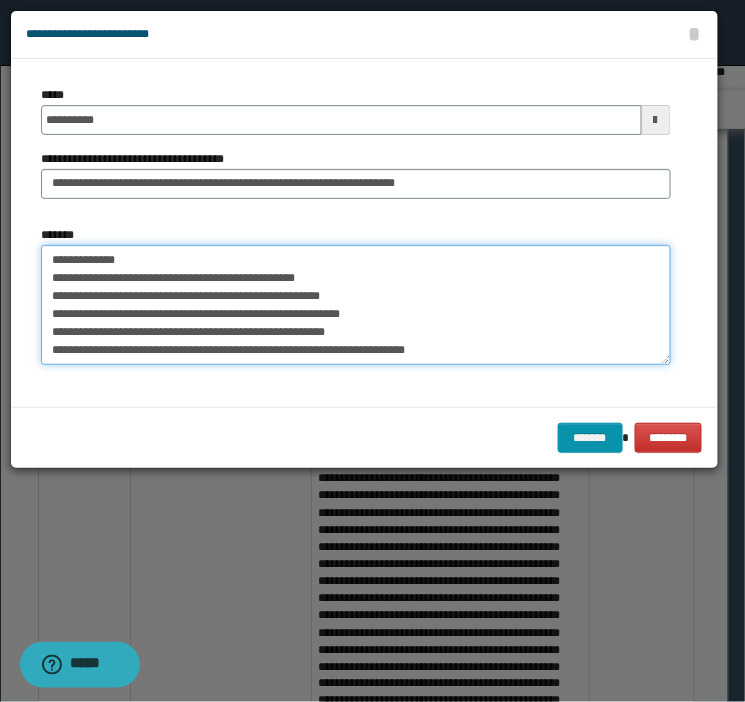 click on "**********" at bounding box center (356, 305) 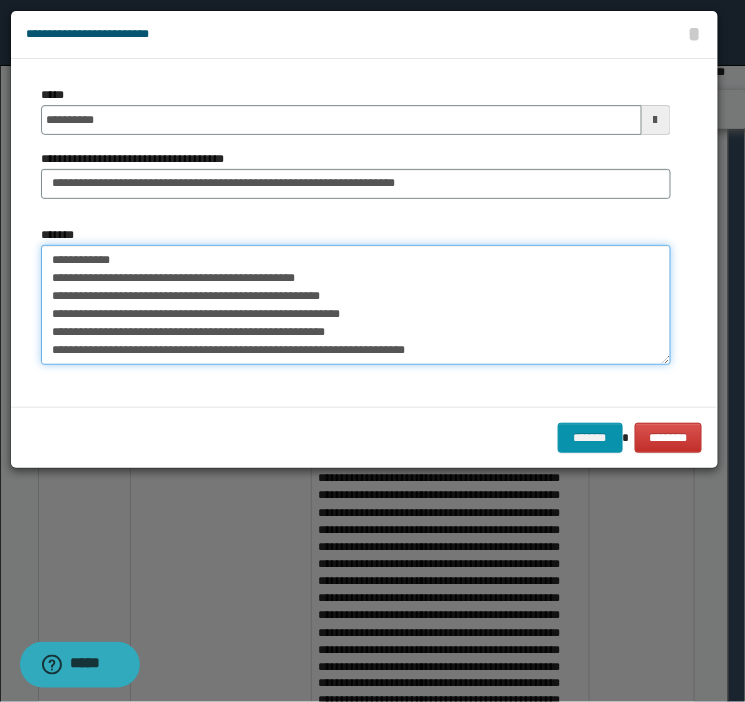click on "**********" at bounding box center [356, 305] 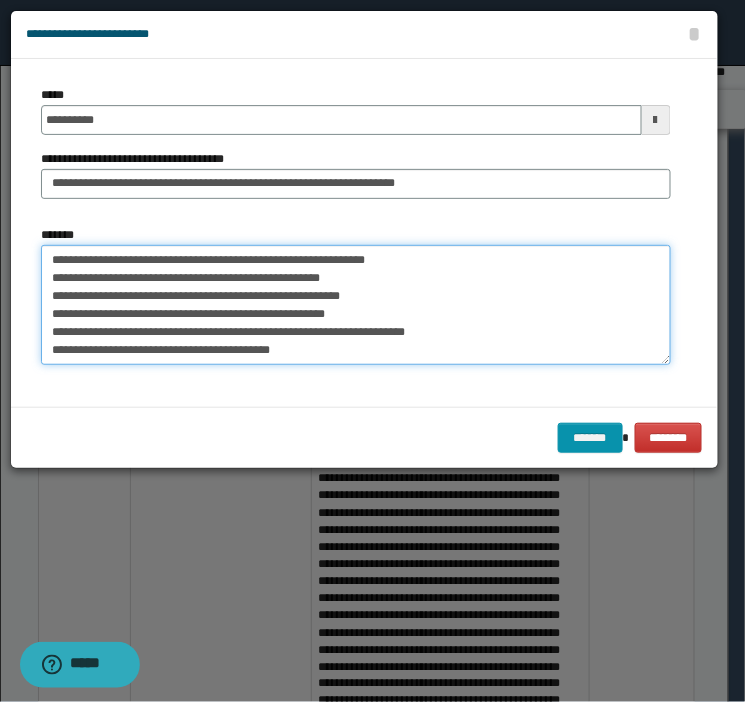 click on "**********" at bounding box center (356, 305) 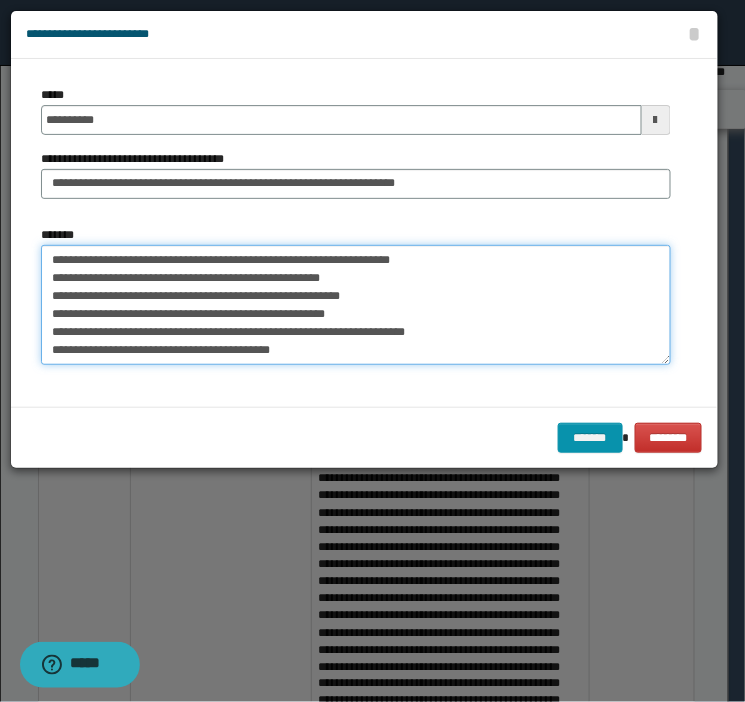 click on "**********" at bounding box center (356, 305) 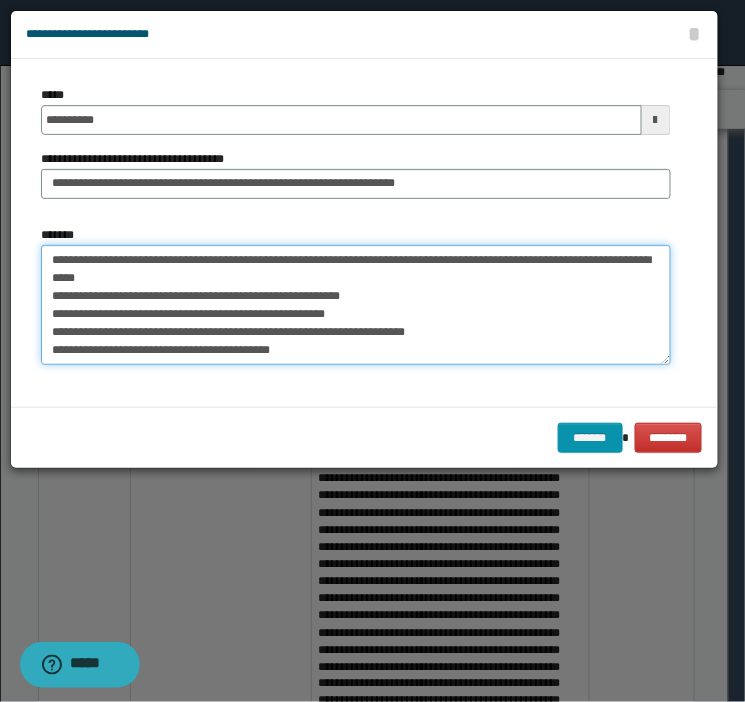 click on "**********" at bounding box center [356, 305] 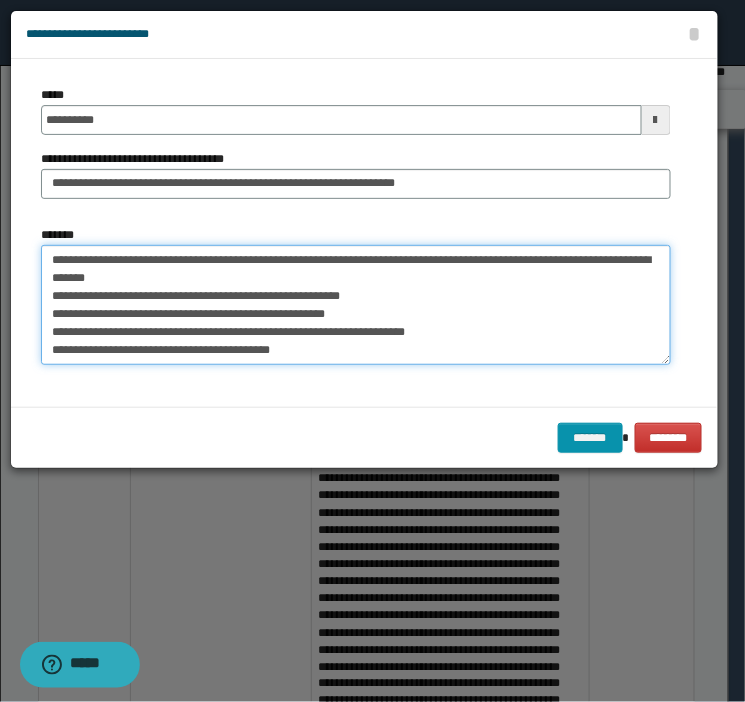 click on "**********" at bounding box center [356, 305] 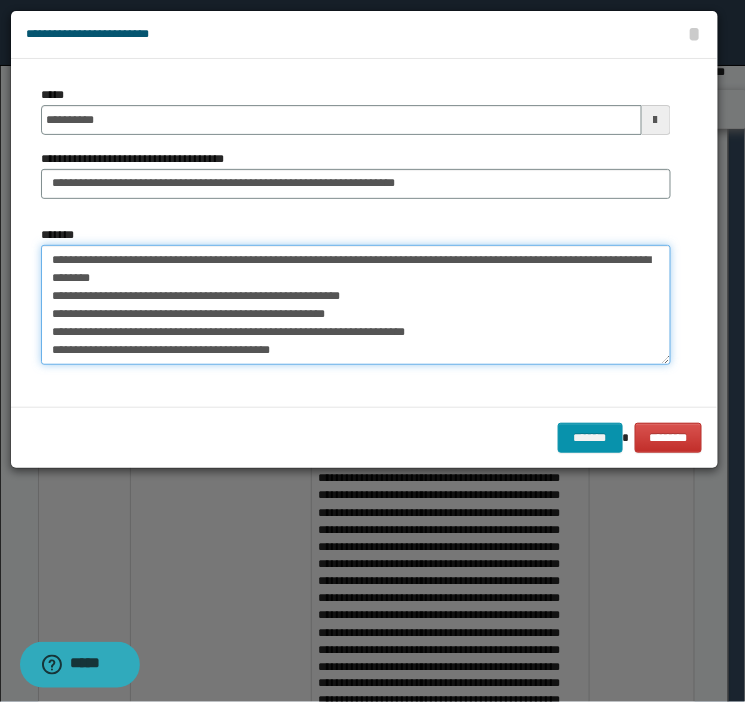 click on "**********" at bounding box center [356, 305] 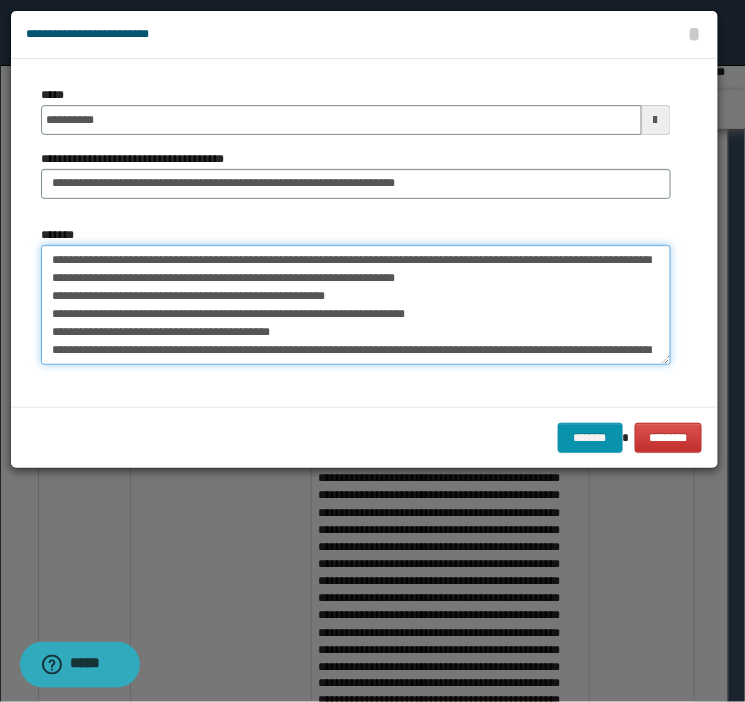 click on "**********" at bounding box center (356, 305) 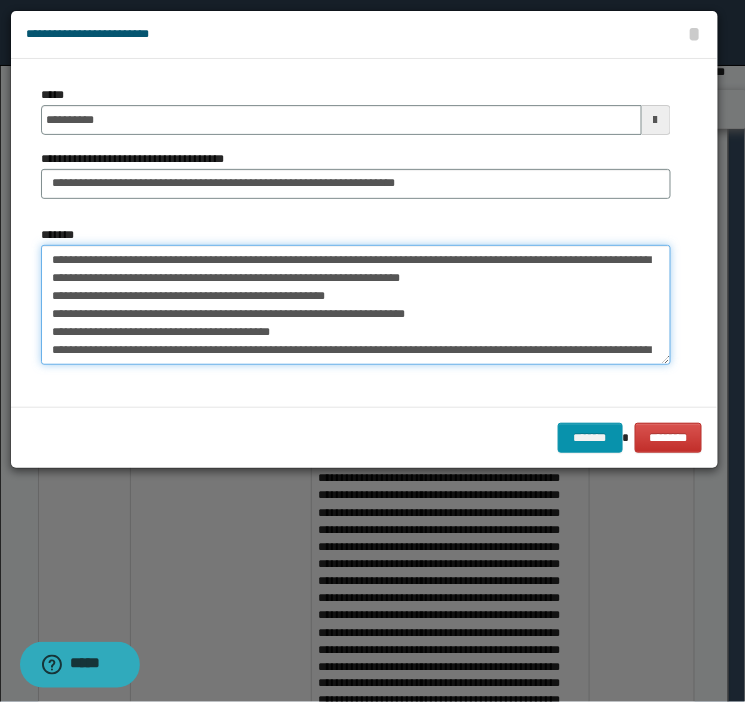 click on "**********" at bounding box center (356, 305) 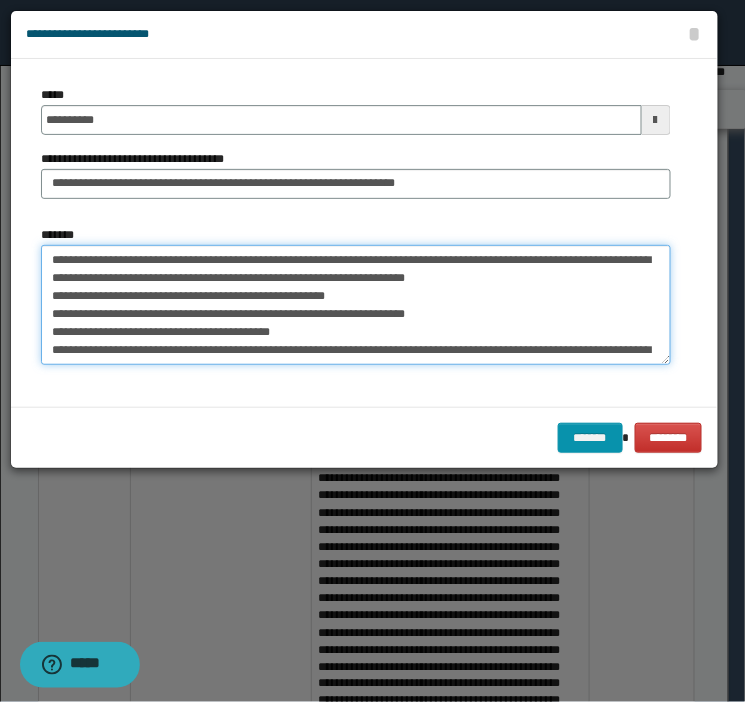 click on "**********" at bounding box center (356, 305) 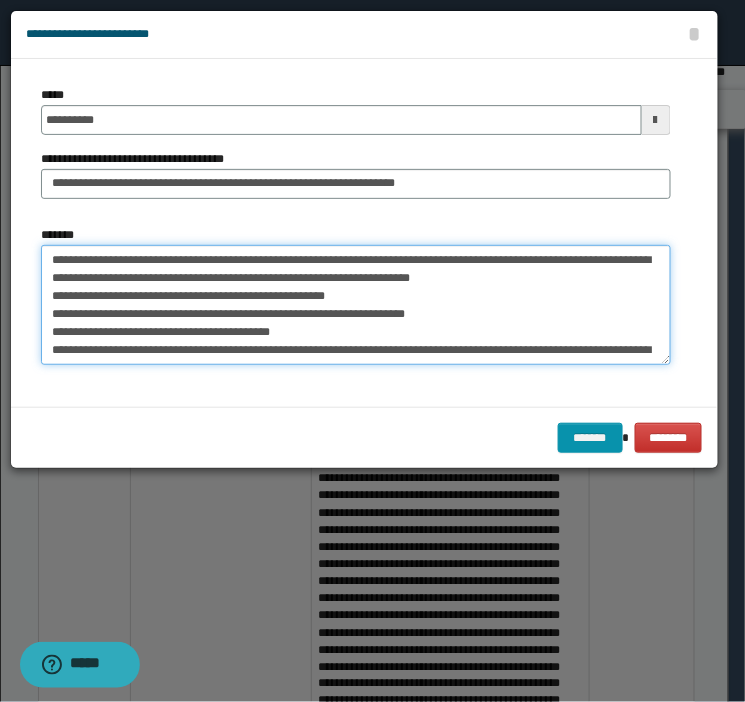 click on "**********" at bounding box center (356, 305) 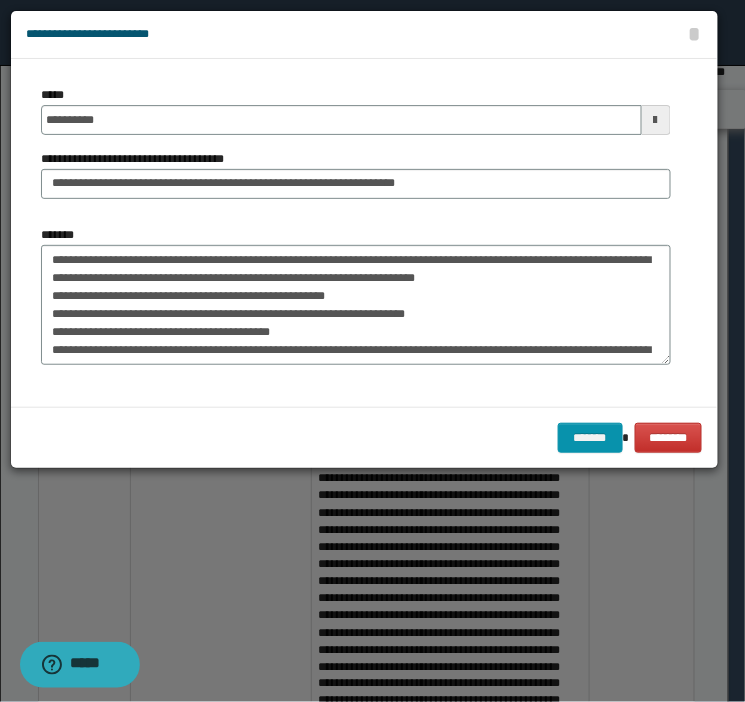 drag, startPoint x: 74, startPoint y: 296, endPoint x: 17, endPoint y: 347, distance: 76.48529 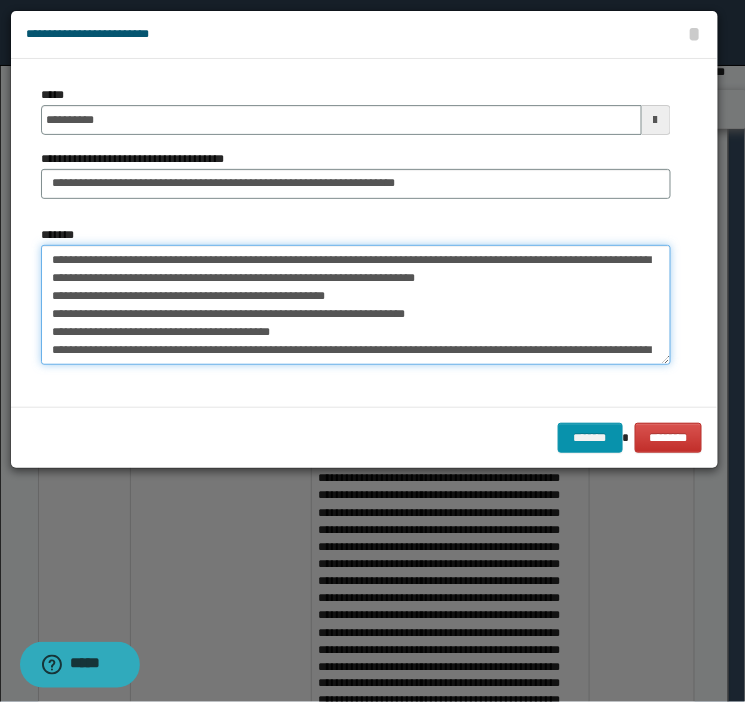 click on "**********" at bounding box center (356, 305) 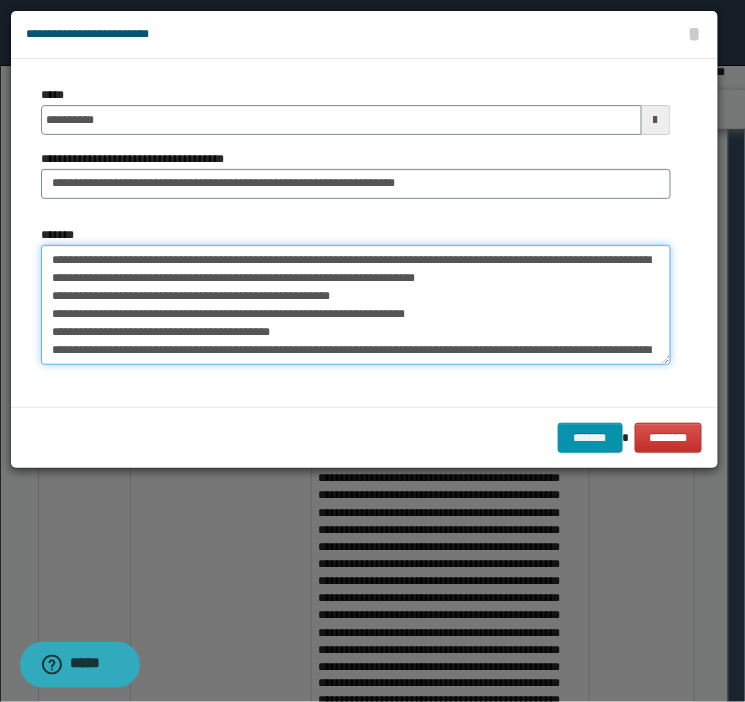 click on "**********" at bounding box center [356, 305] 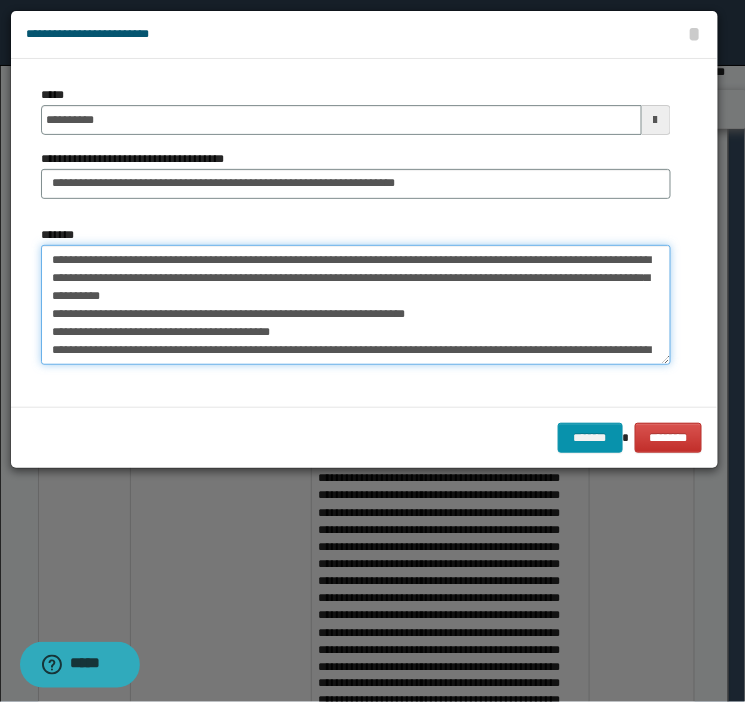 click on "**********" at bounding box center [356, 305] 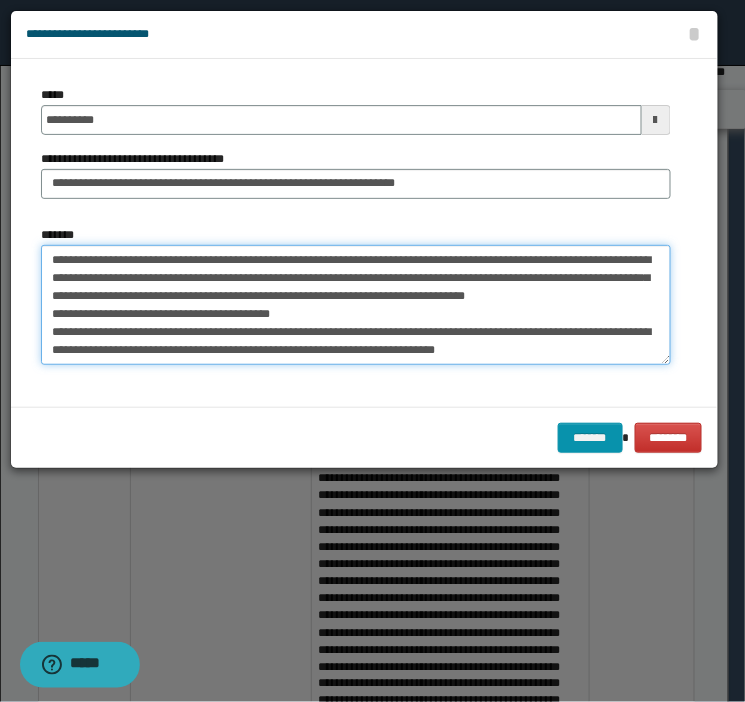 click on "**********" at bounding box center (356, 305) 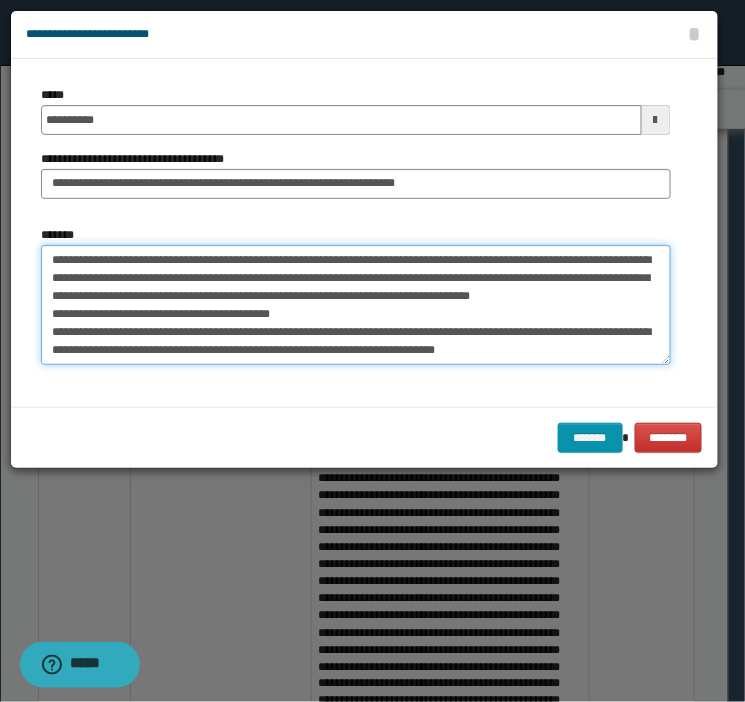 click on "**********" at bounding box center [356, 305] 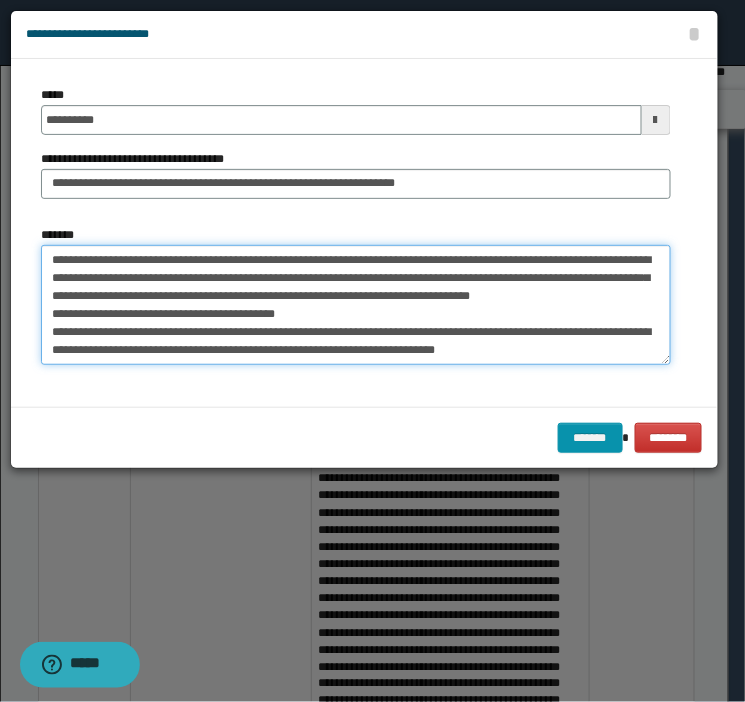 click on "**********" at bounding box center (356, 305) 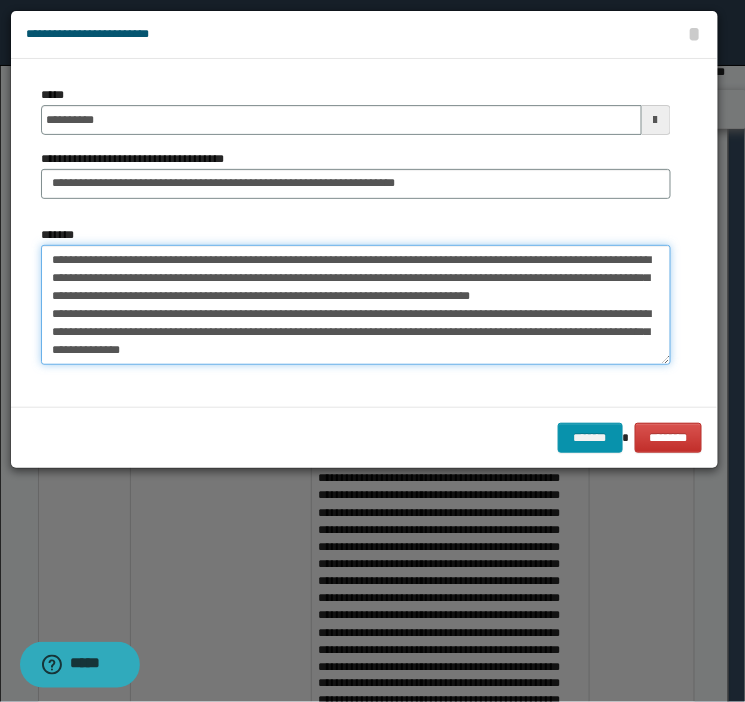click on "**********" at bounding box center (356, 305) 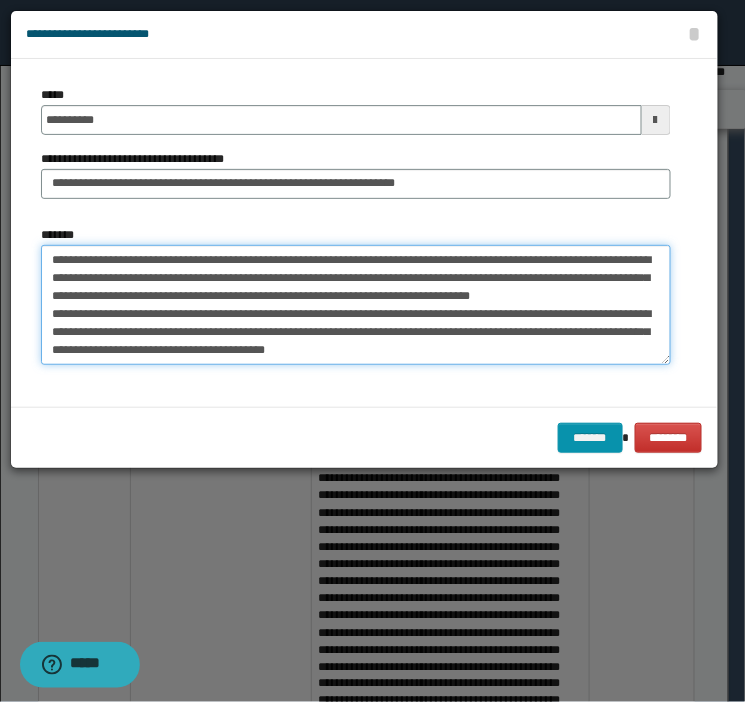 click on "**********" at bounding box center (356, 305) 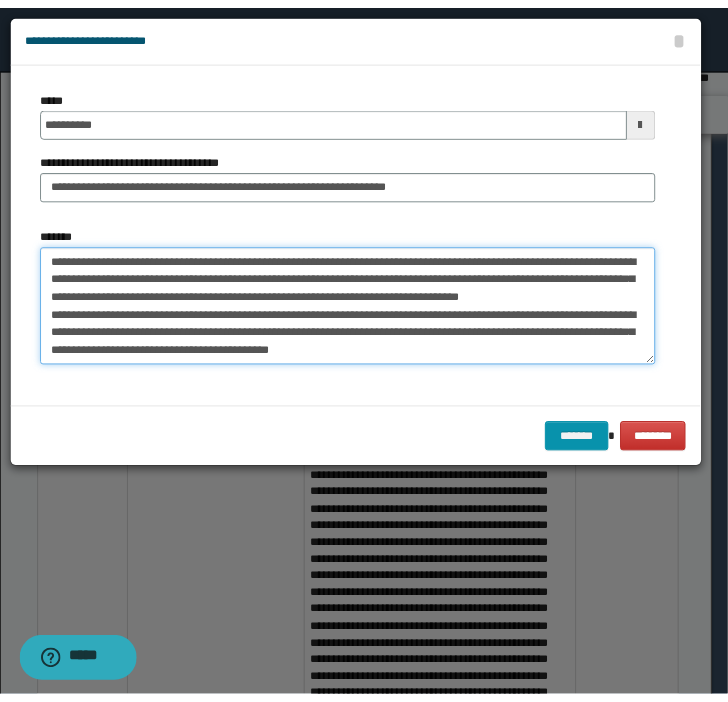 scroll, scrollTop: 17, scrollLeft: 0, axis: vertical 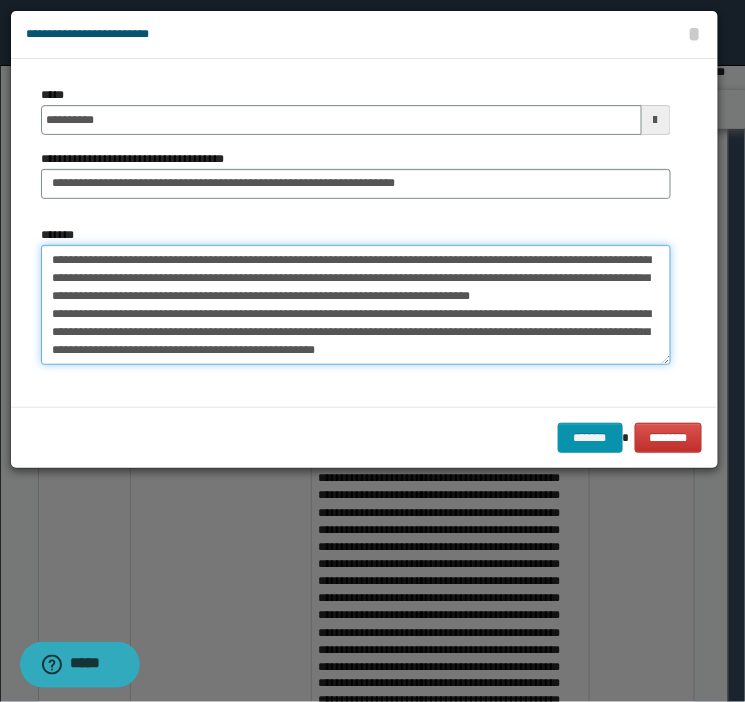paste on "**********" 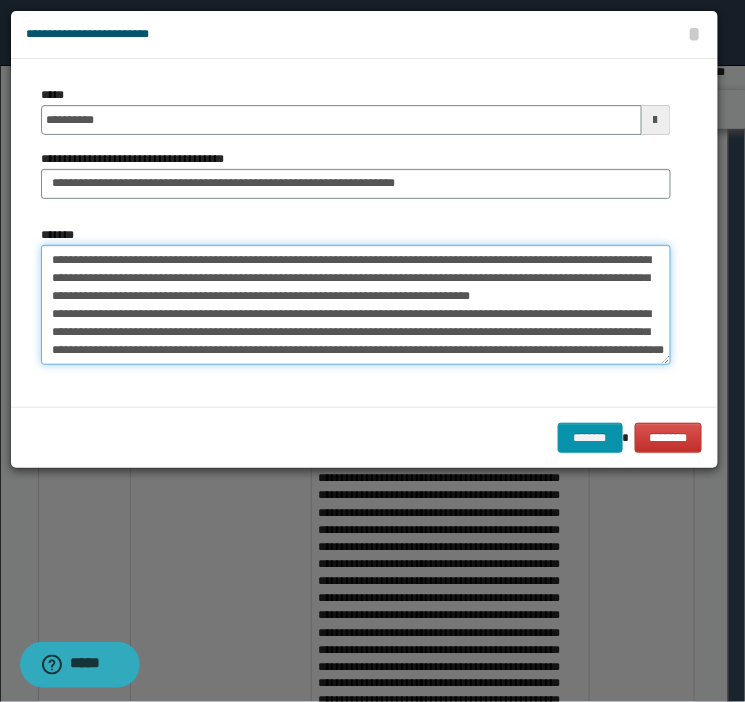 paste on "**********" 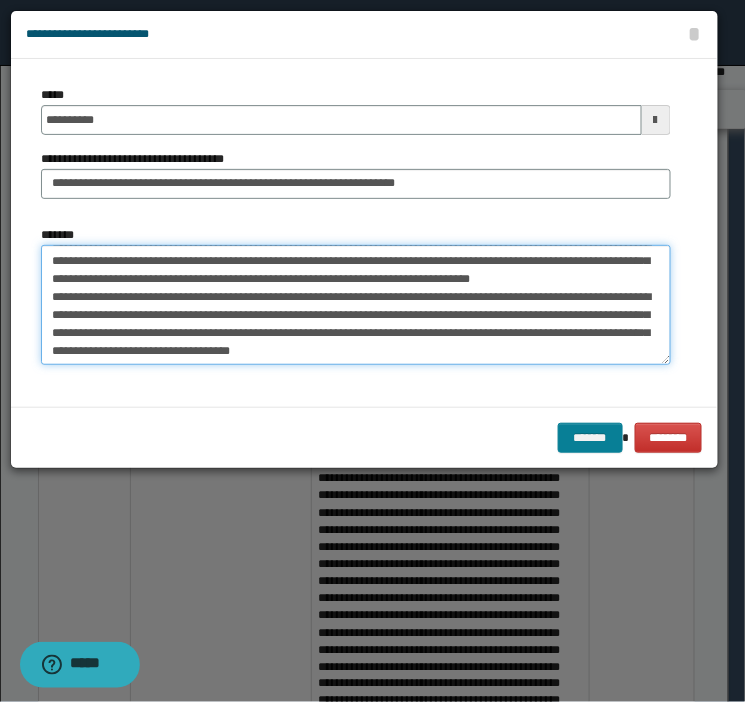 type on "**********" 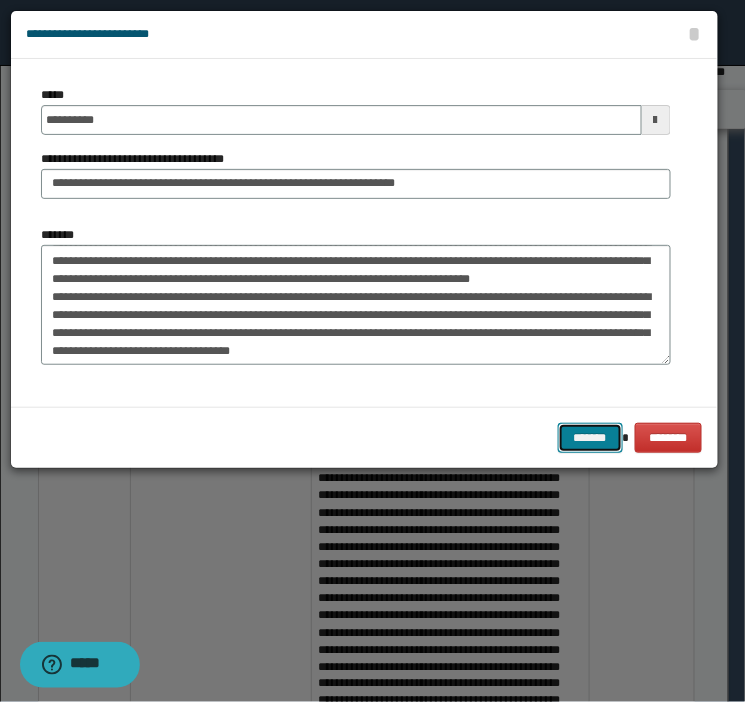click on "*******" at bounding box center (590, 438) 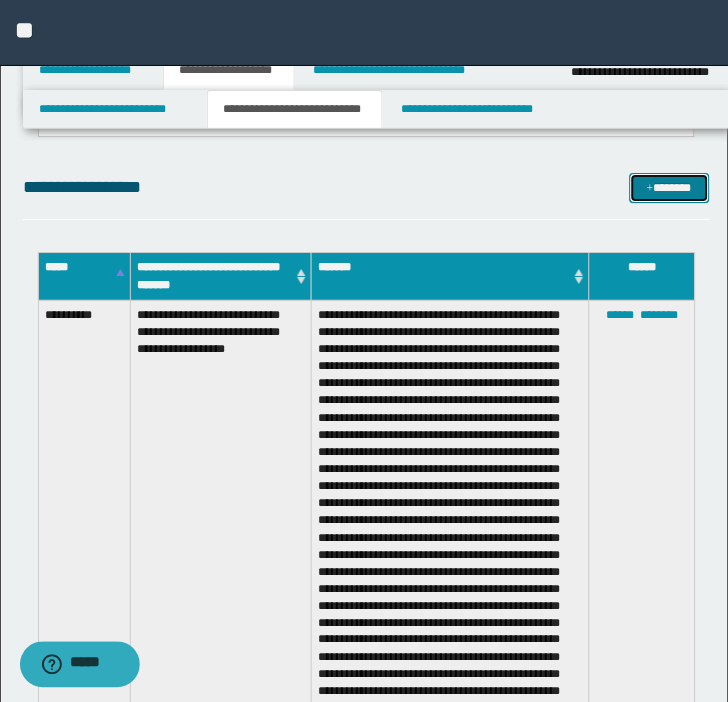 scroll, scrollTop: 0, scrollLeft: 0, axis: both 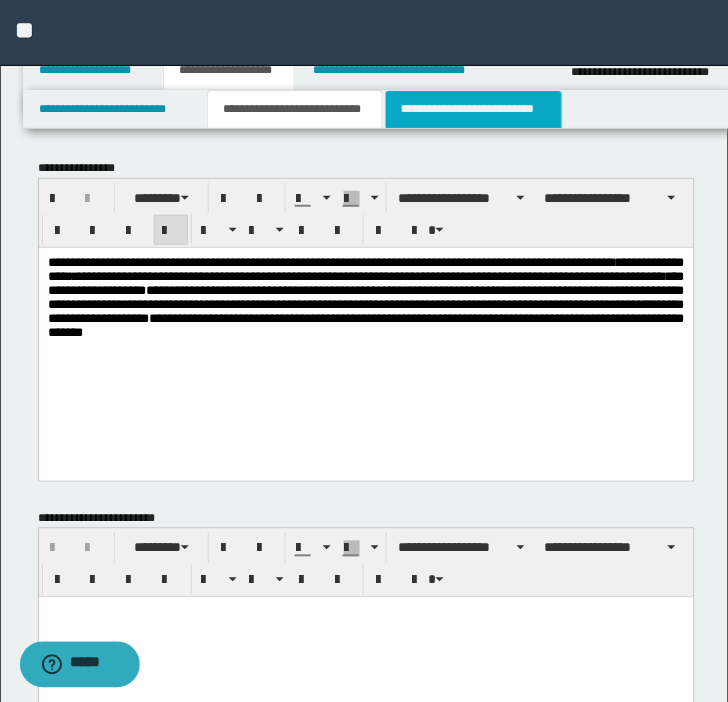 click on "**********" at bounding box center (474, 109) 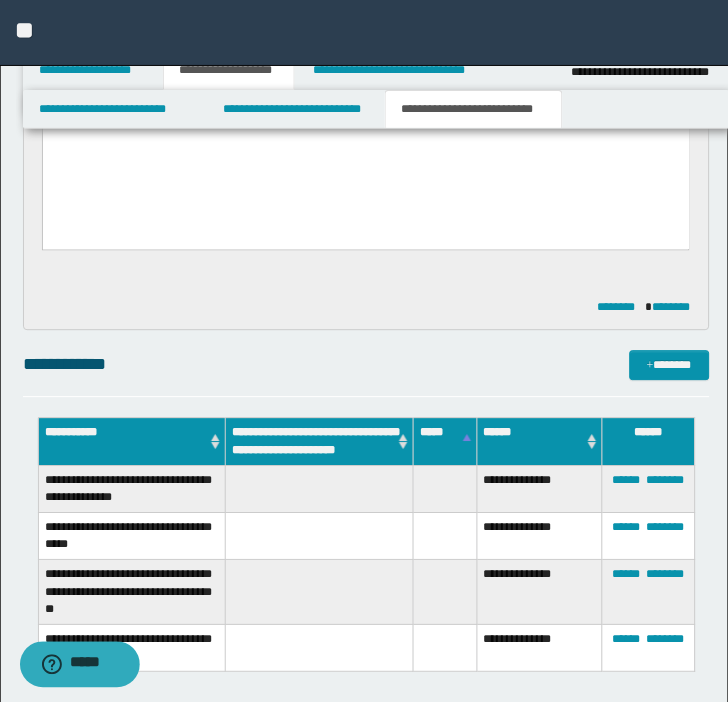 scroll, scrollTop: 0, scrollLeft: 0, axis: both 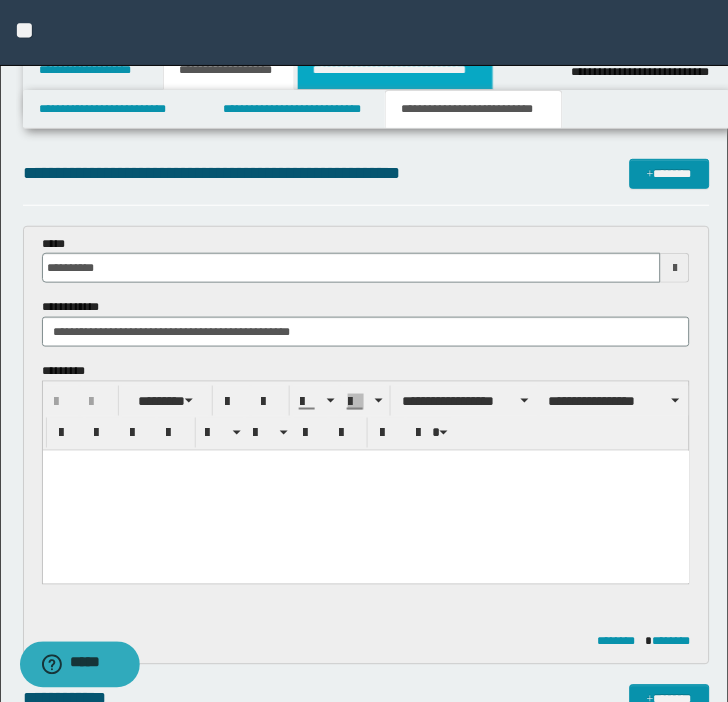 click on "**********" at bounding box center [395, 70] 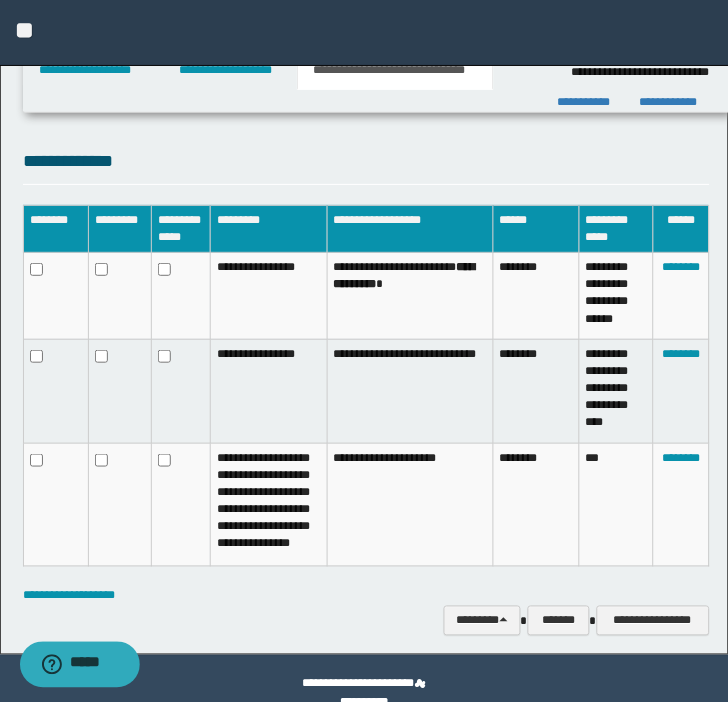 scroll, scrollTop: 1568, scrollLeft: 0, axis: vertical 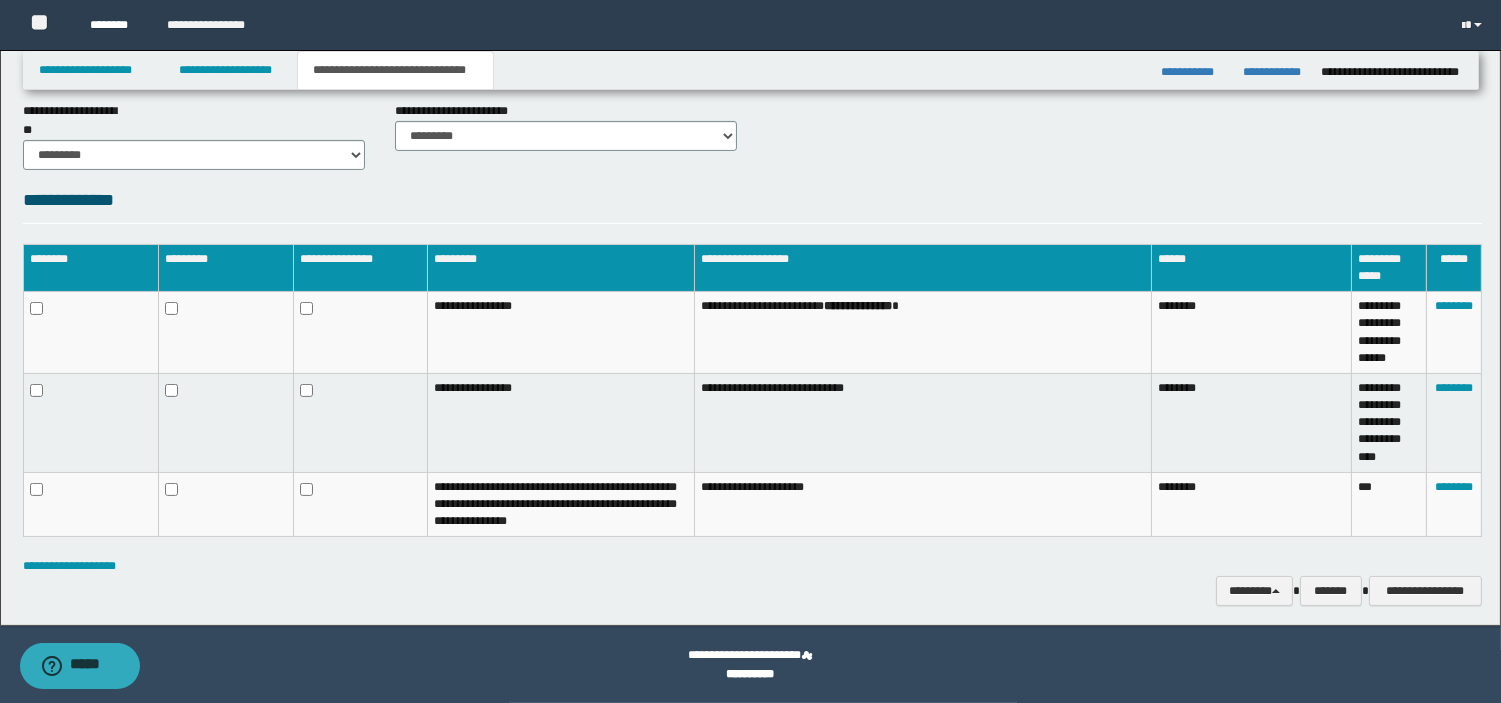 click on "********" at bounding box center (113, 25) 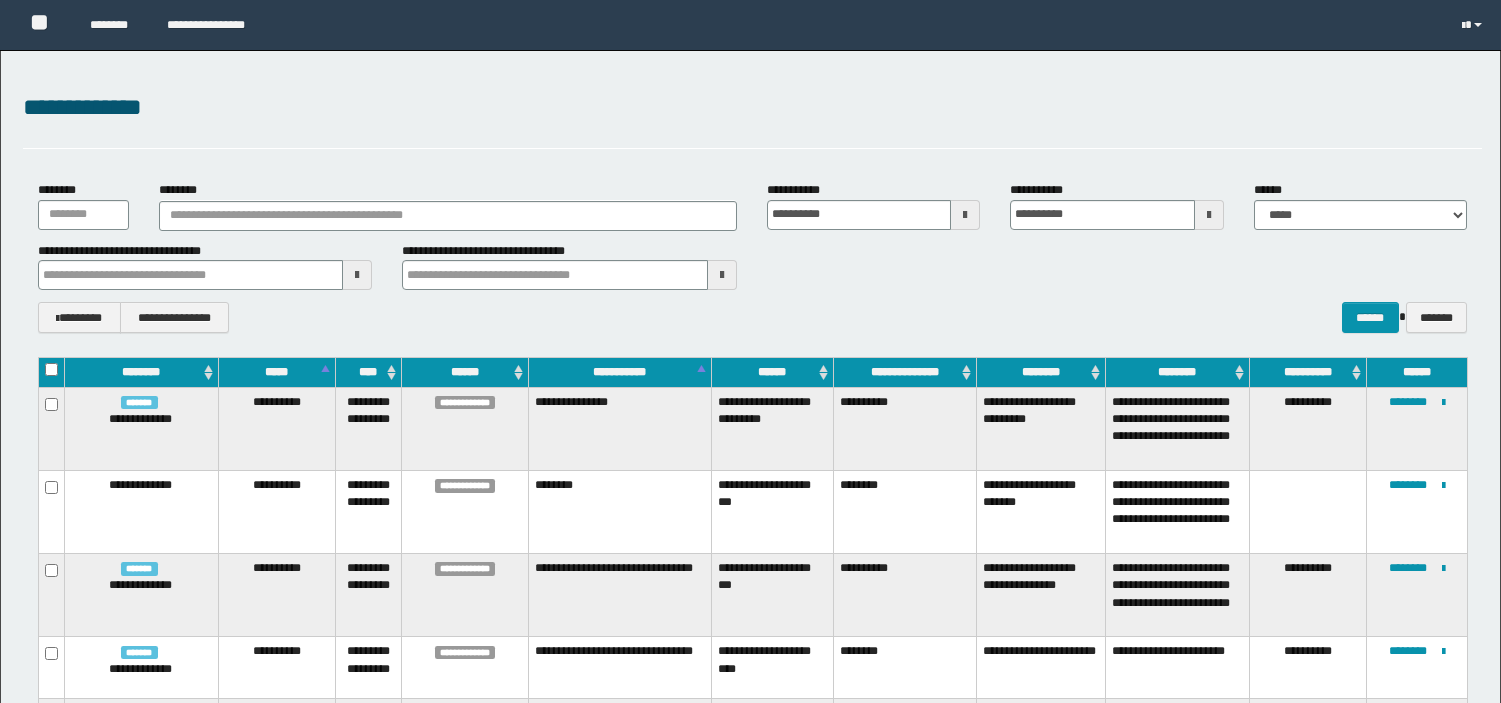 scroll, scrollTop: 0, scrollLeft: 0, axis: both 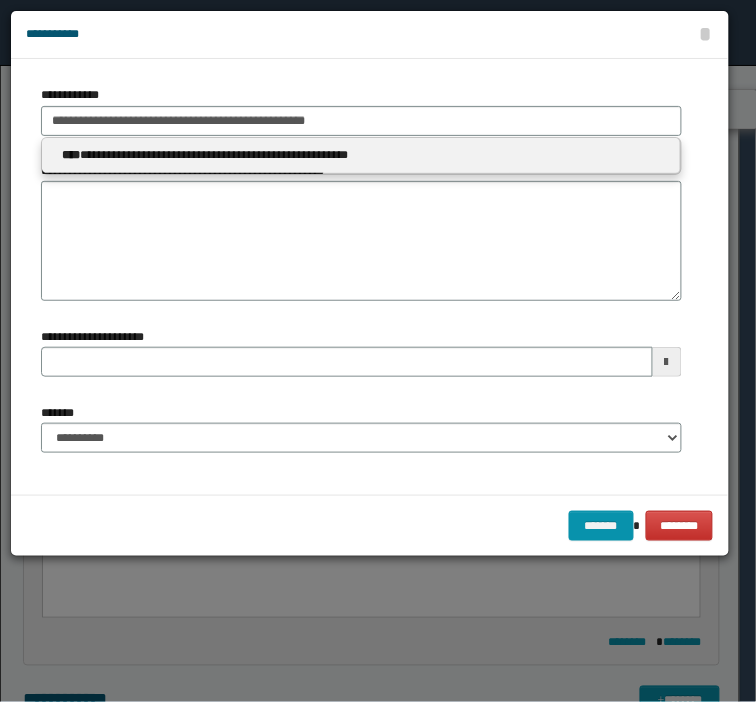 type 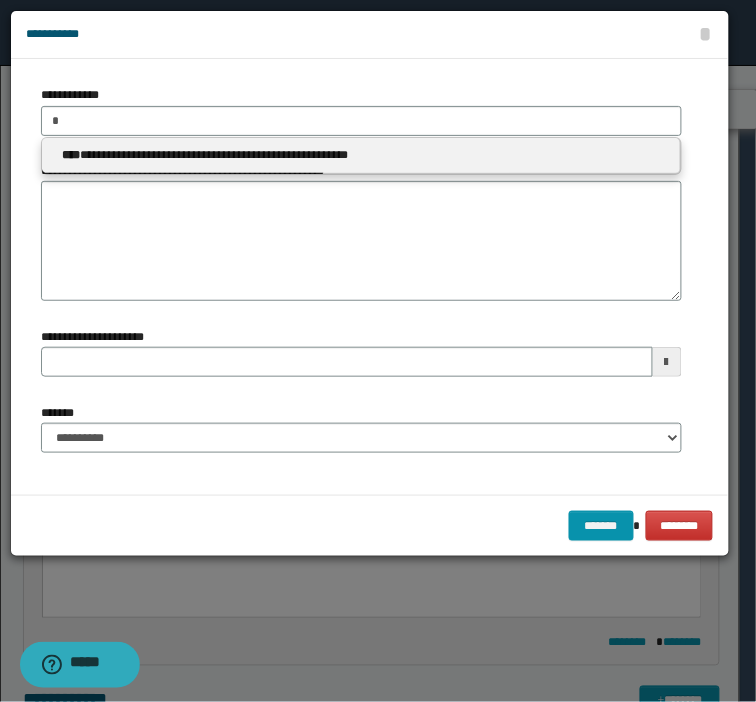 scroll, scrollTop: 0, scrollLeft: 0, axis: both 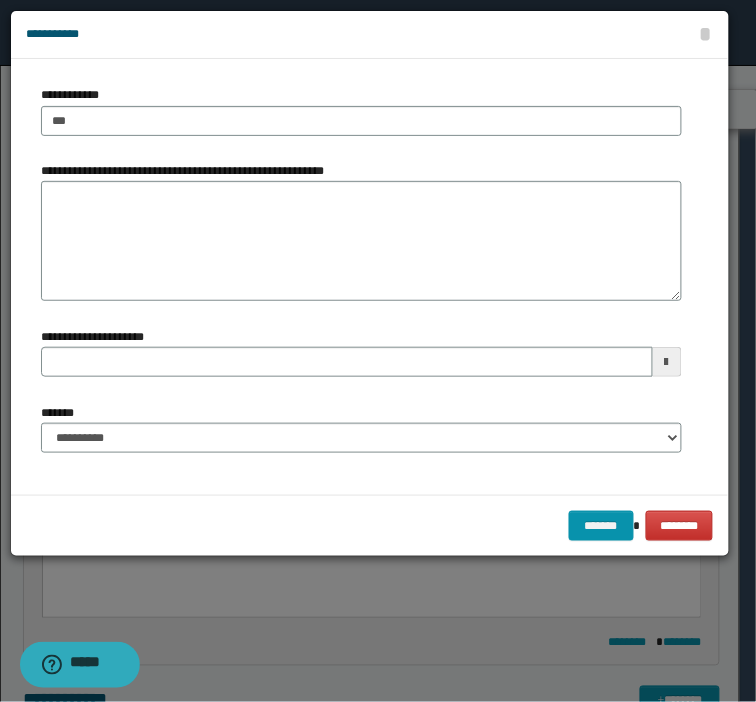 type on "****" 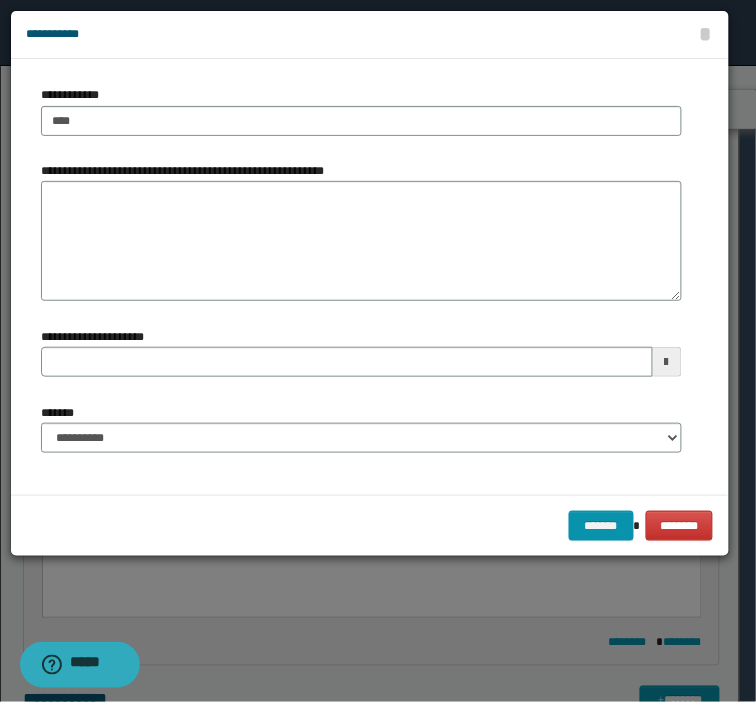 type on "****" 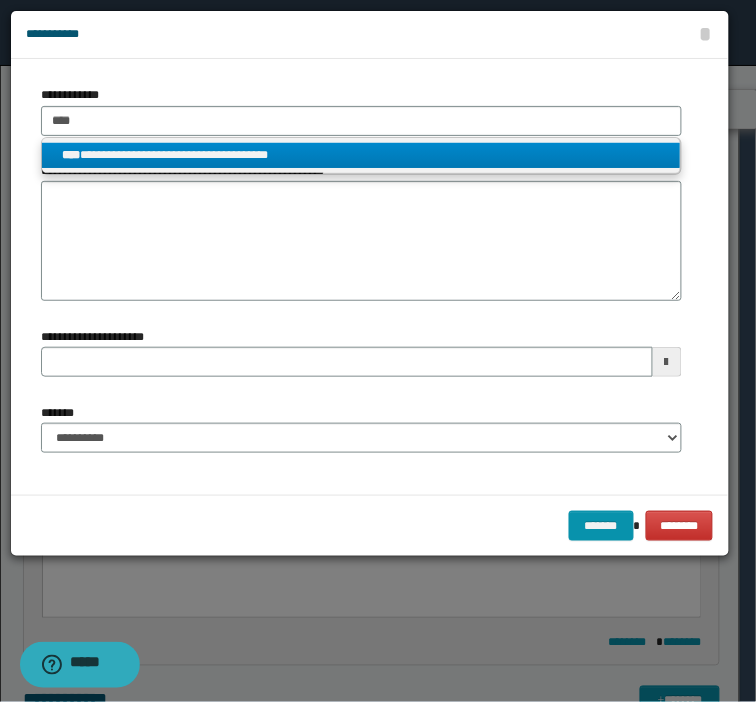 type on "****" 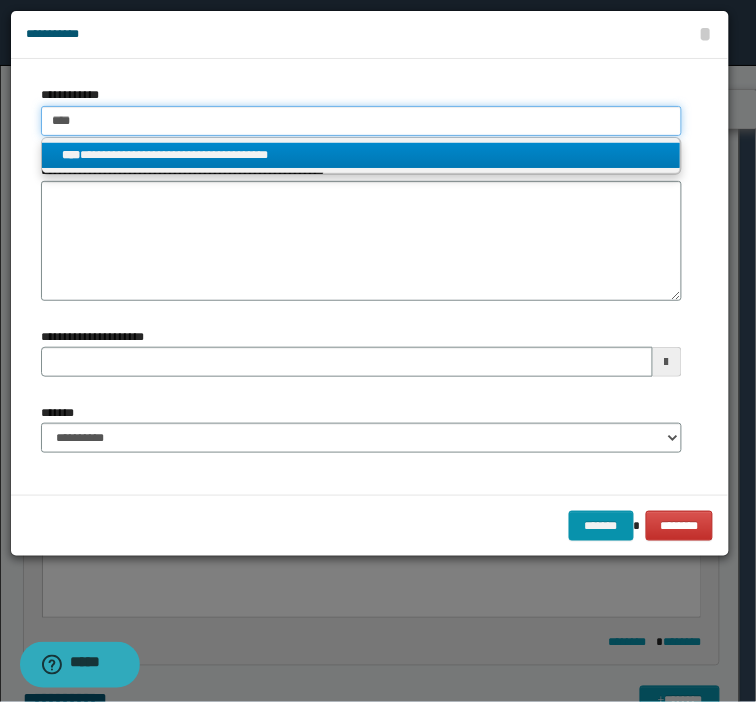 type 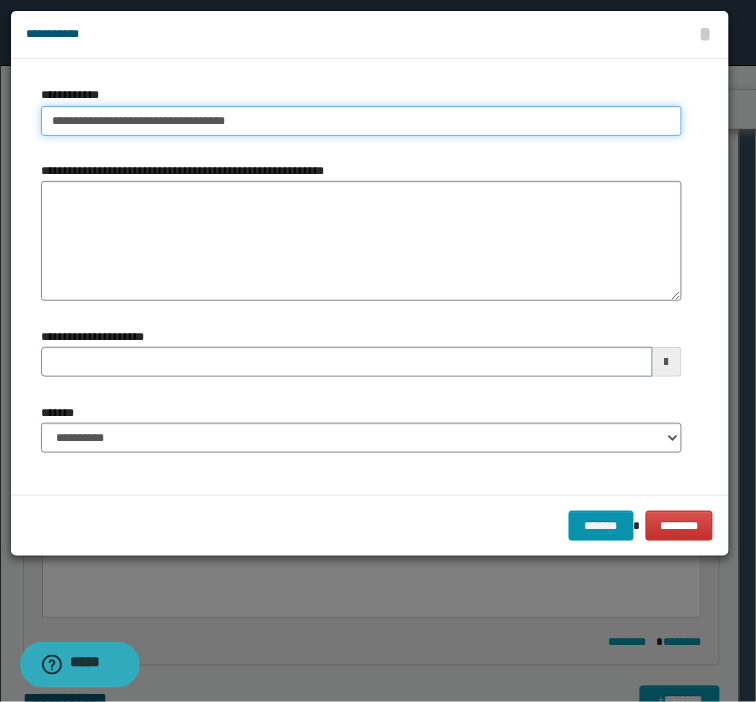 drag, startPoint x: 261, startPoint y: 120, endPoint x: -192, endPoint y: 90, distance: 453.99228 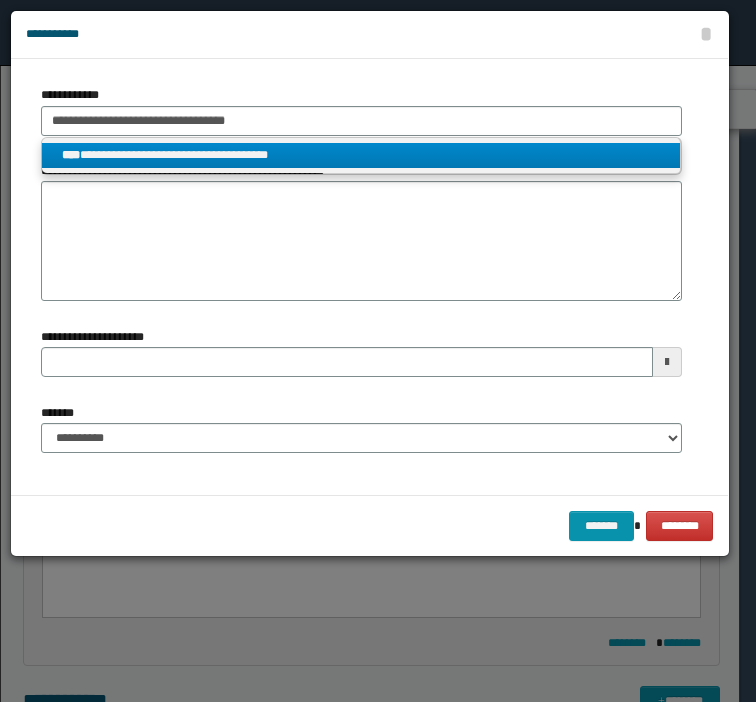 scroll, scrollTop: 0, scrollLeft: 0, axis: both 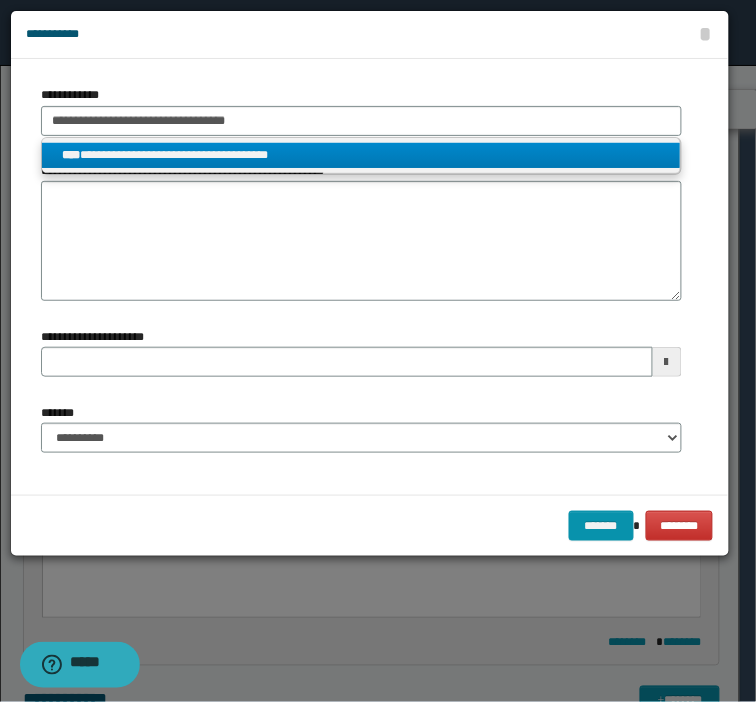 type 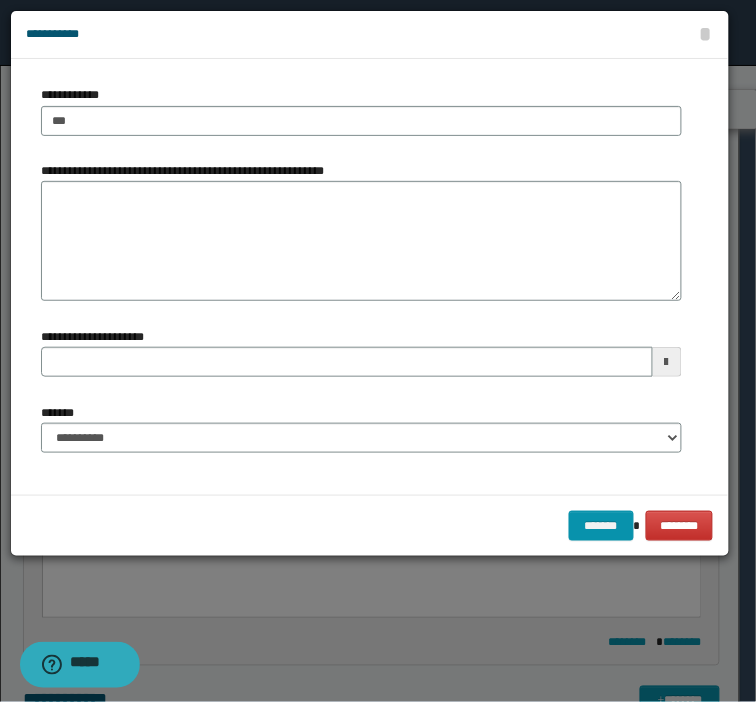 type on "****" 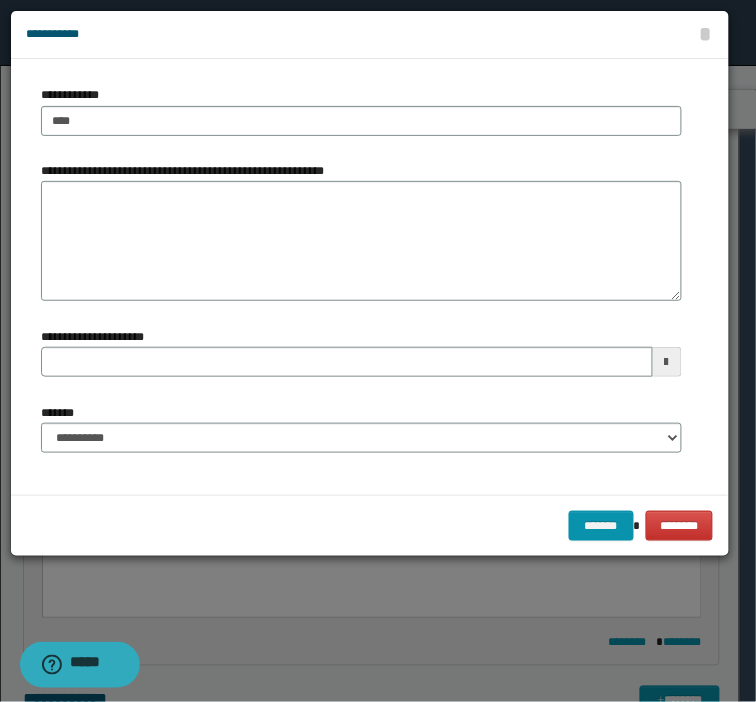 type on "****" 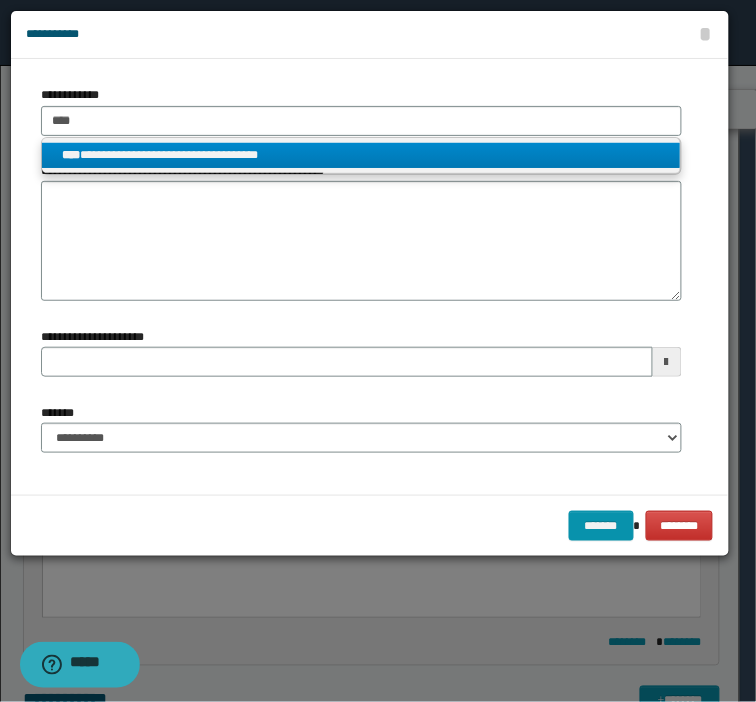 type on "****" 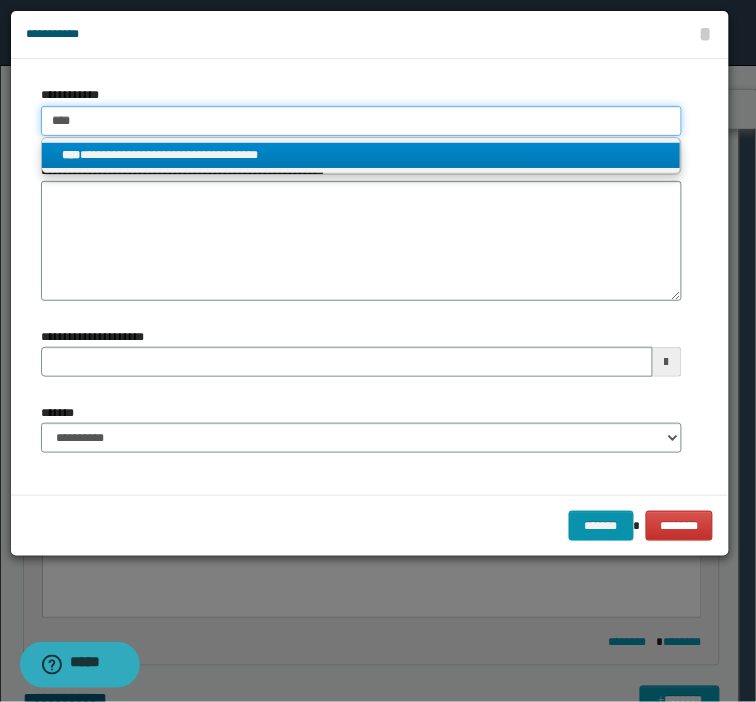 type 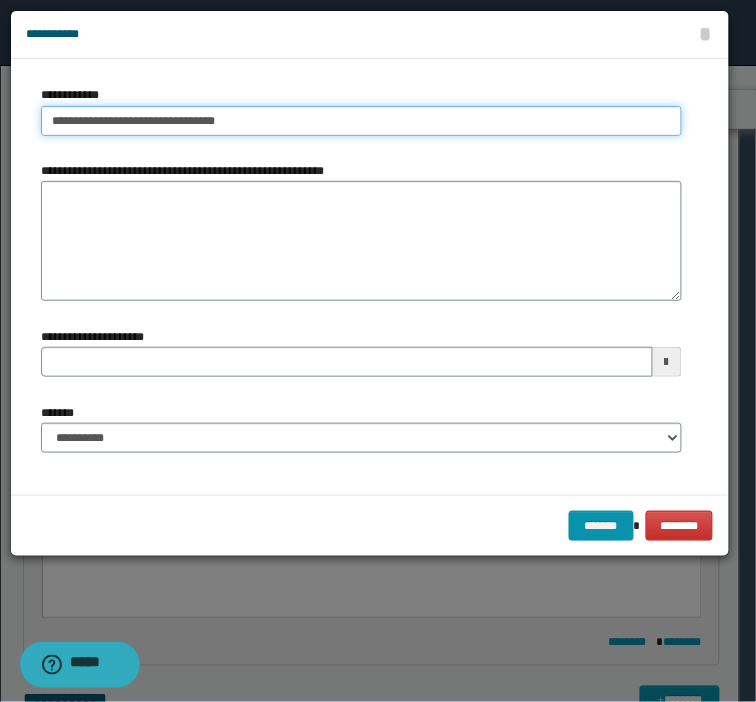 drag, startPoint x: 293, startPoint y: 117, endPoint x: -128, endPoint y: 118, distance: 421.0012 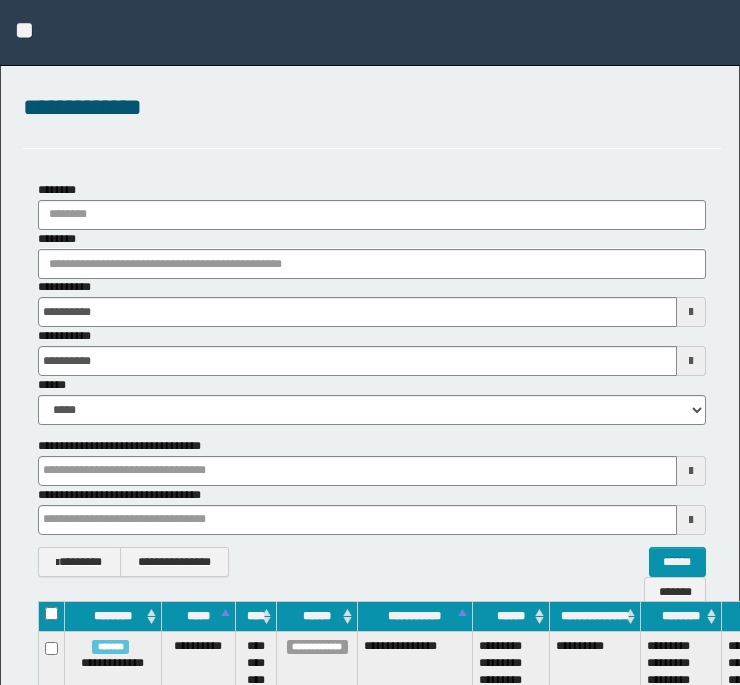 scroll, scrollTop: 0, scrollLeft: 0, axis: both 